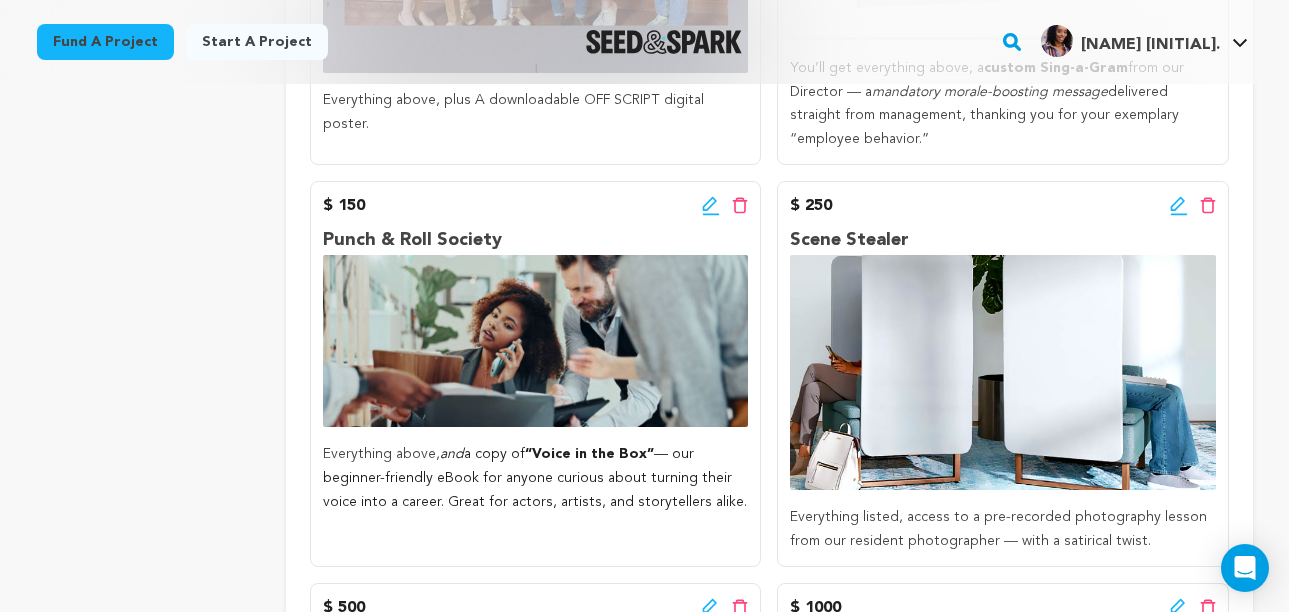 scroll, scrollTop: 1545, scrollLeft: 0, axis: vertical 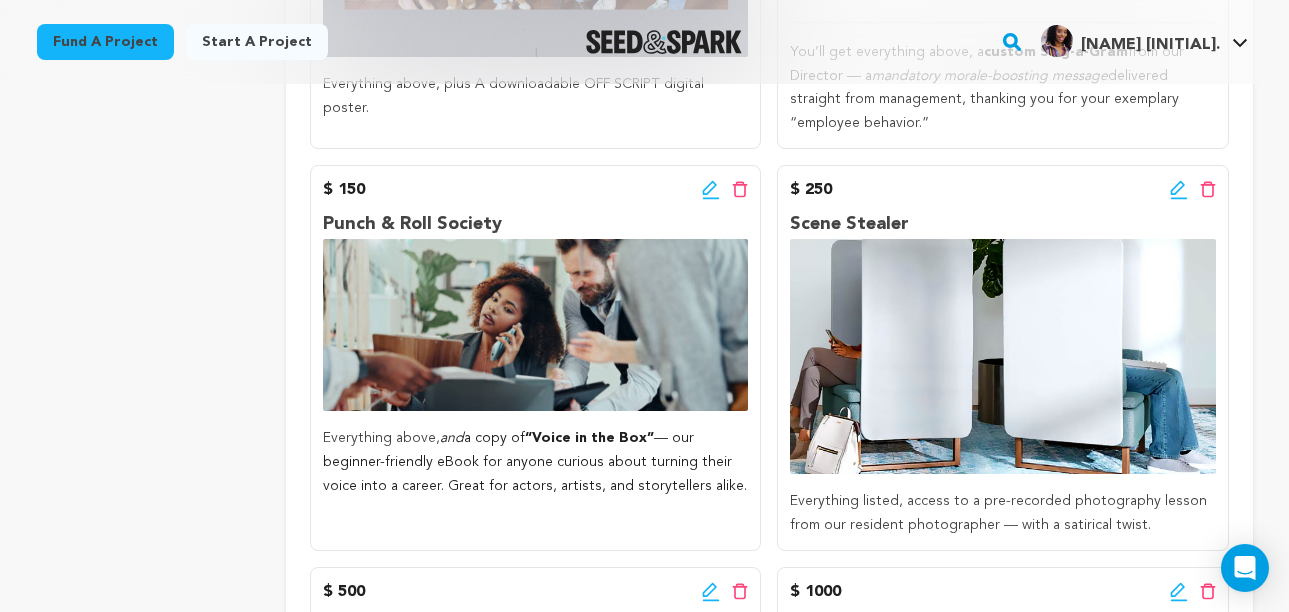 click 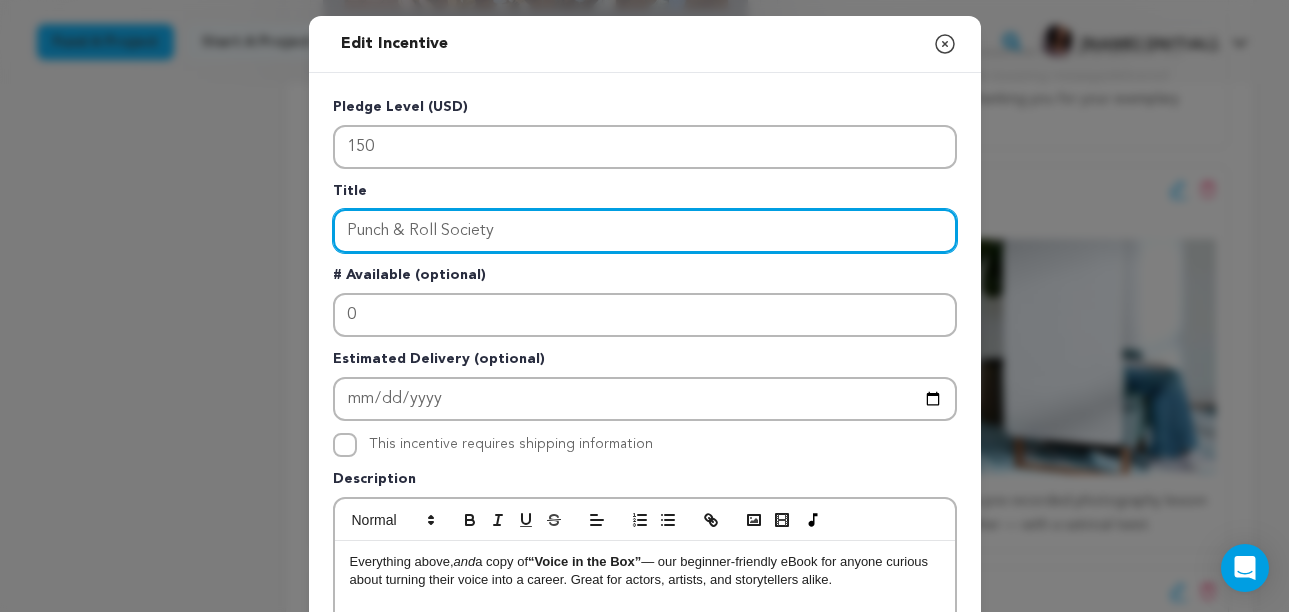 drag, startPoint x: 505, startPoint y: 243, endPoint x: 338, endPoint y: 230, distance: 167.50522 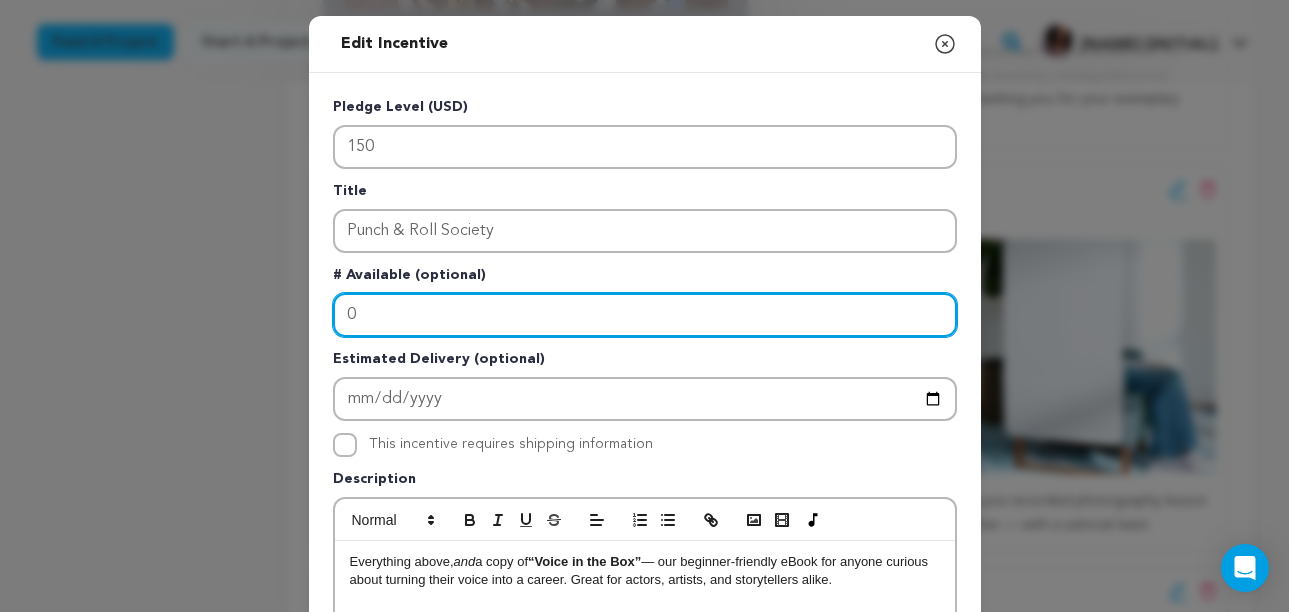 click on "0" at bounding box center [645, 315] 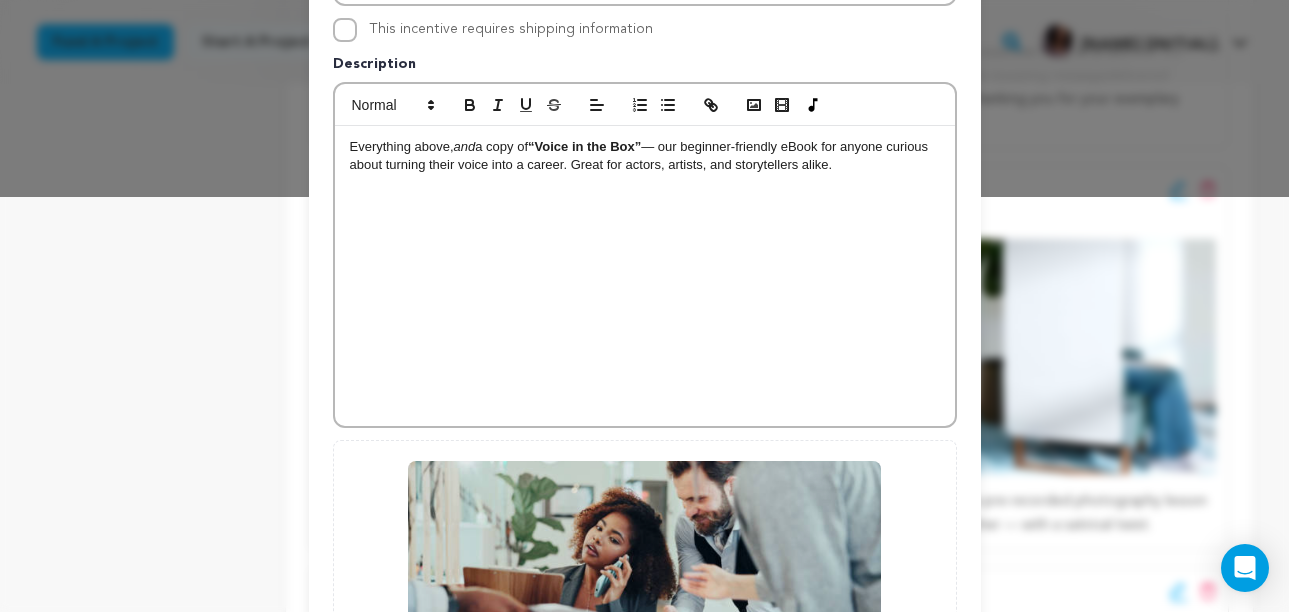 scroll, scrollTop: 417, scrollLeft: 0, axis: vertical 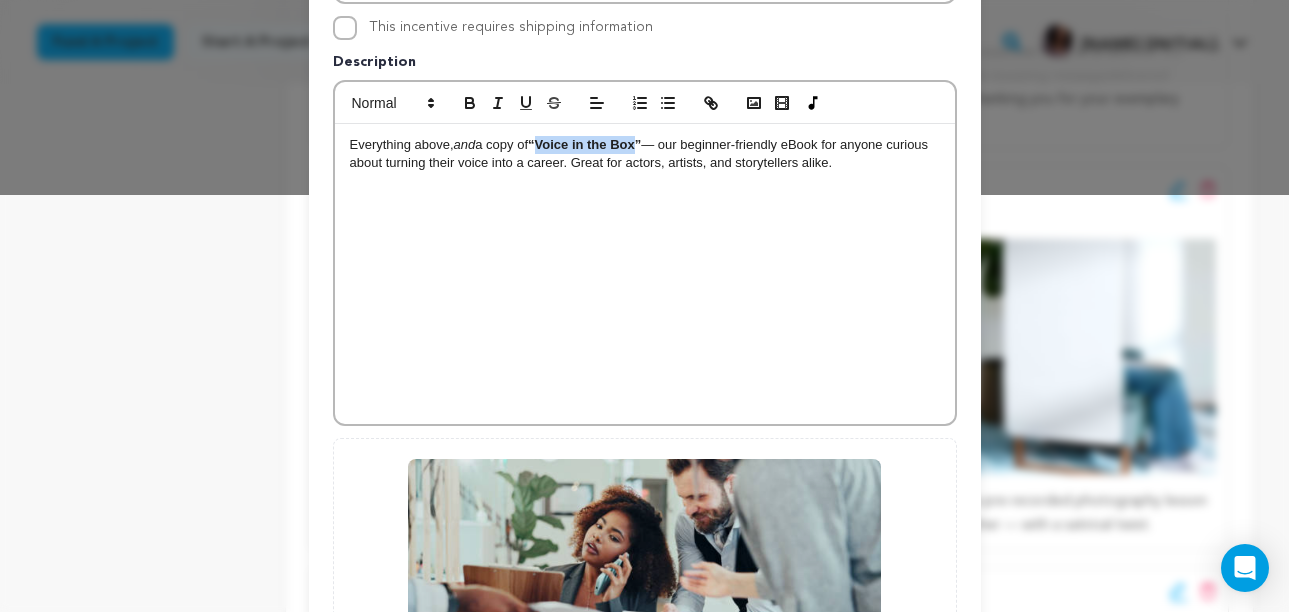 drag, startPoint x: 645, startPoint y: 146, endPoint x: 547, endPoint y: 148, distance: 98.02041 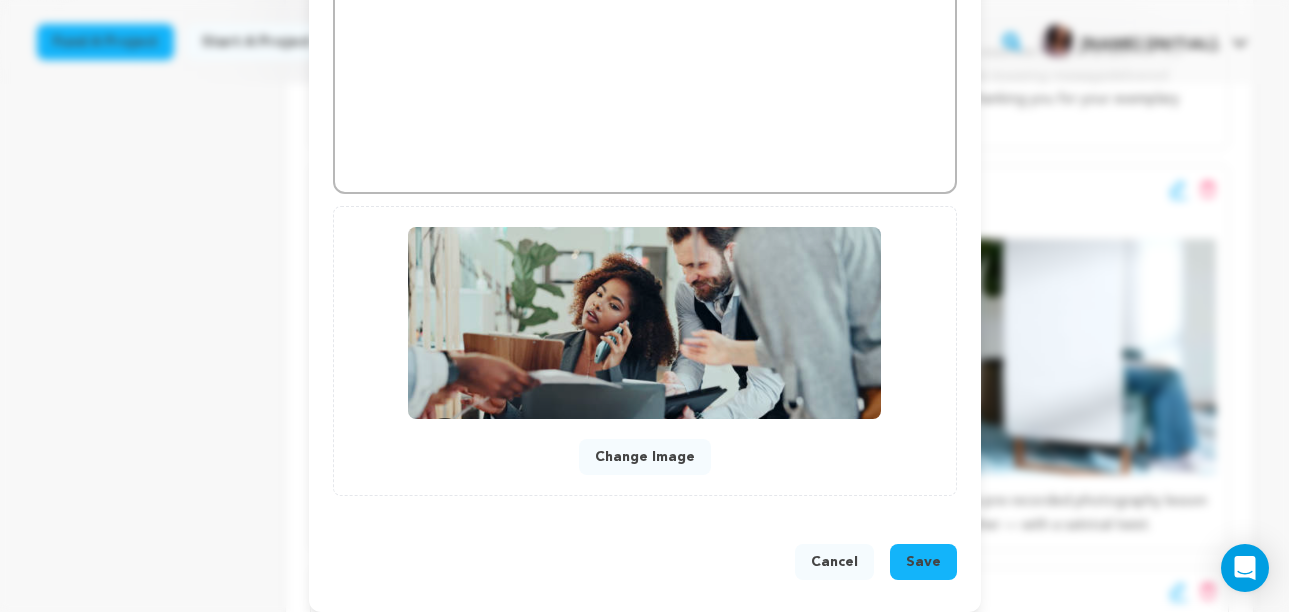 scroll, scrollTop: 665, scrollLeft: 0, axis: vertical 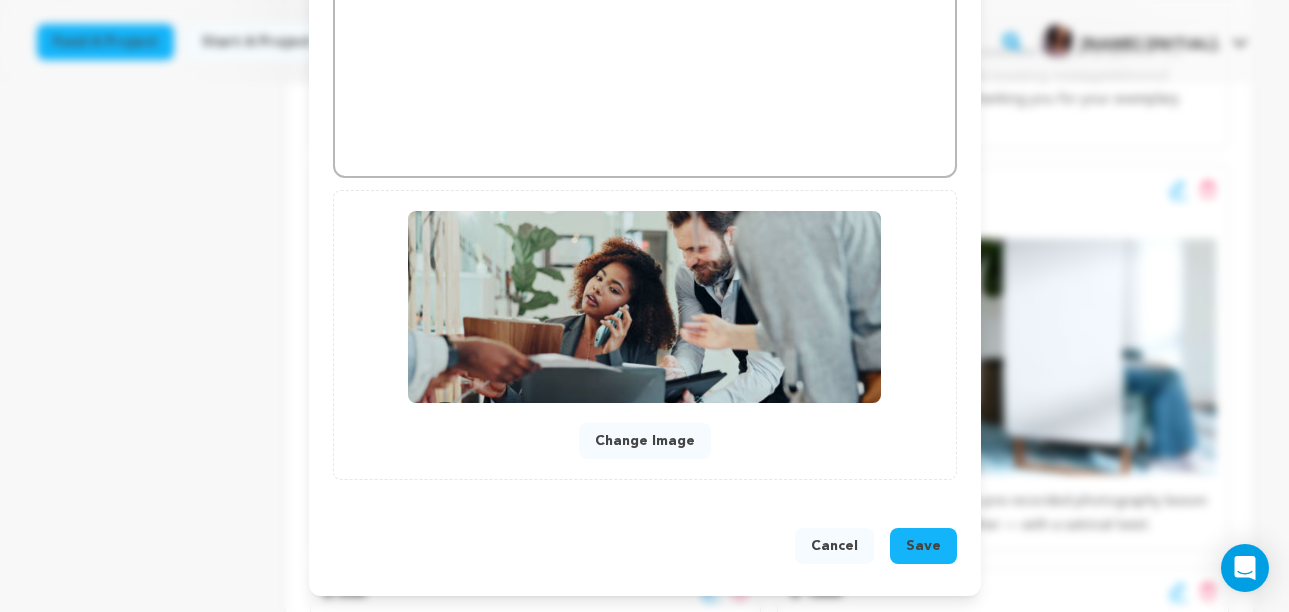 click on "Change Image" at bounding box center [645, 441] 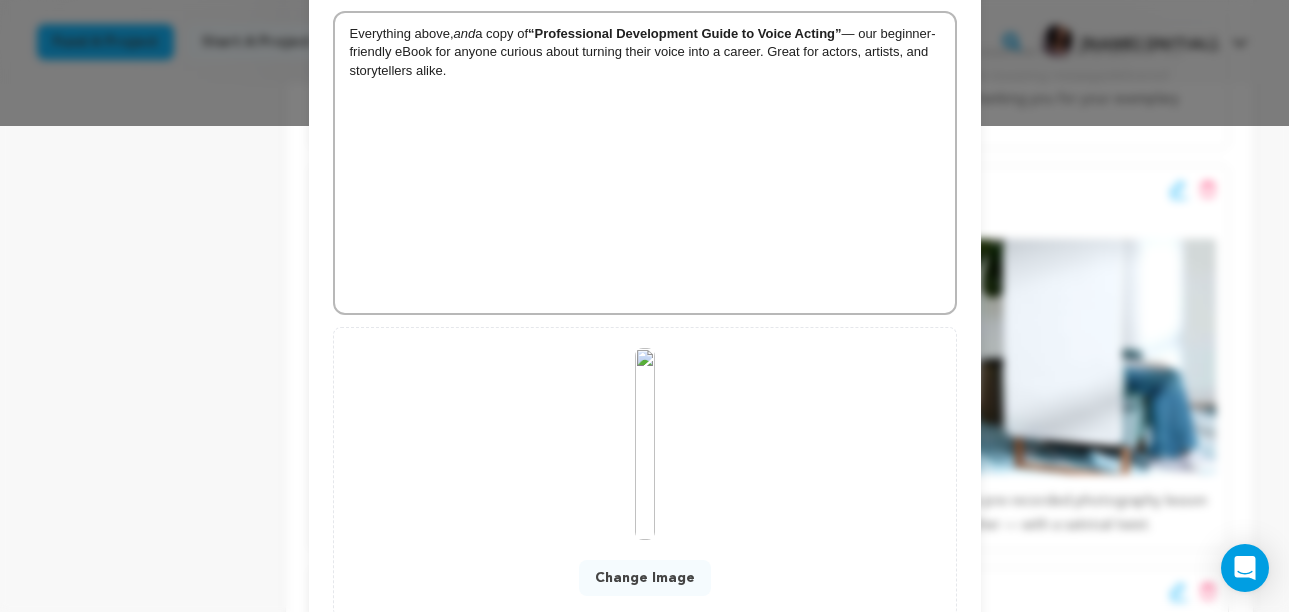 scroll, scrollTop: 623, scrollLeft: 0, axis: vertical 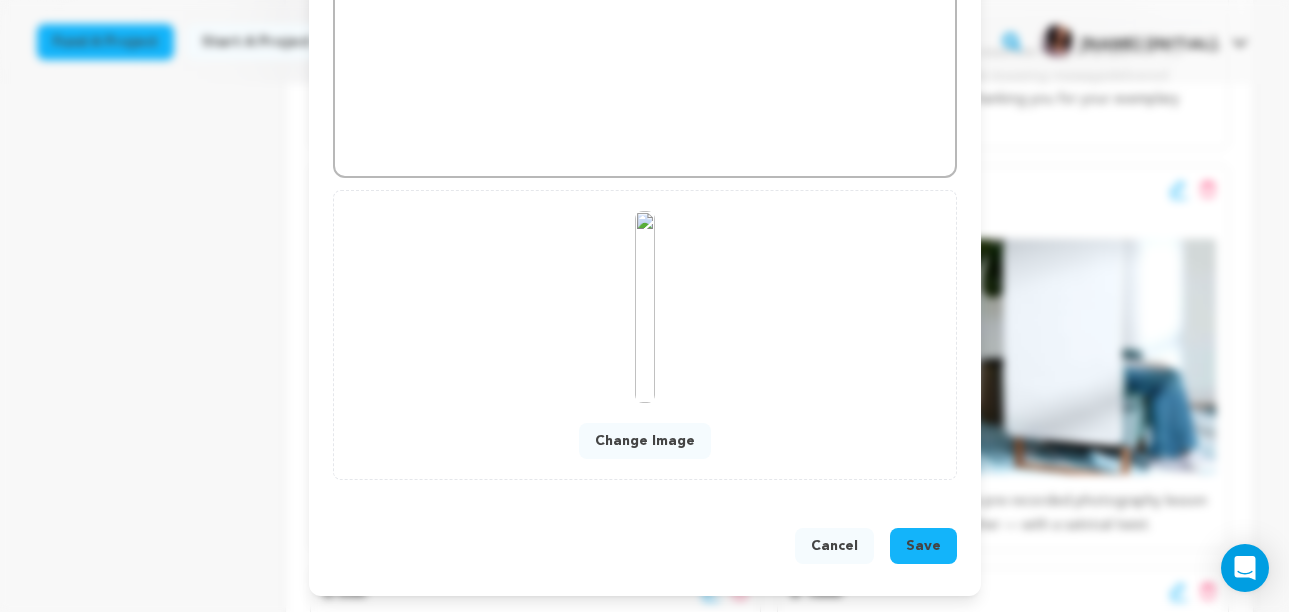click on "Save" at bounding box center [923, 546] 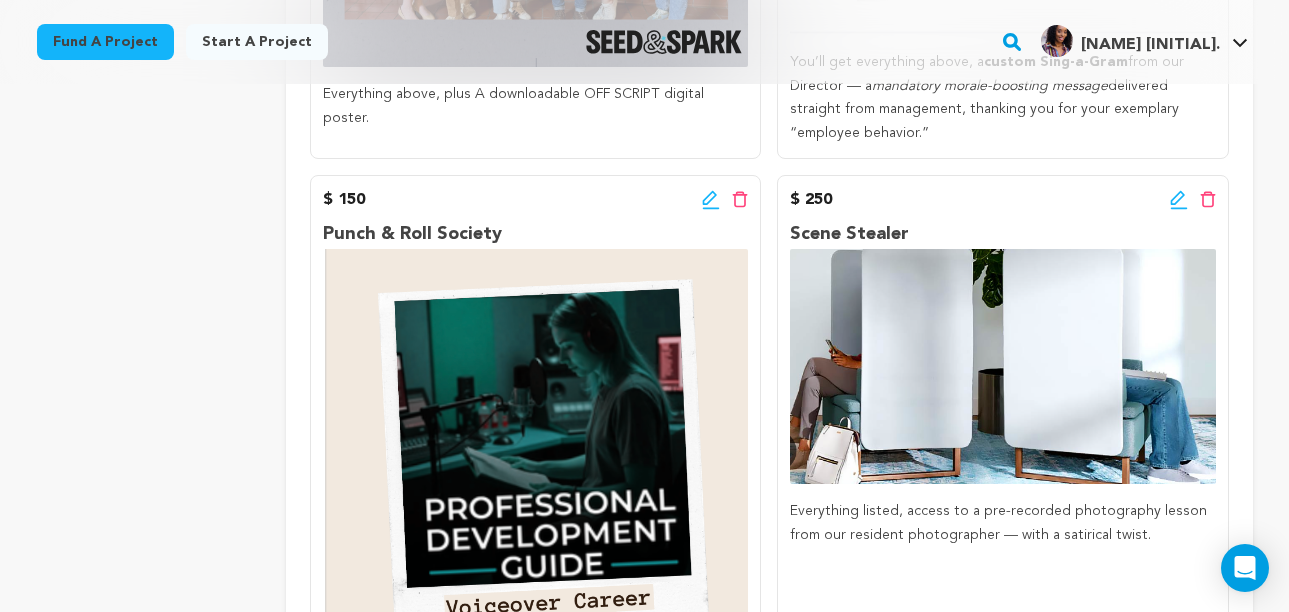 scroll, scrollTop: 1568, scrollLeft: 0, axis: vertical 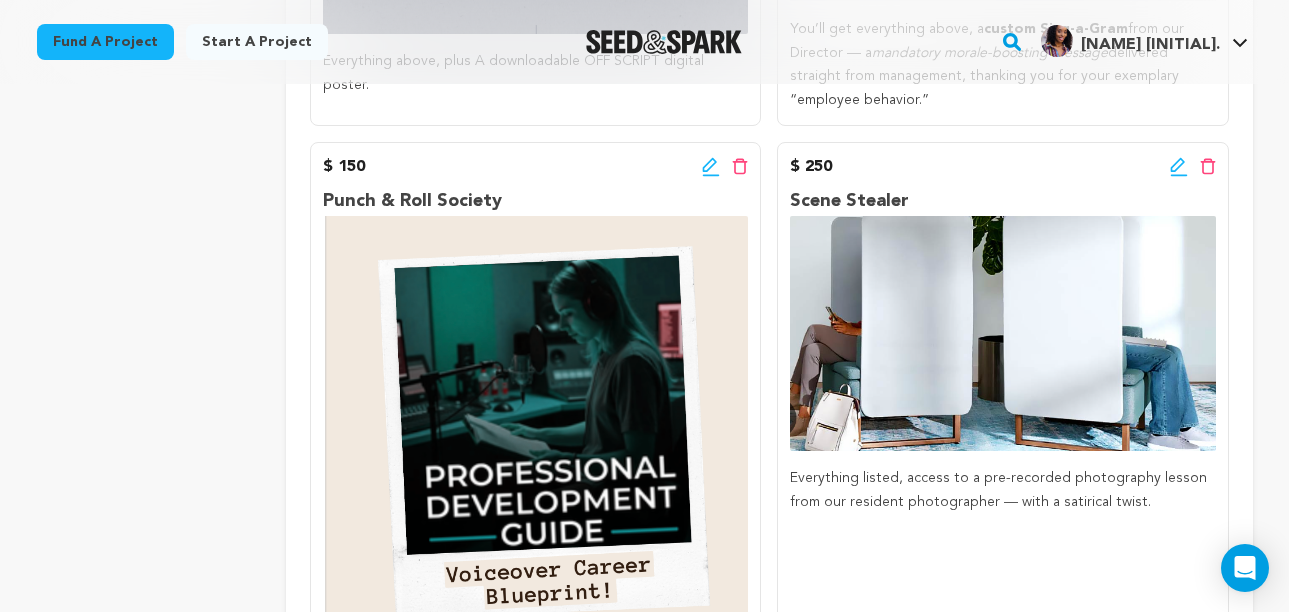 click 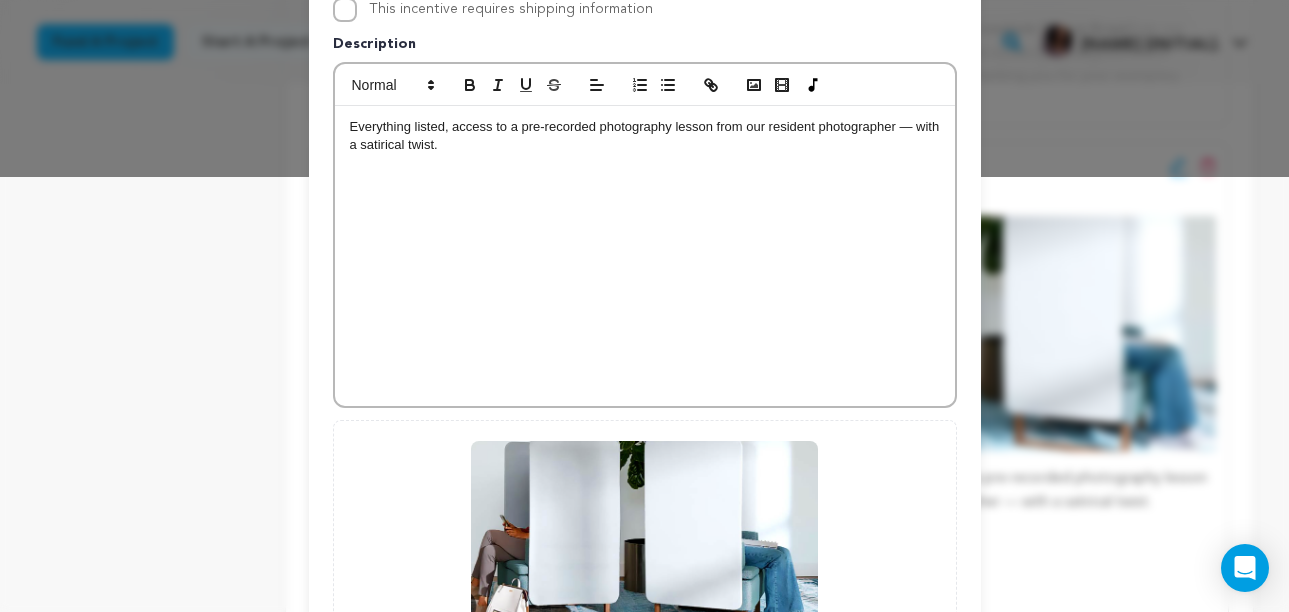 scroll, scrollTop: 572, scrollLeft: 0, axis: vertical 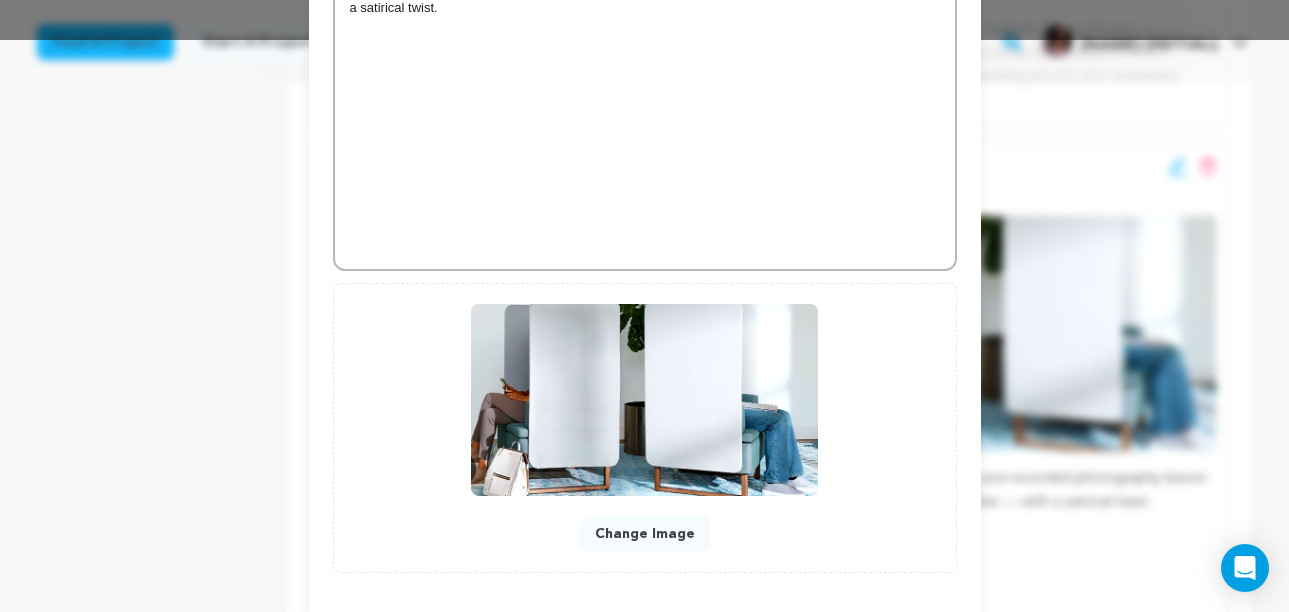 click on "Change Image" at bounding box center (645, 534) 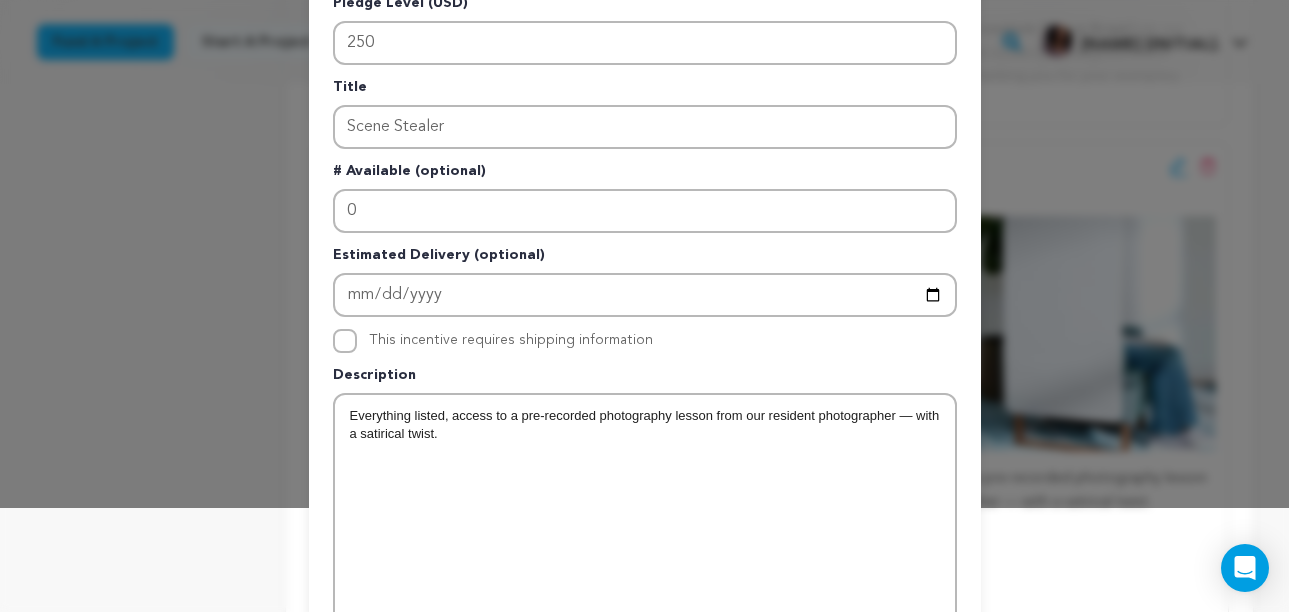 scroll, scrollTop: 0, scrollLeft: 0, axis: both 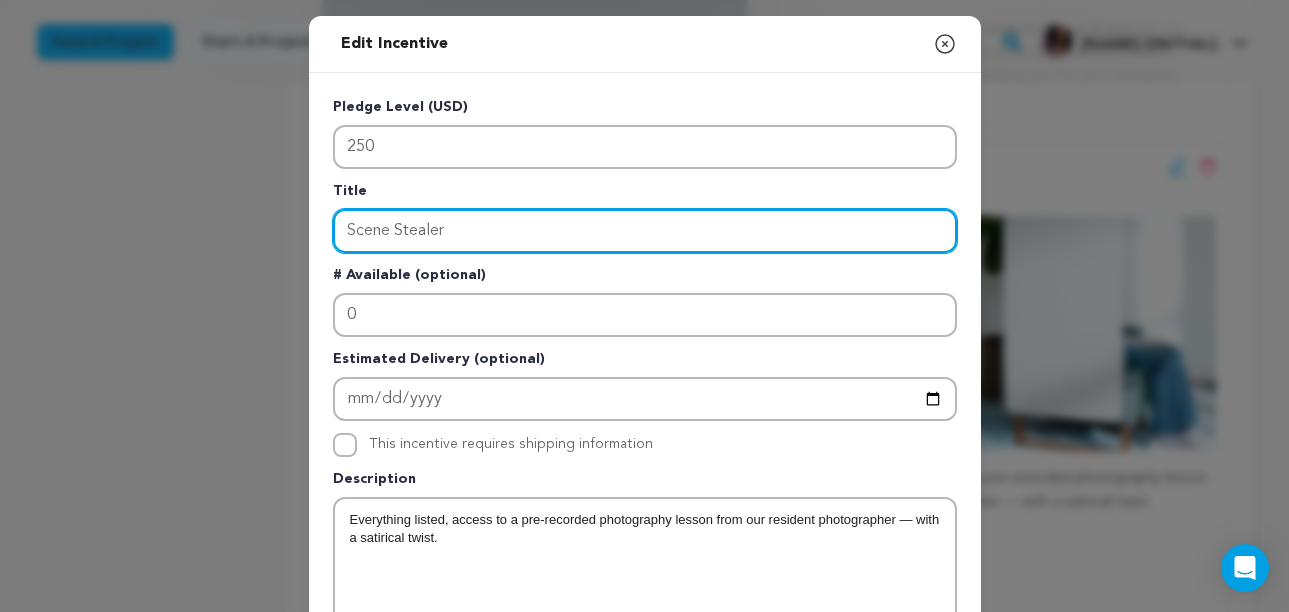 click on "Scene Stealer" at bounding box center [645, 231] 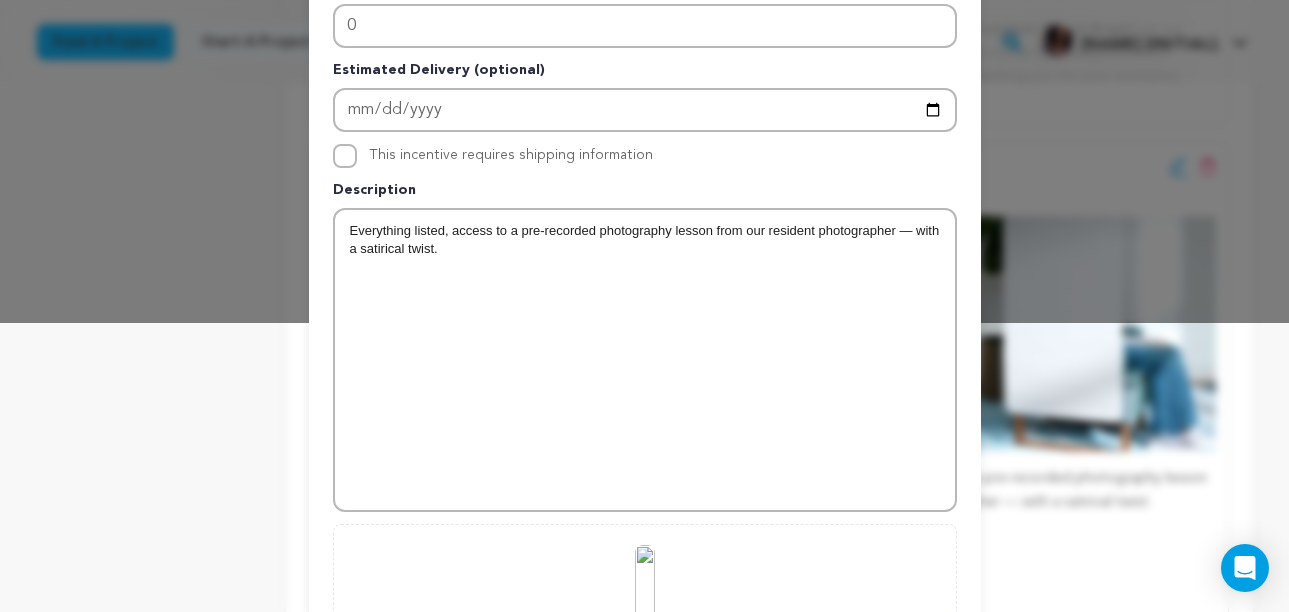 scroll, scrollTop: 623, scrollLeft: 0, axis: vertical 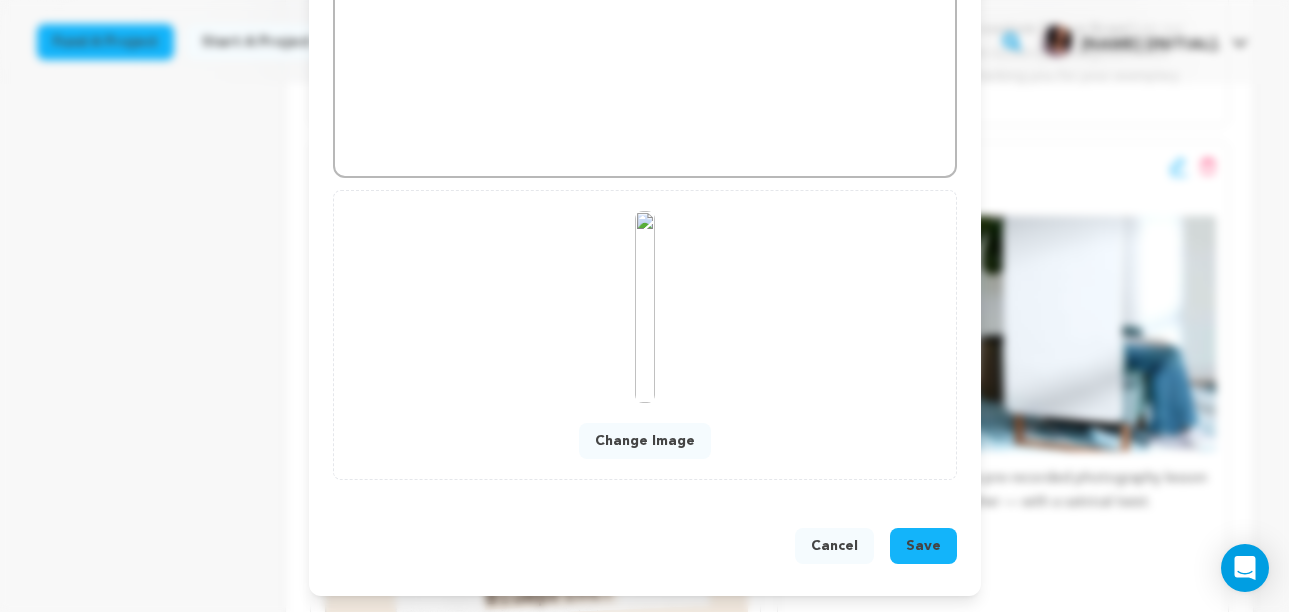 type on "Behind the Lens: Off Script Style" 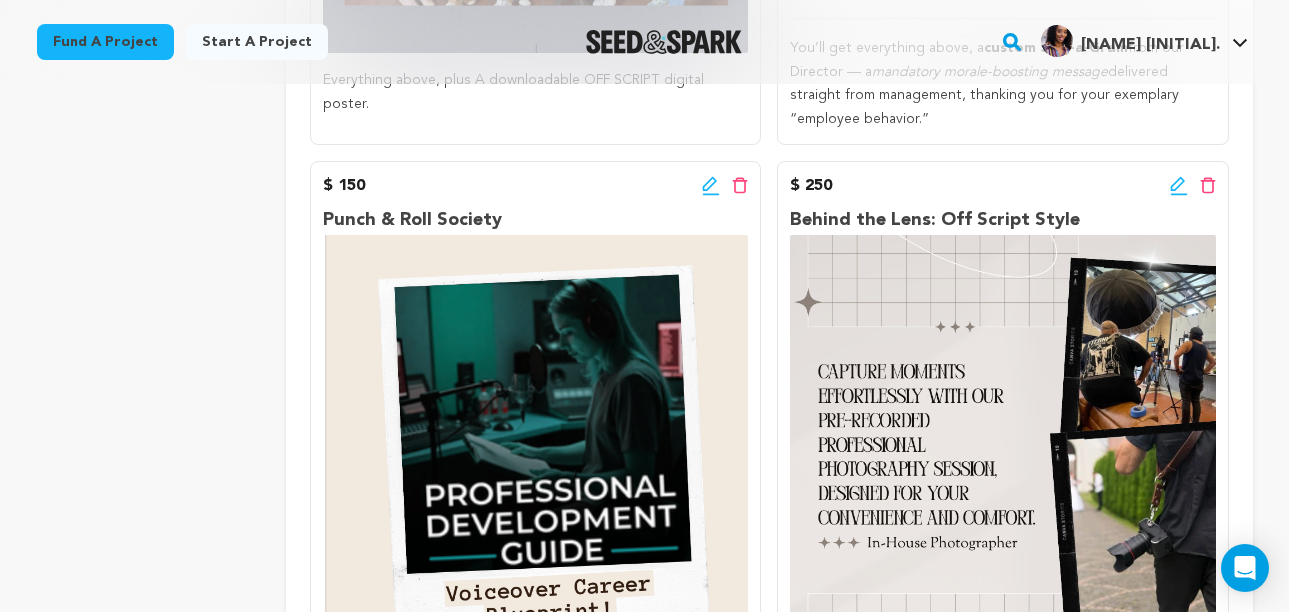 scroll, scrollTop: 1544, scrollLeft: 0, axis: vertical 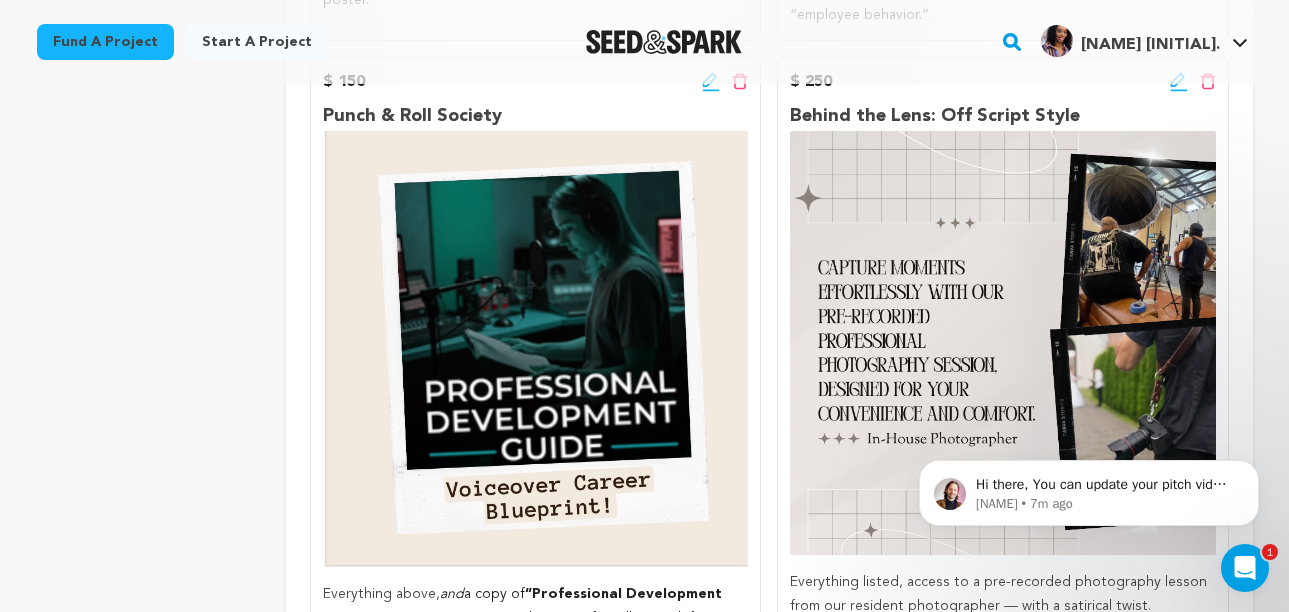 click at bounding box center [1002, 343] 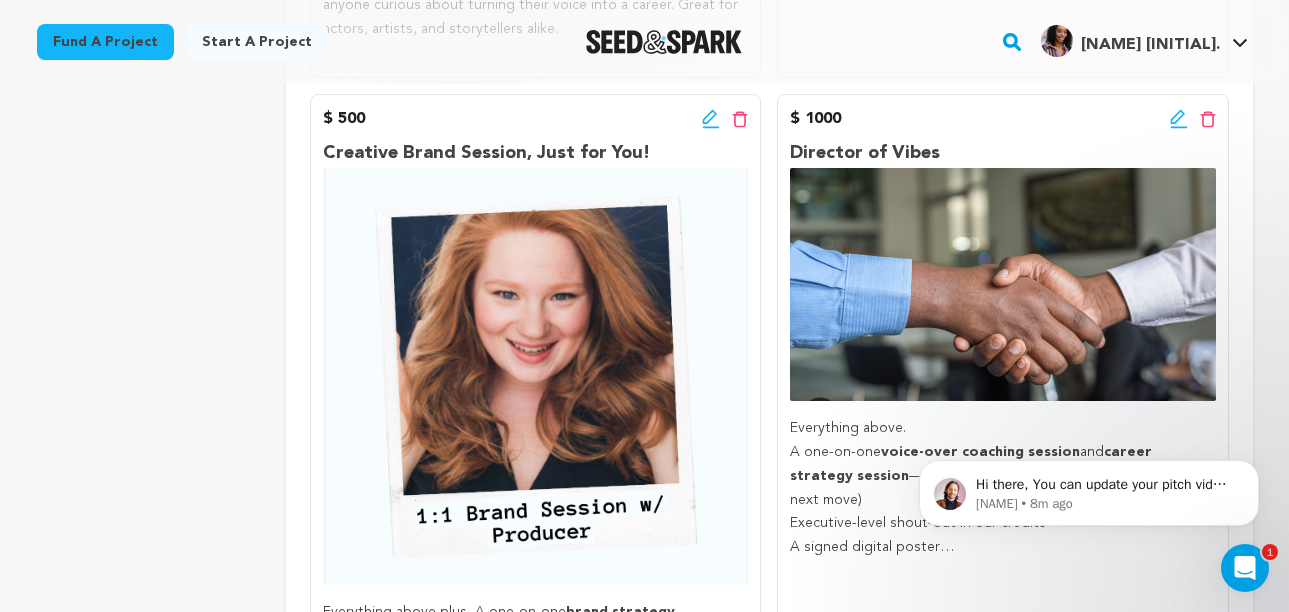 scroll, scrollTop: 2261, scrollLeft: 0, axis: vertical 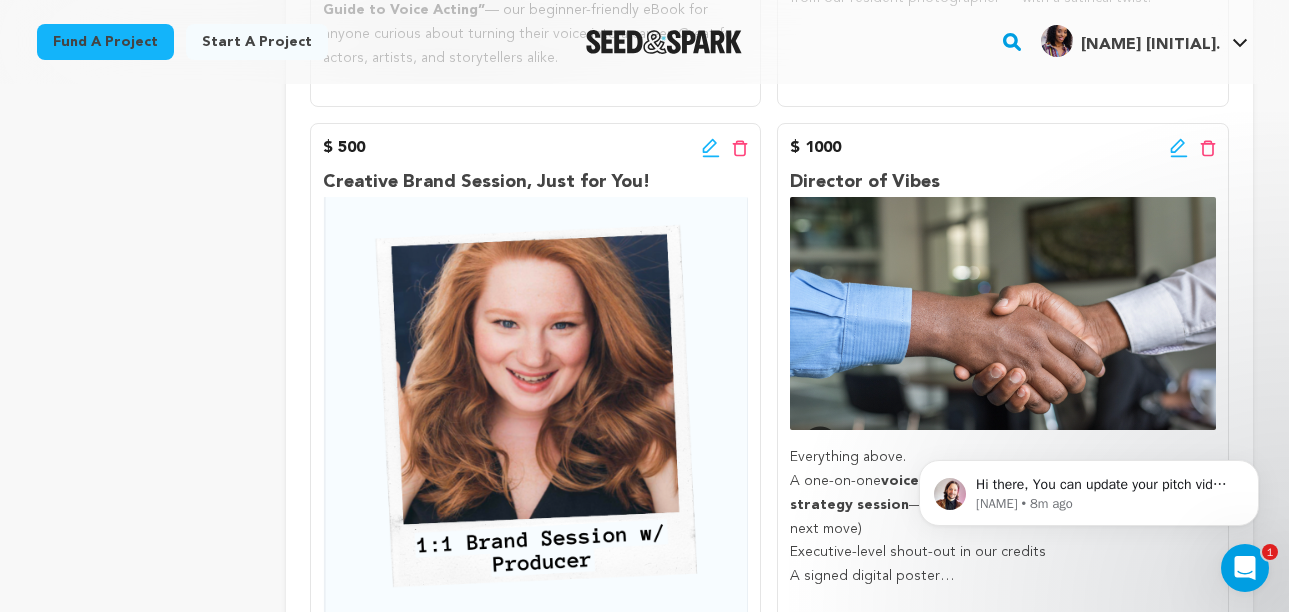 click 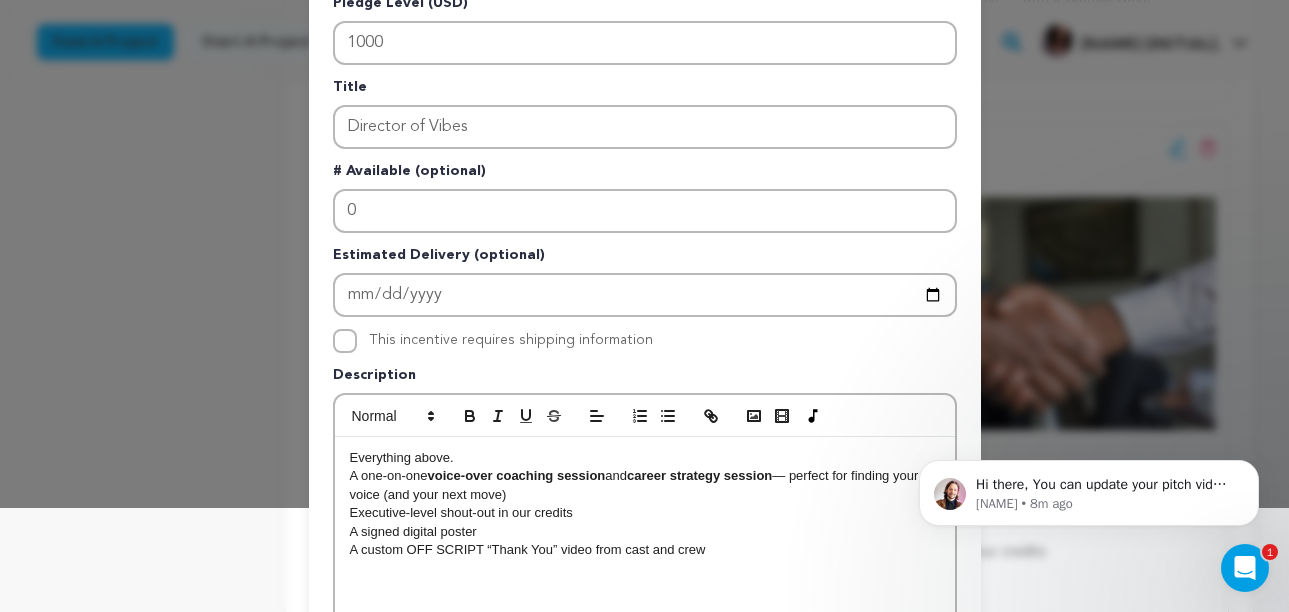 scroll, scrollTop: 192, scrollLeft: 0, axis: vertical 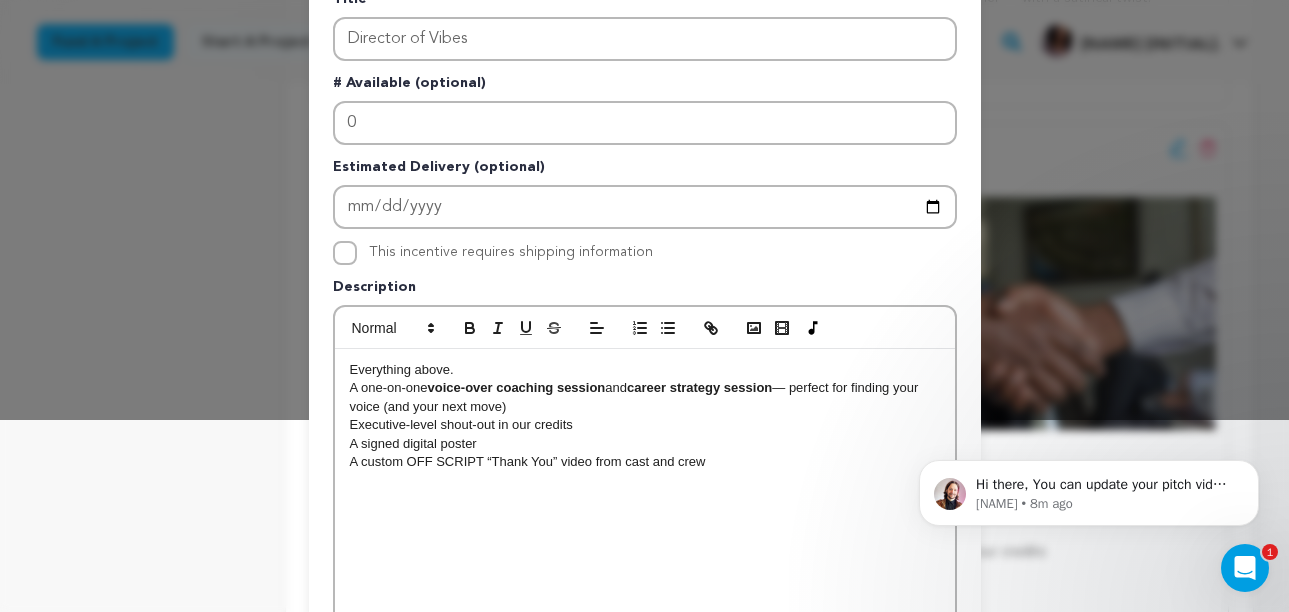 drag, startPoint x: 633, startPoint y: 390, endPoint x: 431, endPoint y: 392, distance: 202.0099 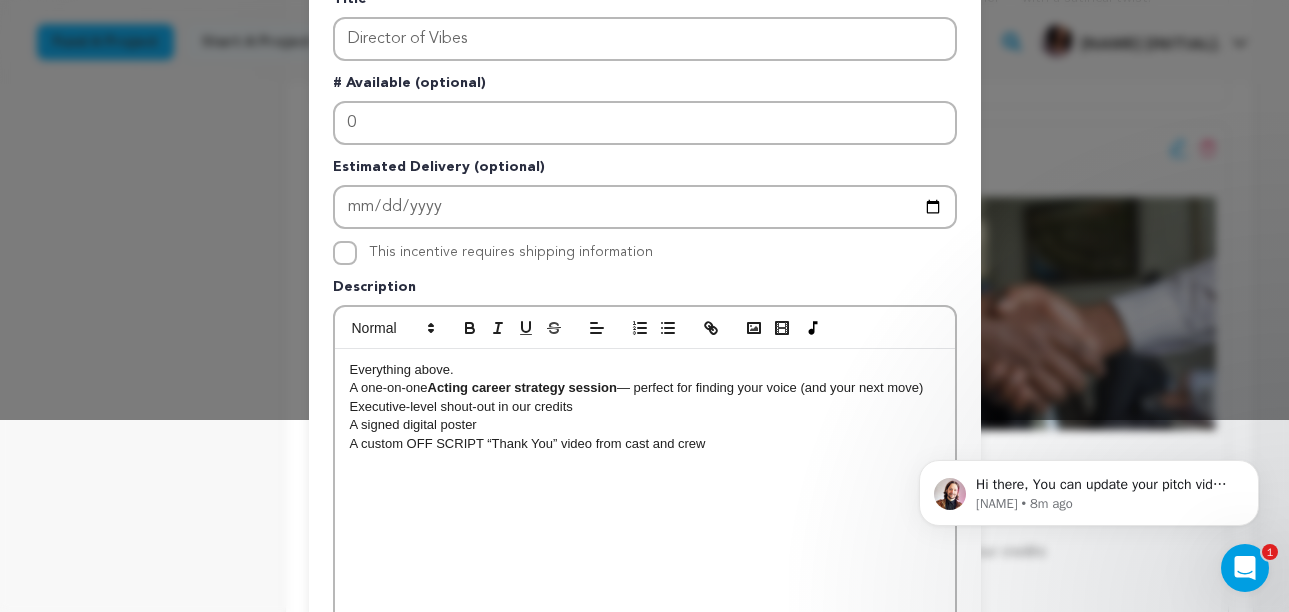 click on "career strategy session" at bounding box center (544, 387) 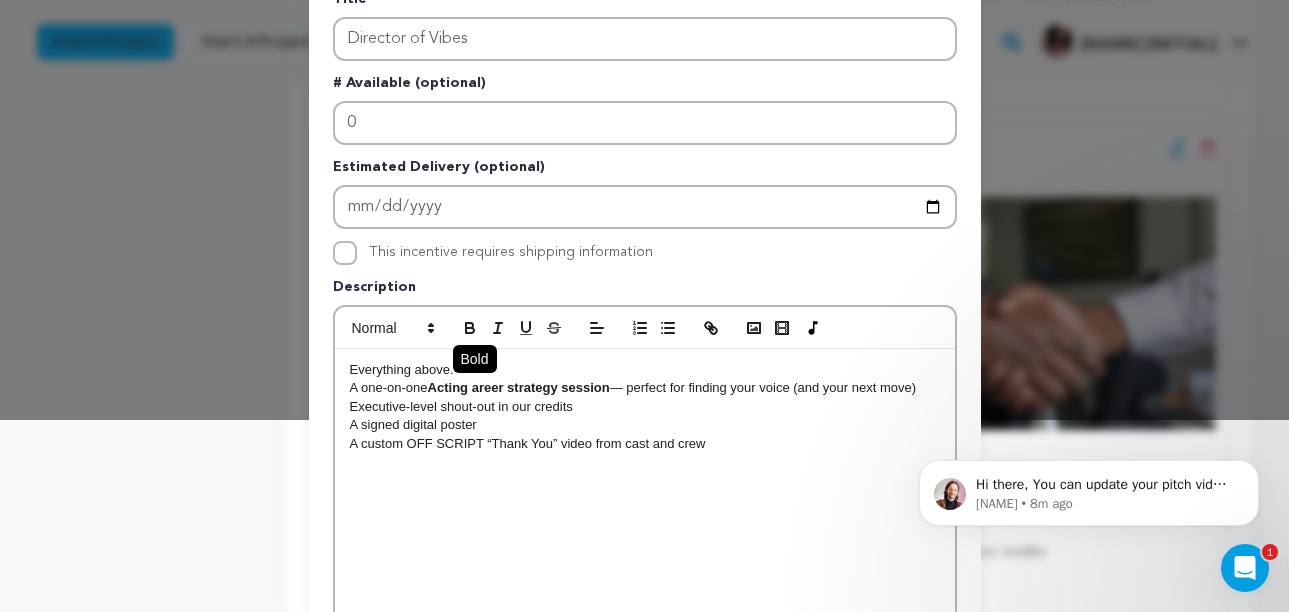 click 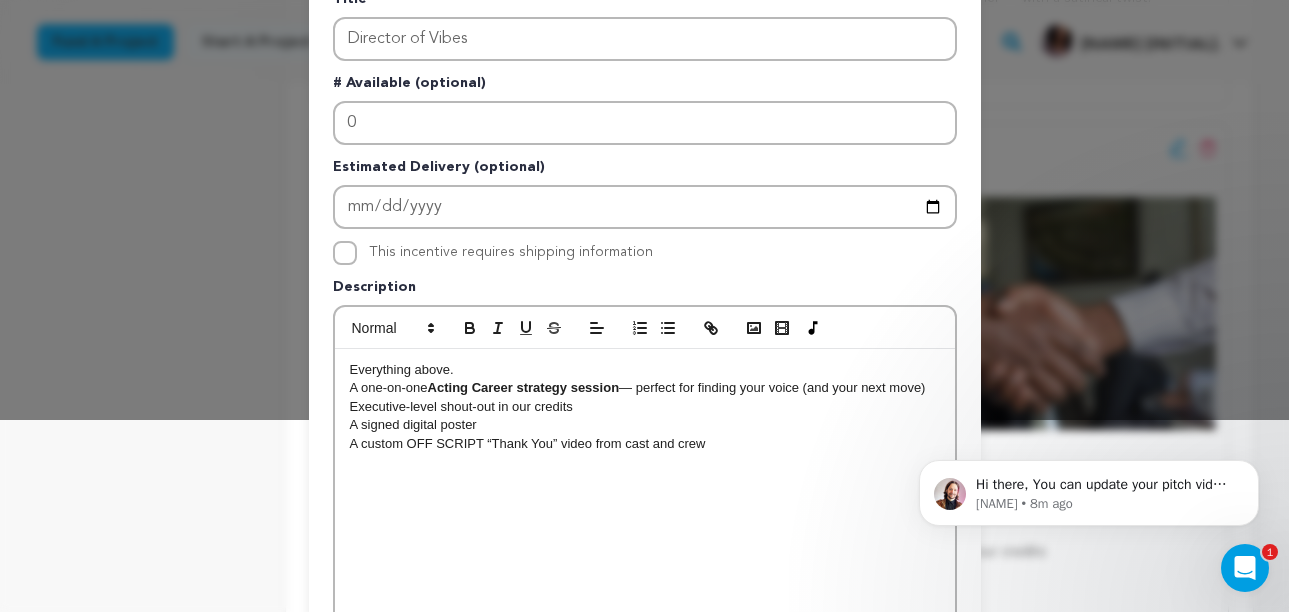 click on "Career strategy session" at bounding box center (545, 387) 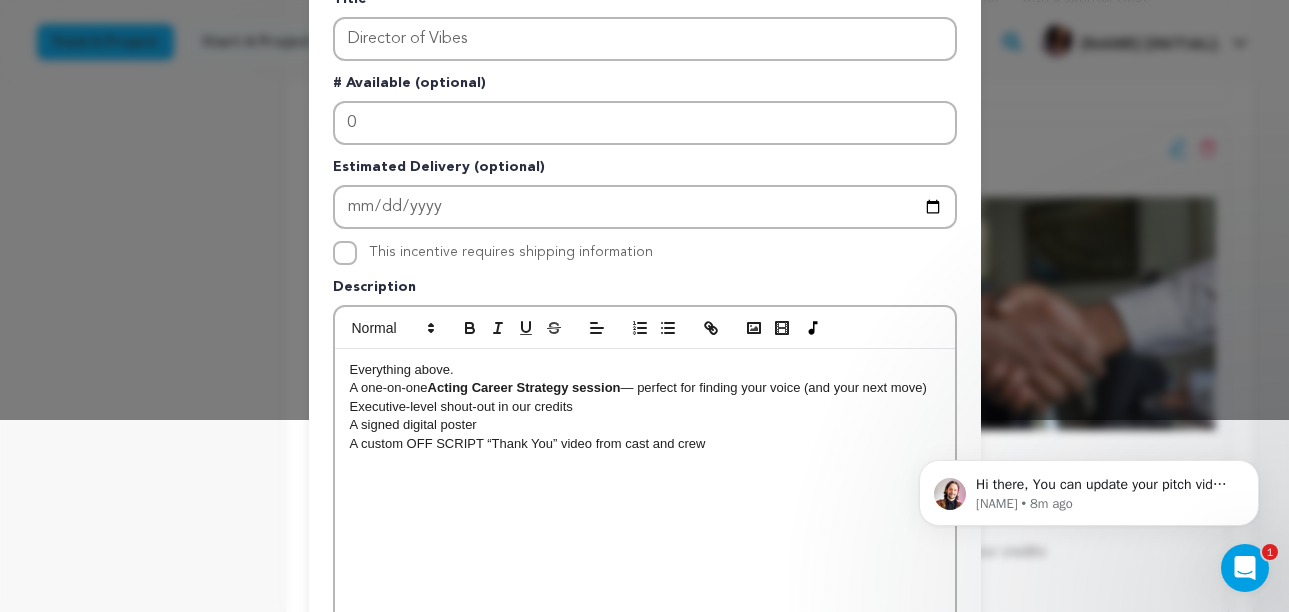 click on "Career Strategy session" at bounding box center (546, 387) 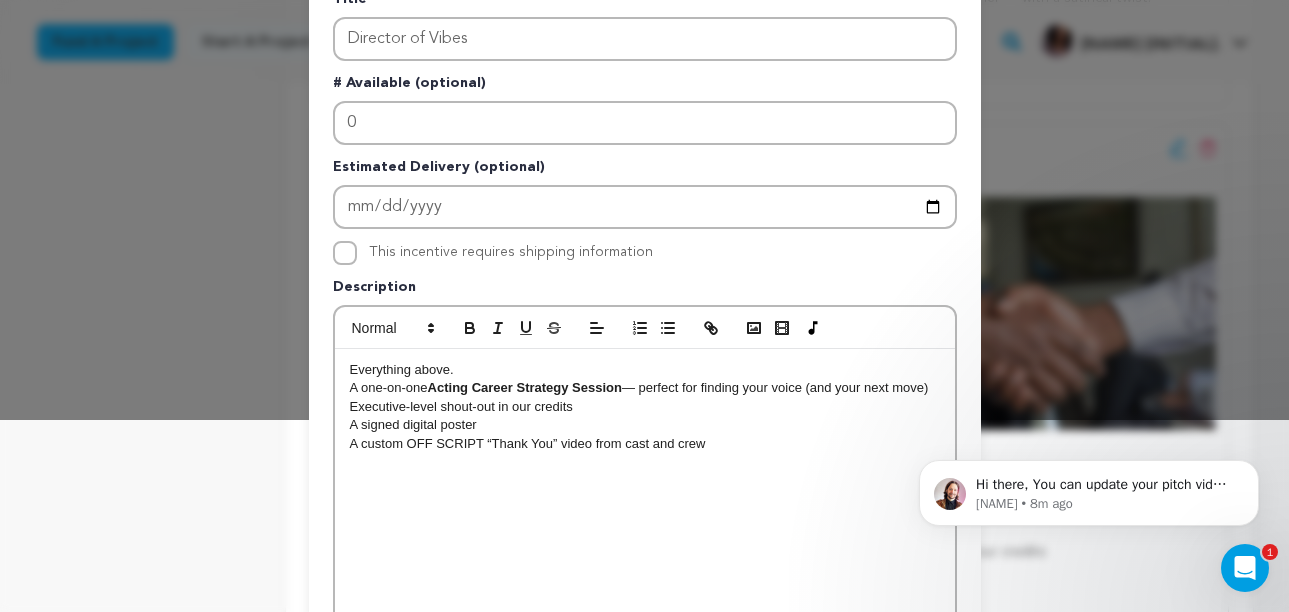 click on "Executive-level shout-out in our credits" at bounding box center (645, 407) 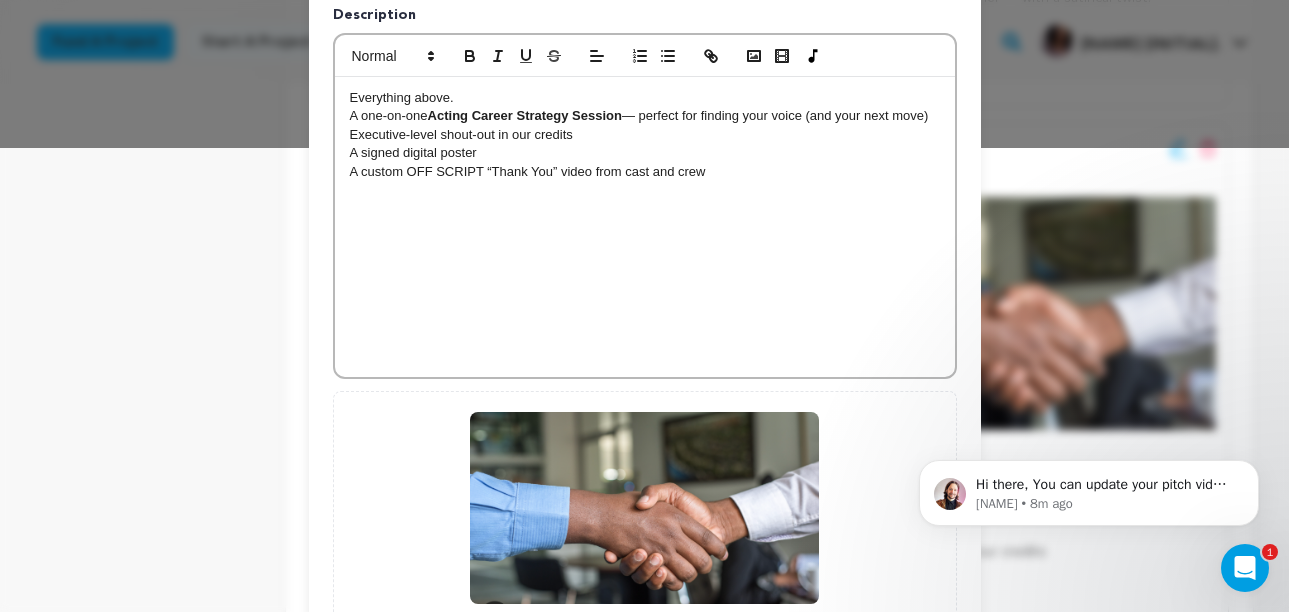 scroll, scrollTop: 477, scrollLeft: 0, axis: vertical 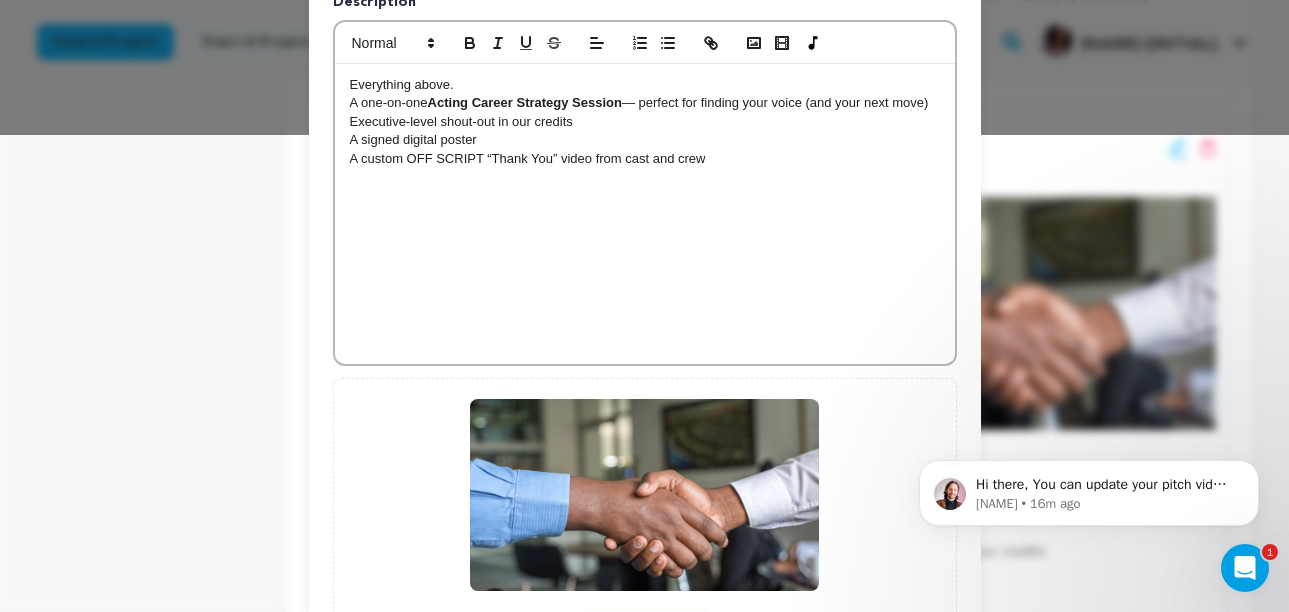 click at bounding box center [1245, 568] 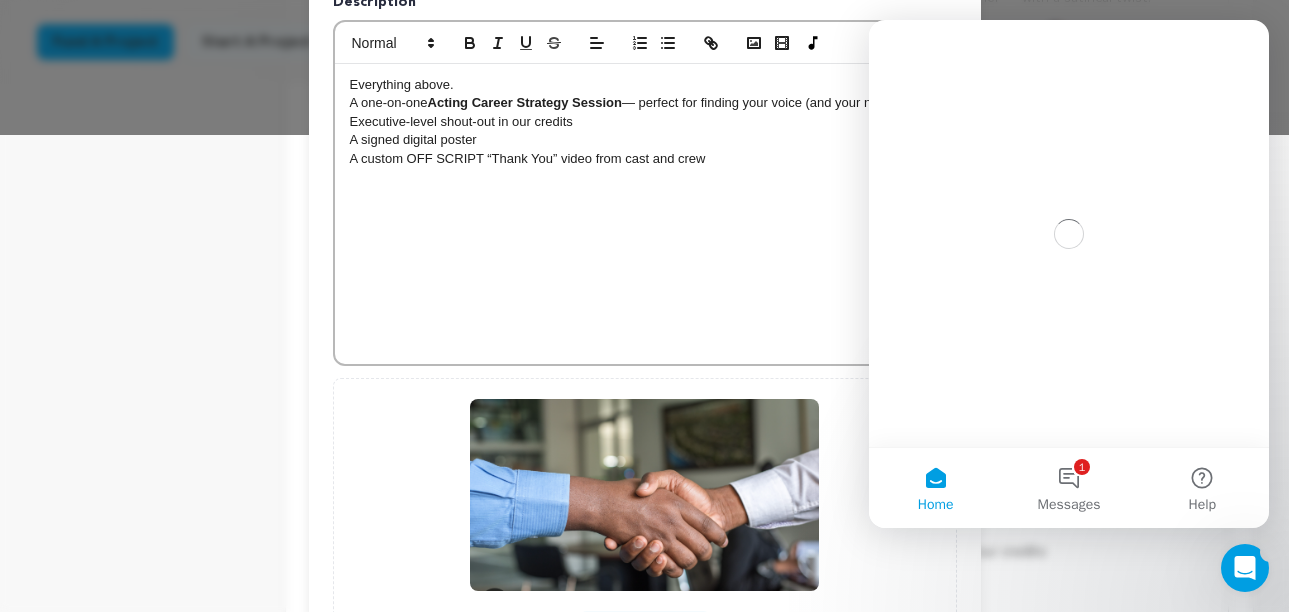 scroll, scrollTop: 0, scrollLeft: 0, axis: both 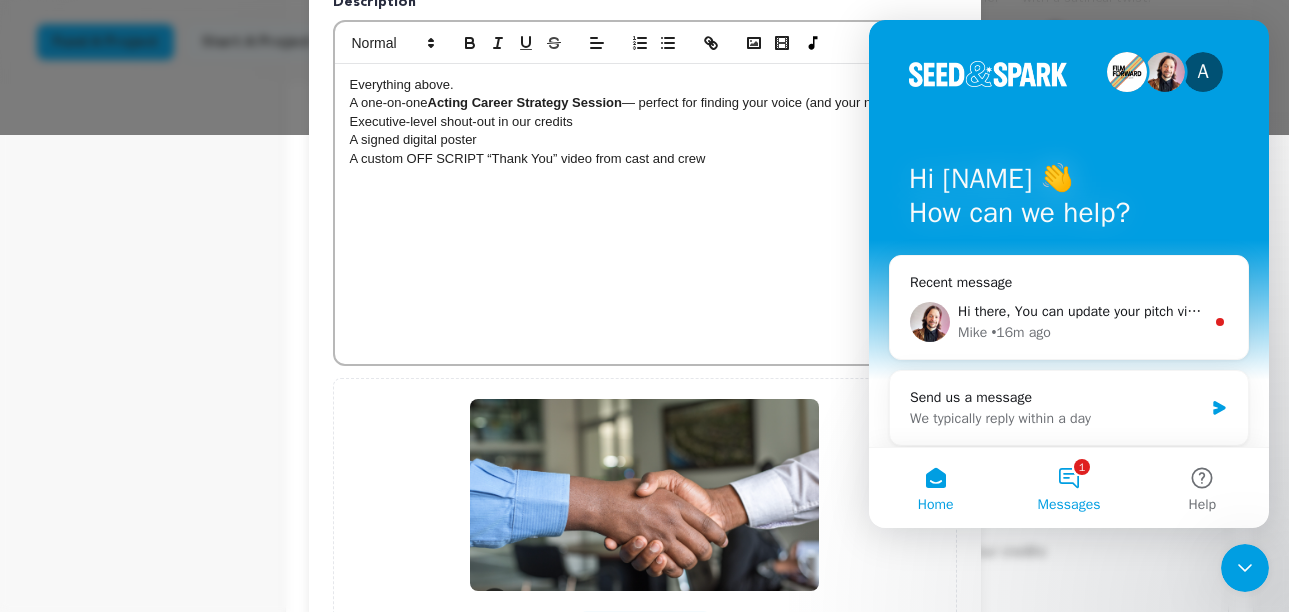 click on "1 Messages" at bounding box center (1068, 488) 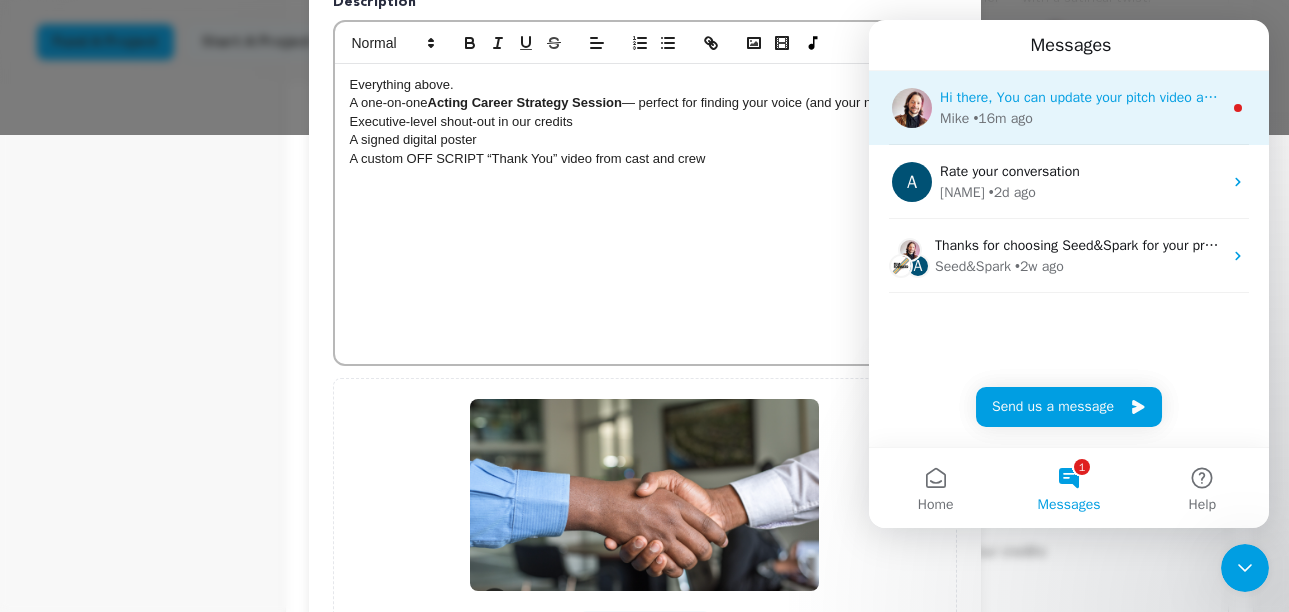 click on "Mike •  16m ago" at bounding box center (1081, 118) 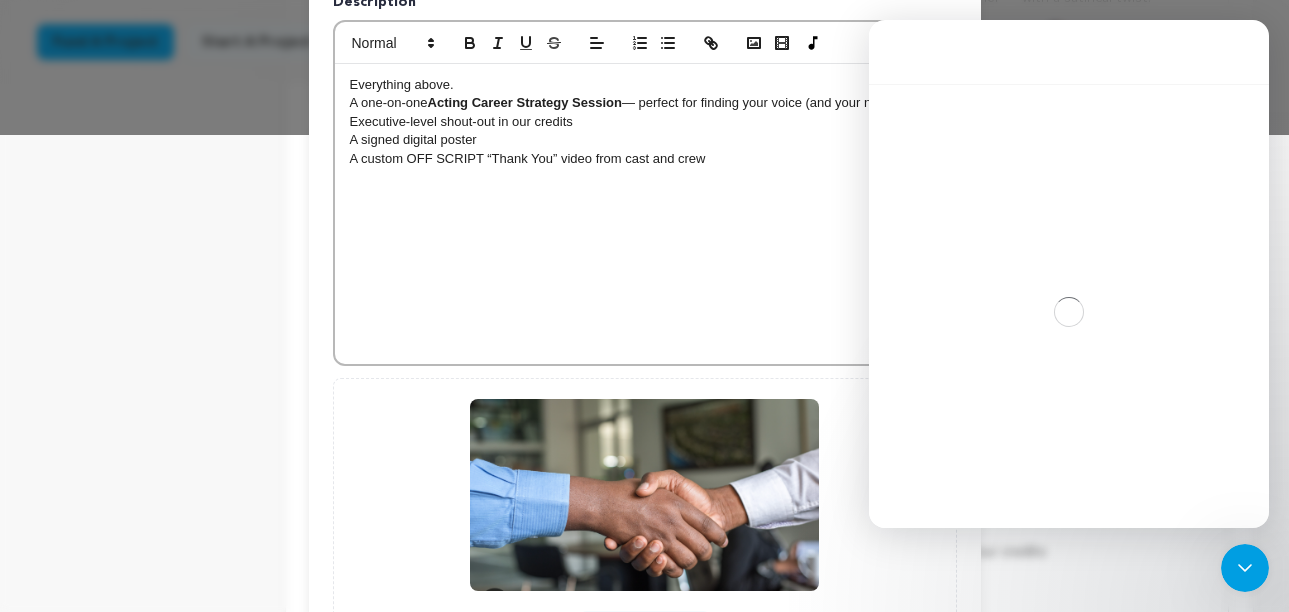 scroll, scrollTop: 3, scrollLeft: 0, axis: vertical 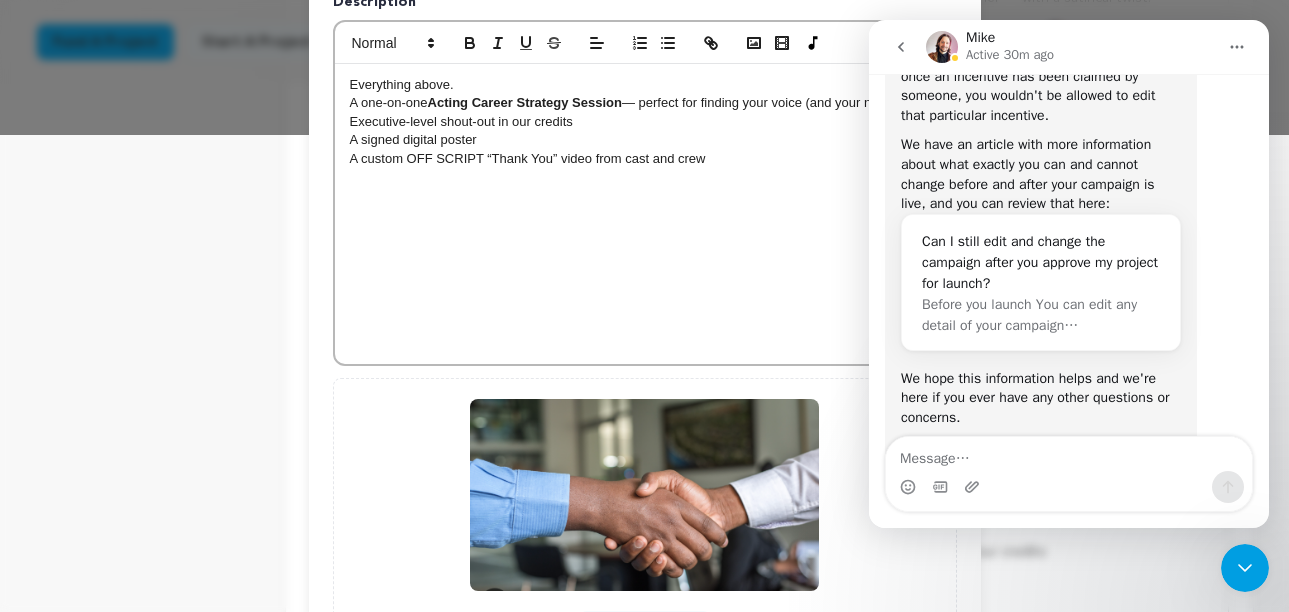 click on "Everything above.  A one-on-one  Acting   Career Strategy Session  — perfect for finding your voice (and your next move) Executive-level shout-out in our credits A signed digital poster A custom OFF SCRIPT “Thank You” video from cast and crew" at bounding box center [645, 214] 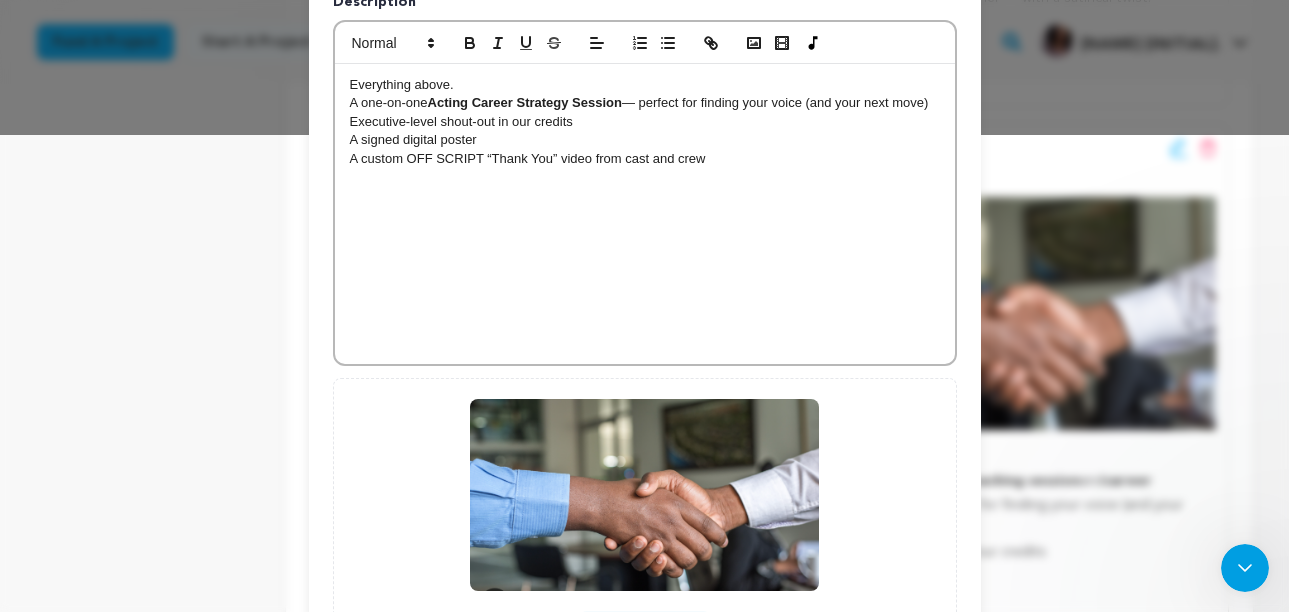 scroll, scrollTop: 0, scrollLeft: 0, axis: both 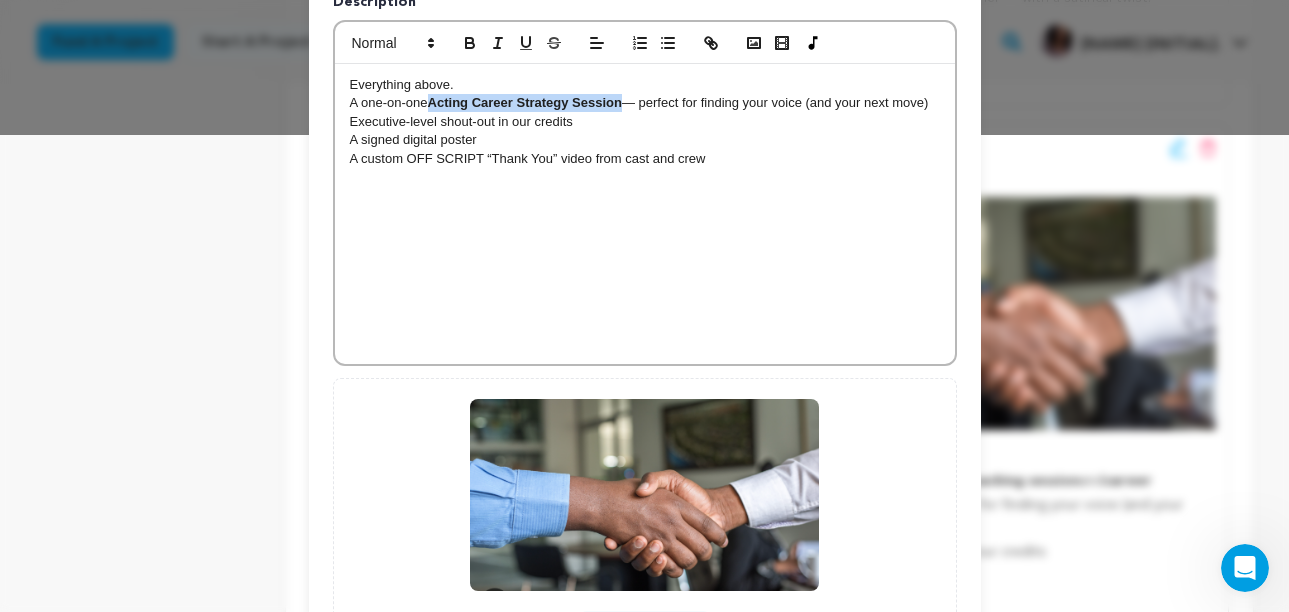 drag, startPoint x: 623, startPoint y: 104, endPoint x: 429, endPoint y: 109, distance: 194.06442 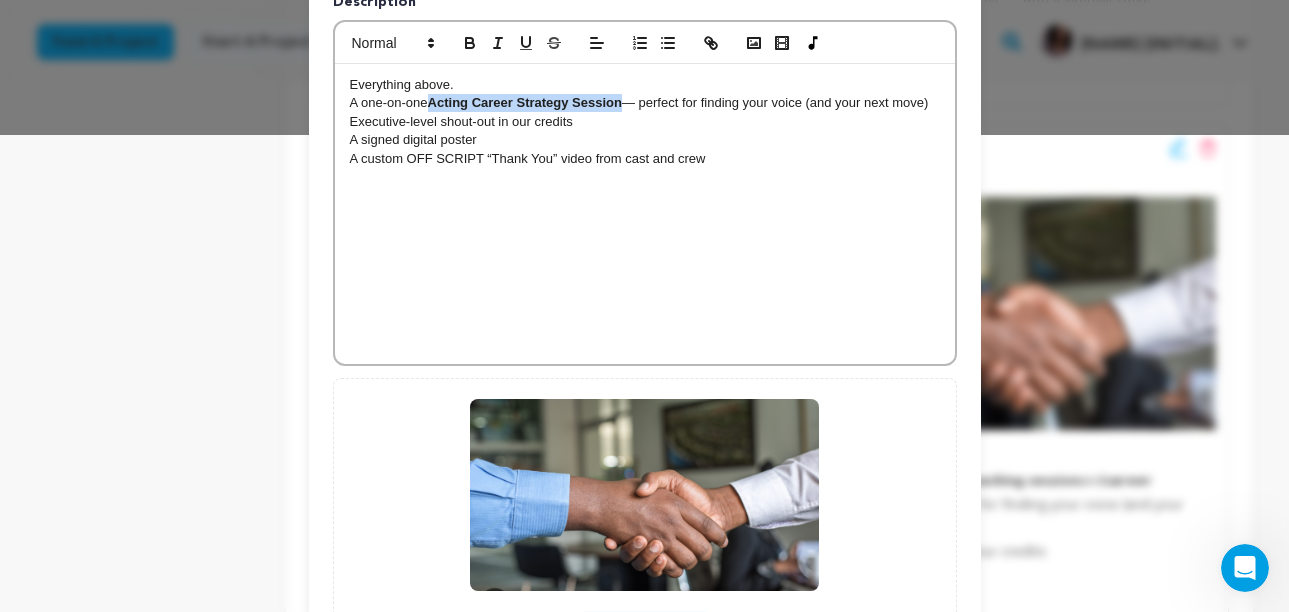 copy on "Acting   Career Strategy Session" 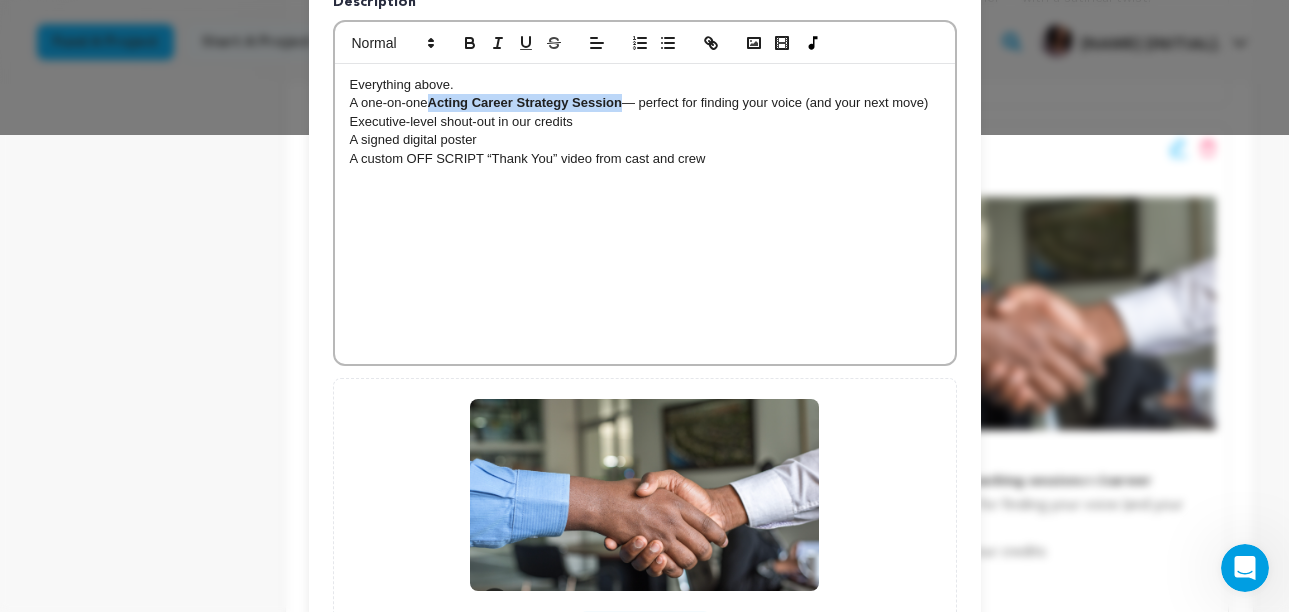 scroll, scrollTop: 665, scrollLeft: 0, axis: vertical 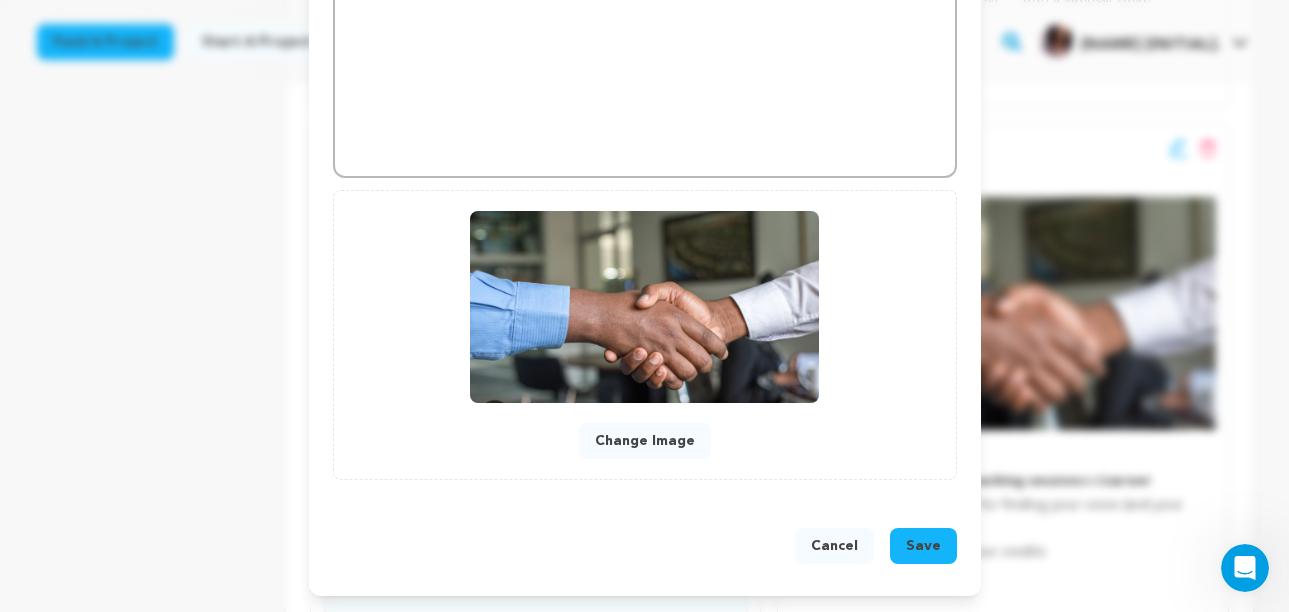 click on "Change Image" at bounding box center [645, 441] 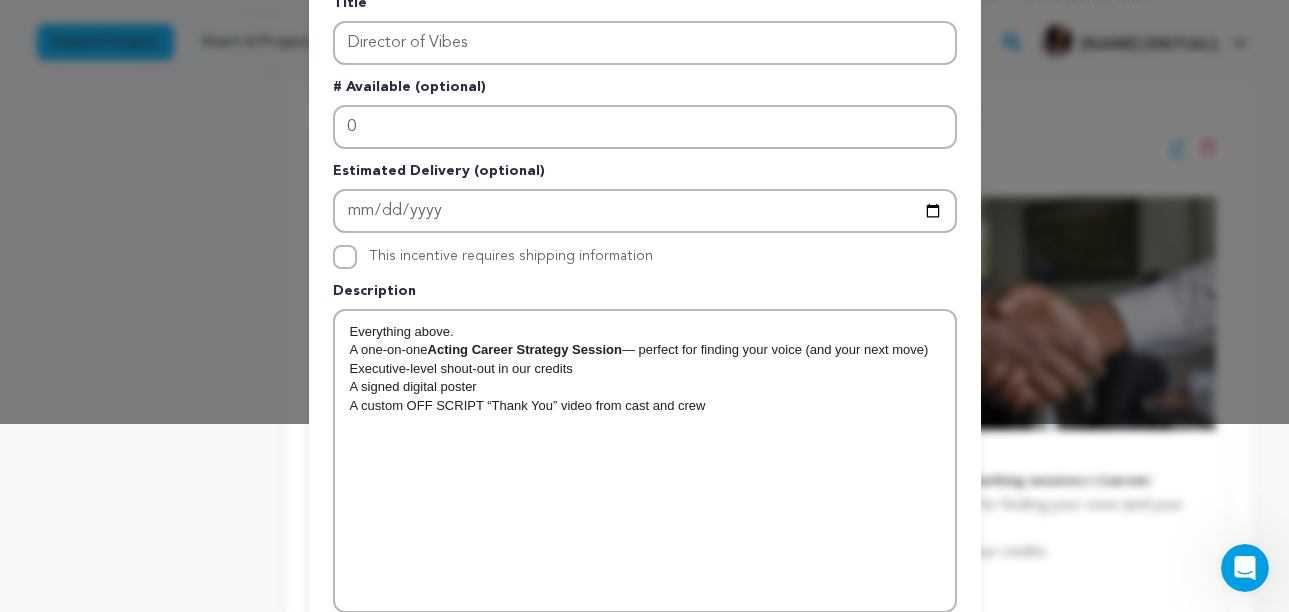 scroll, scrollTop: 181, scrollLeft: 0, axis: vertical 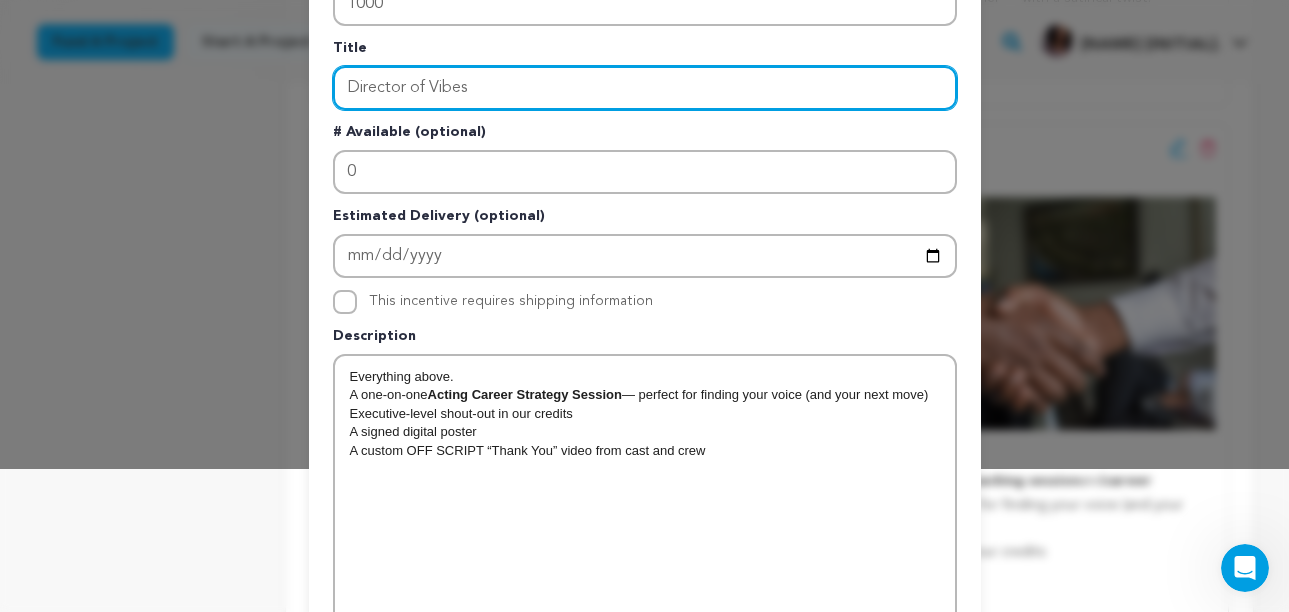 click on "Director of Vibes" at bounding box center [645, 88] 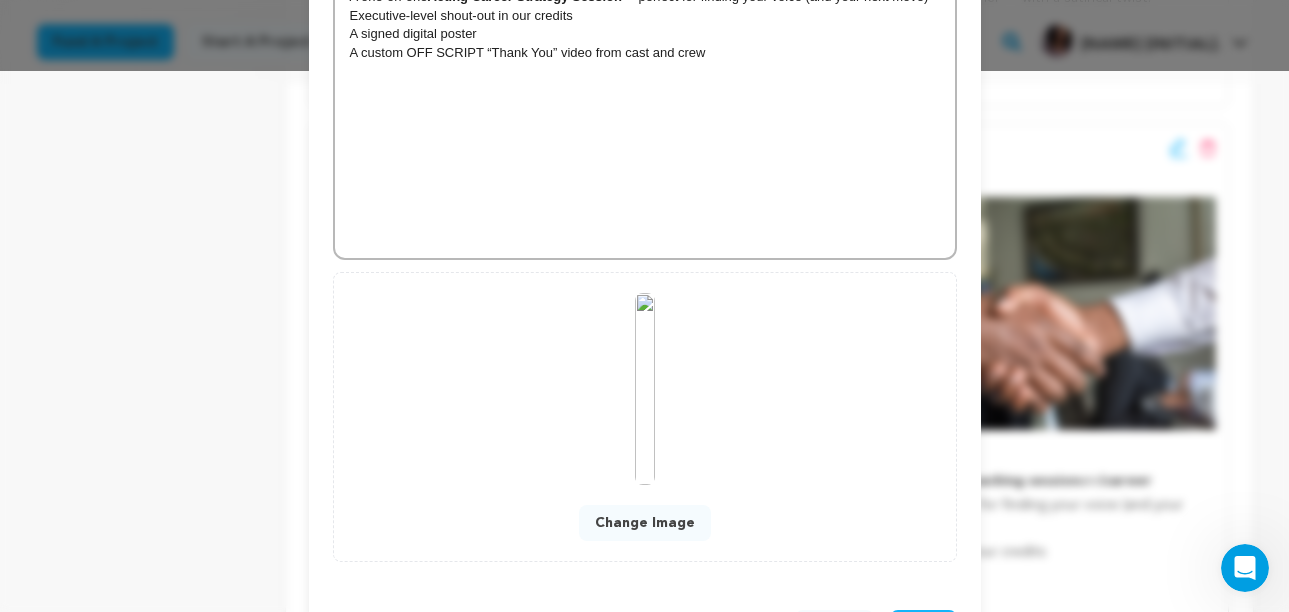 scroll, scrollTop: 623, scrollLeft: 0, axis: vertical 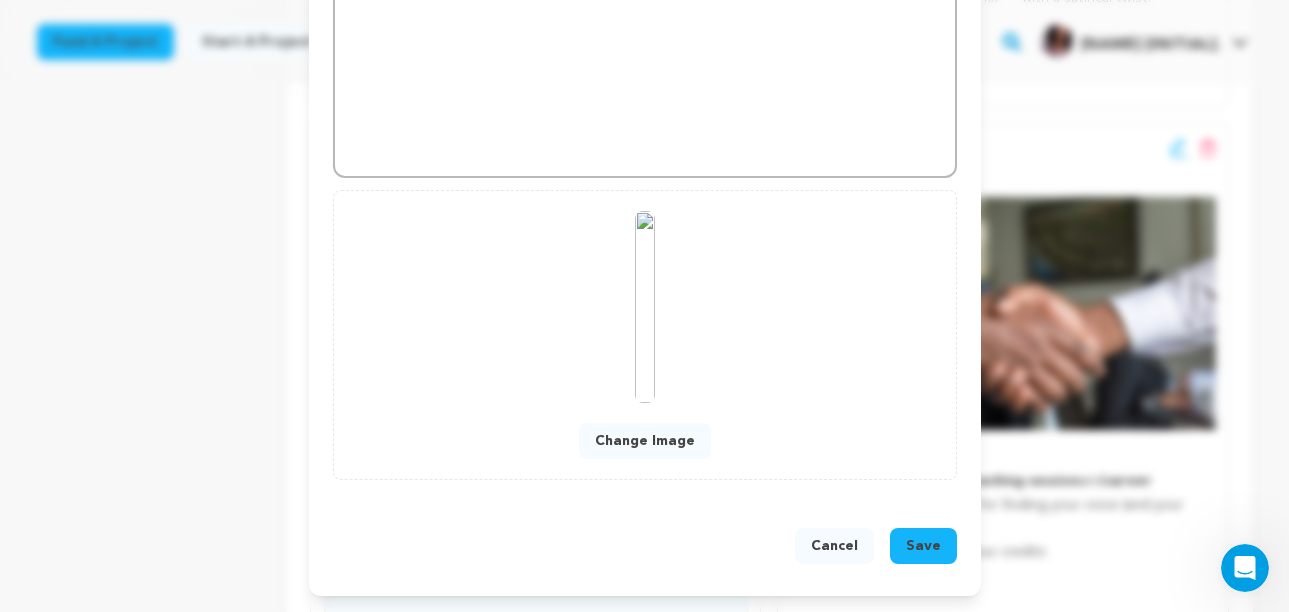 type on "The Actor’s Game Plan" 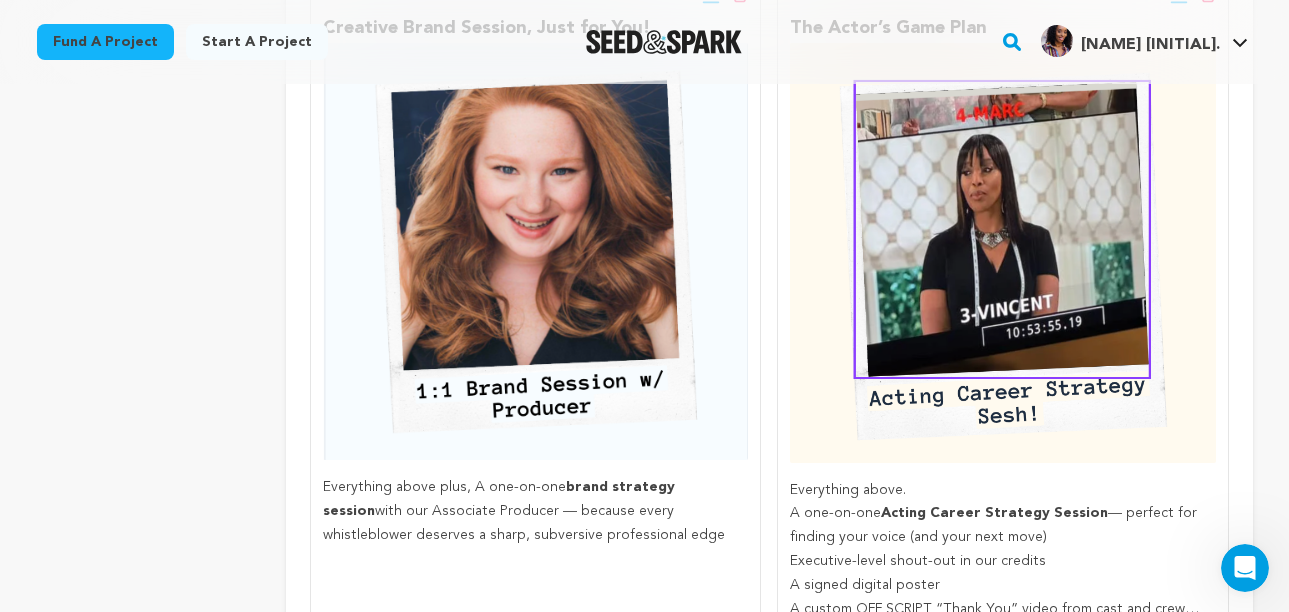 scroll, scrollTop: 2423, scrollLeft: 0, axis: vertical 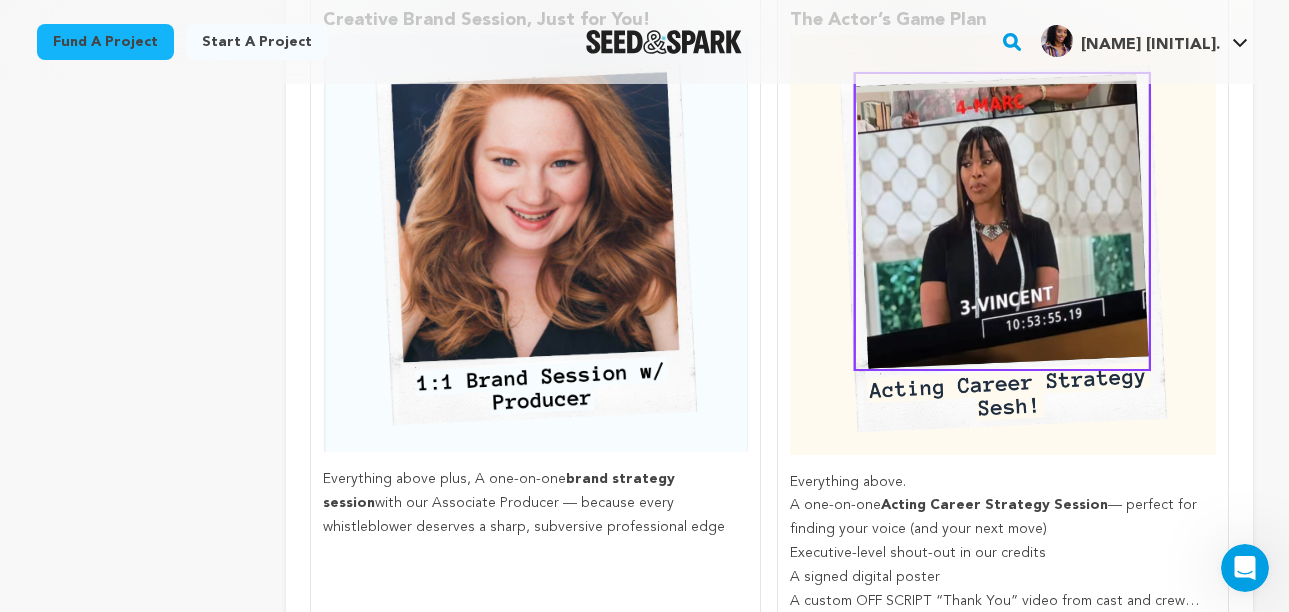 click at bounding box center (1002, 245) 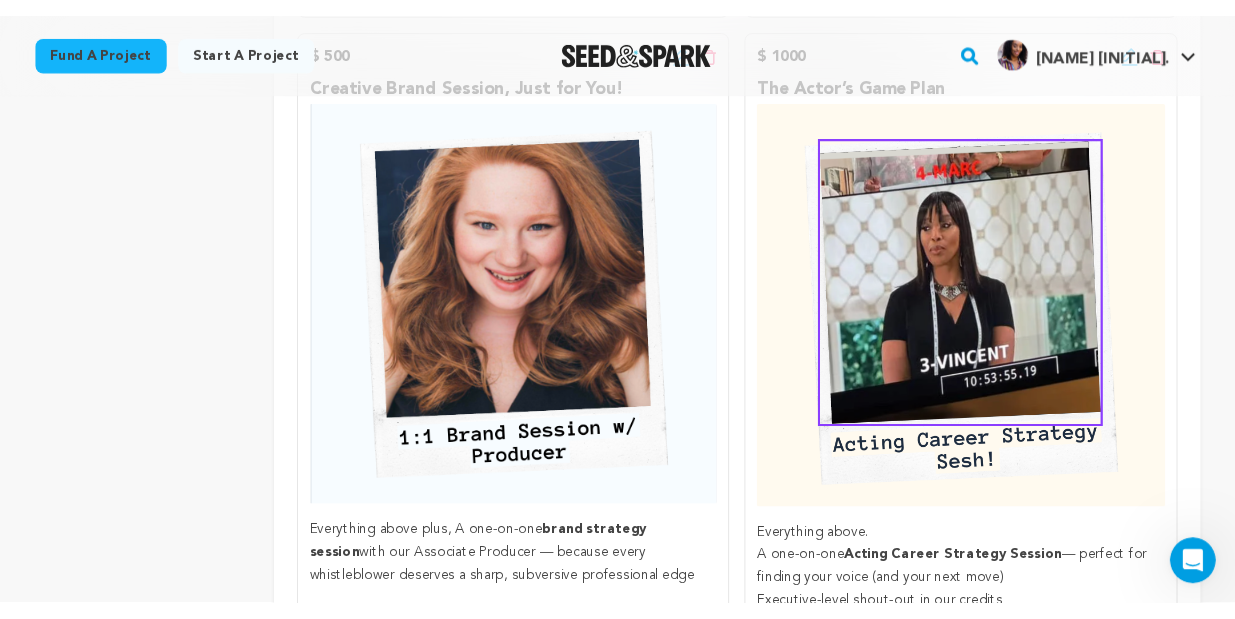 scroll, scrollTop: 2345, scrollLeft: 0, axis: vertical 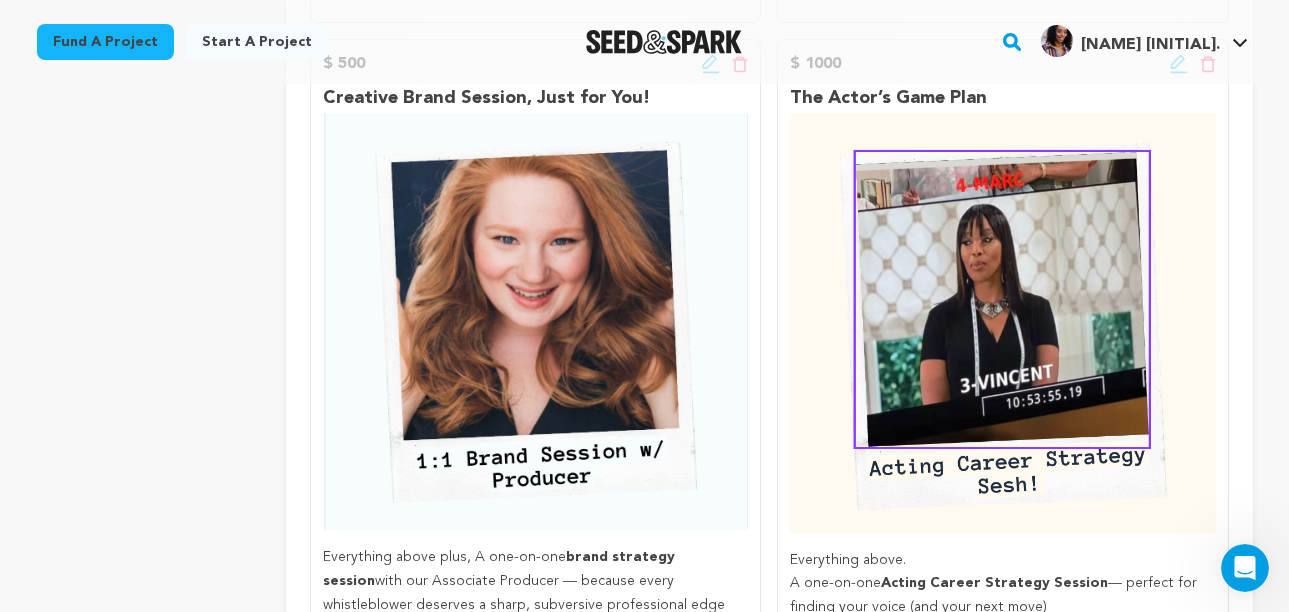 click on "Learn about crafting the most engaging incentives for your campaign!
Total Incentives Offered:
Incentives:
10
Add Incentive
$ 25" at bounding box center (769, -320) 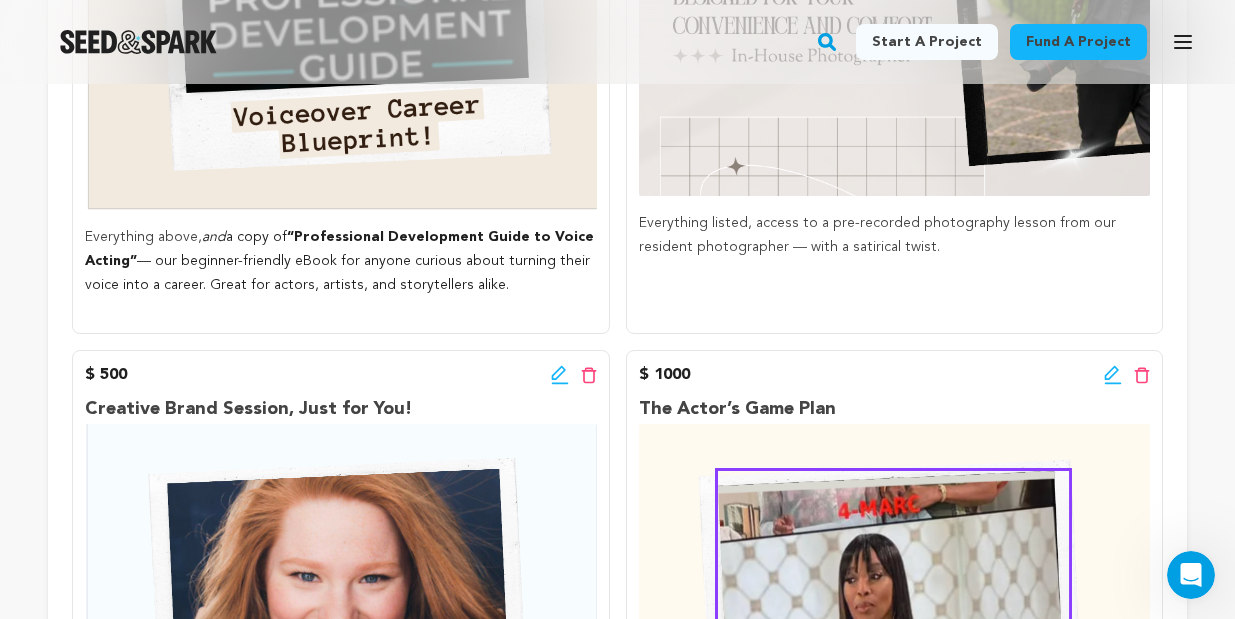 scroll, scrollTop: 1341, scrollLeft: 0, axis: vertical 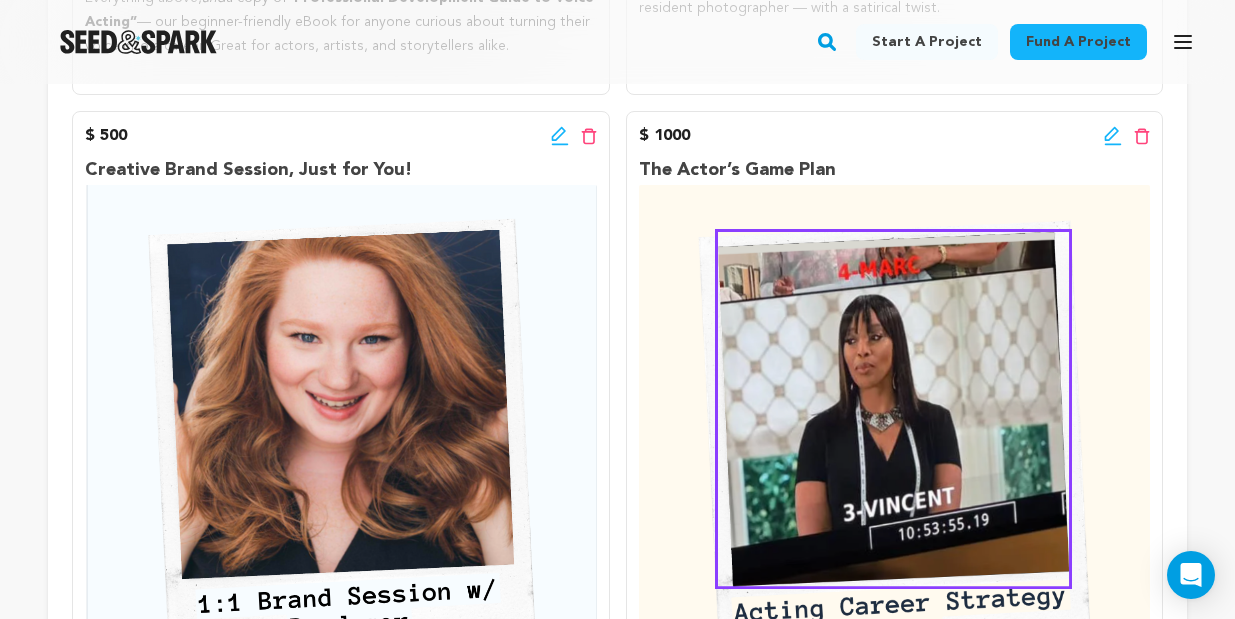 click 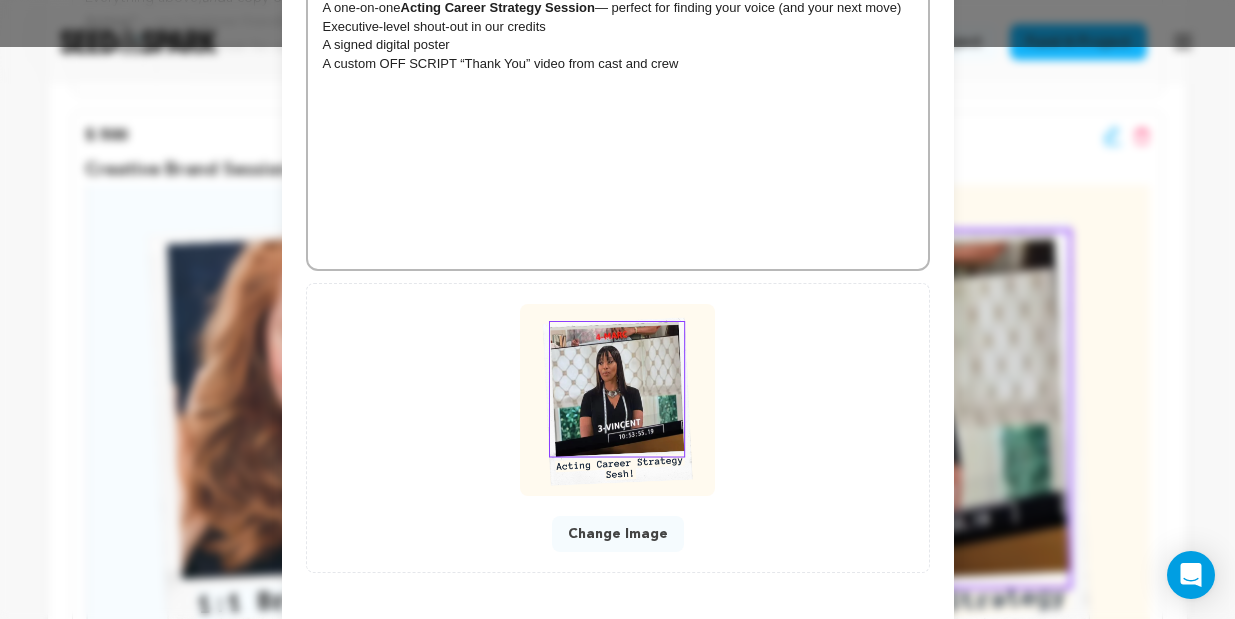 scroll, scrollTop: 573, scrollLeft: 0, axis: vertical 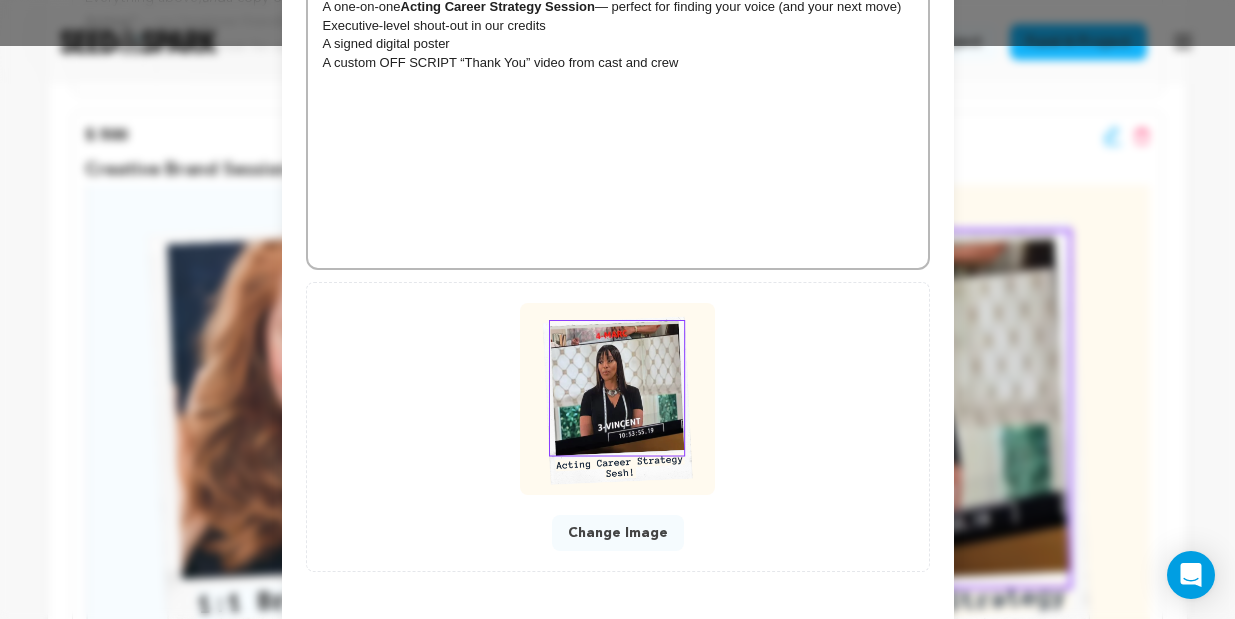 click on "Change Image" at bounding box center (618, 533) 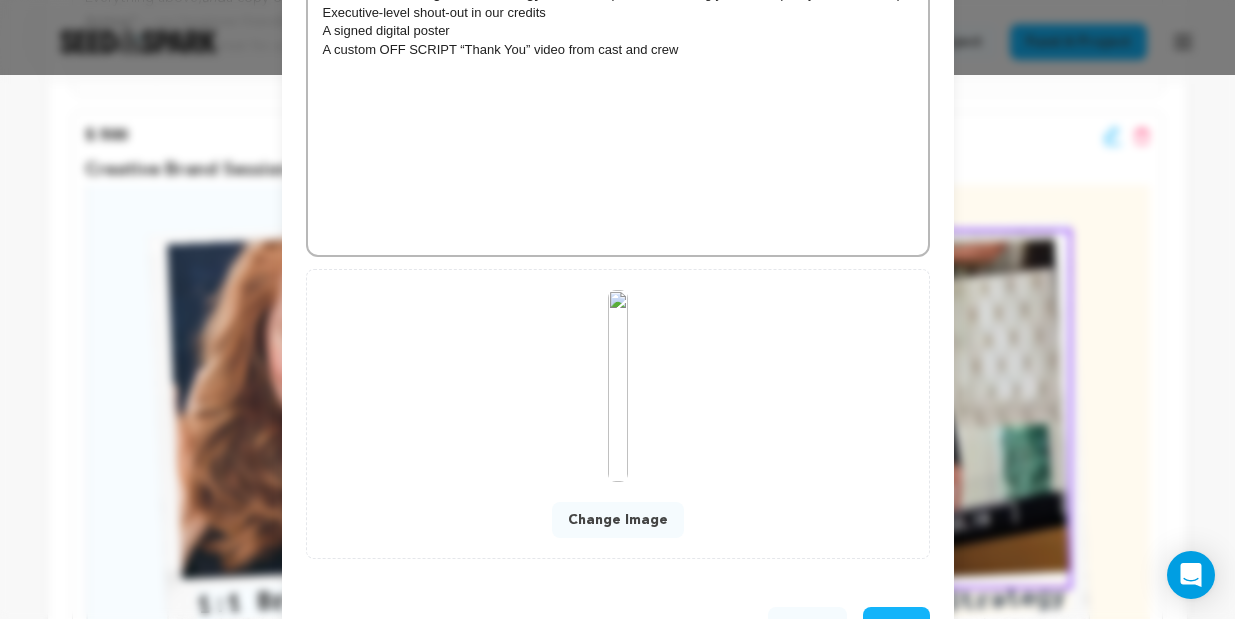scroll, scrollTop: 616, scrollLeft: 0, axis: vertical 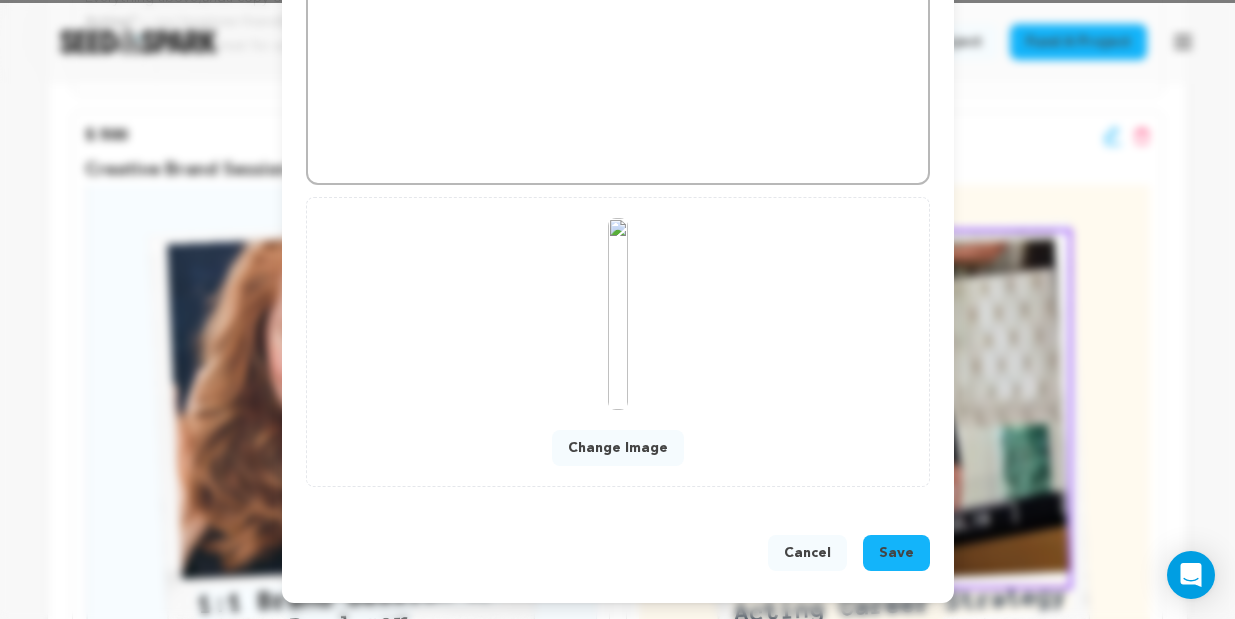 click on "Save" at bounding box center [896, 553] 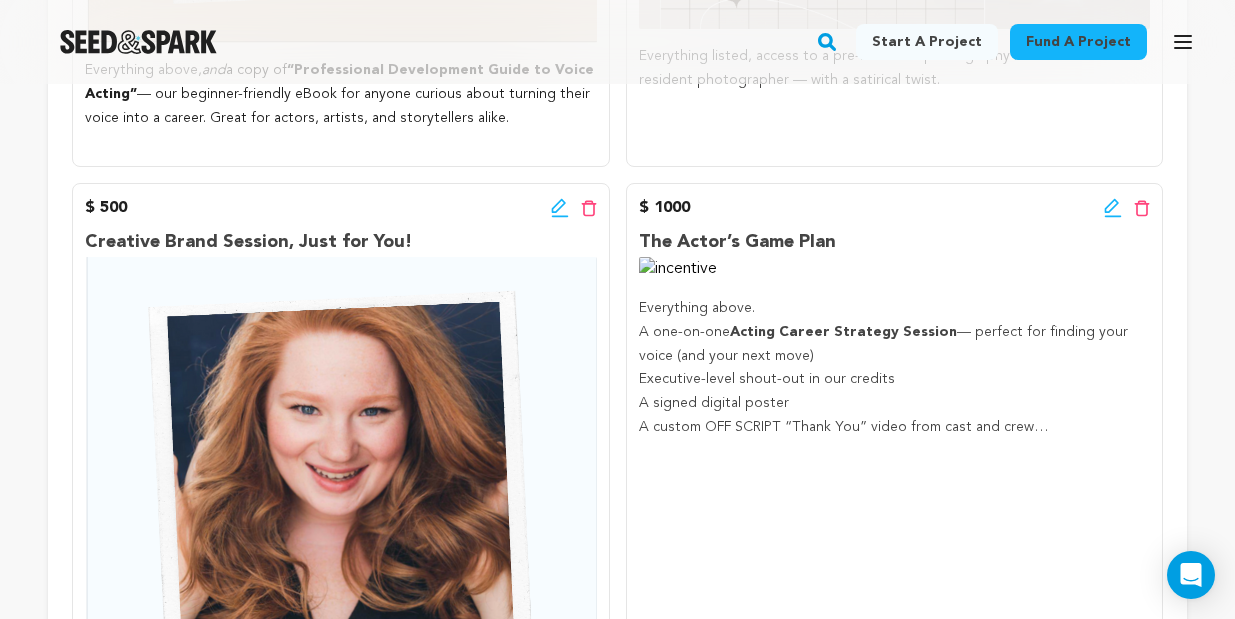scroll, scrollTop: 2500, scrollLeft: 0, axis: vertical 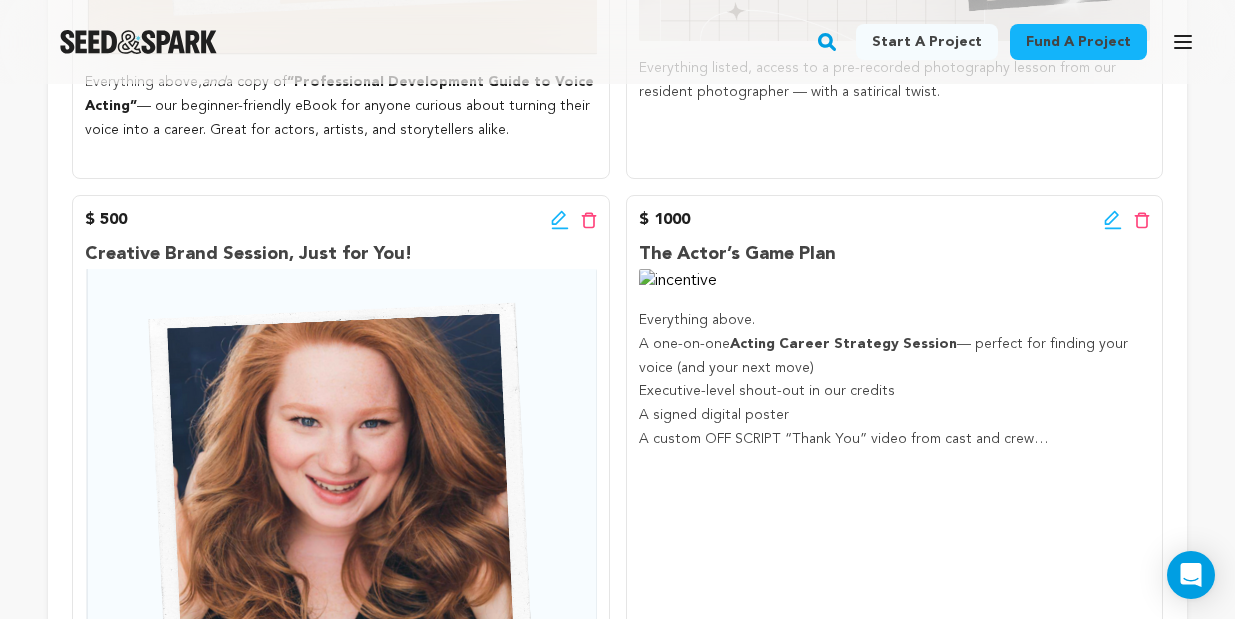 click on "$ 1000
Edit incentive button
Delete incentive button" at bounding box center [895, 220] 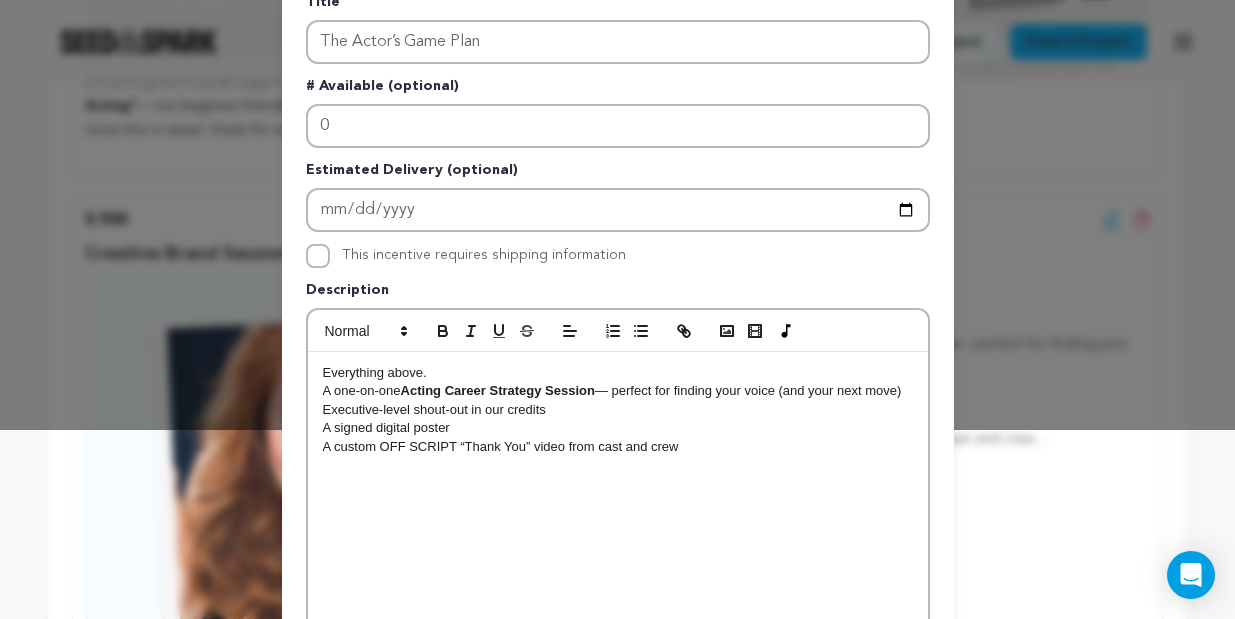 scroll, scrollTop: 658, scrollLeft: 0, axis: vertical 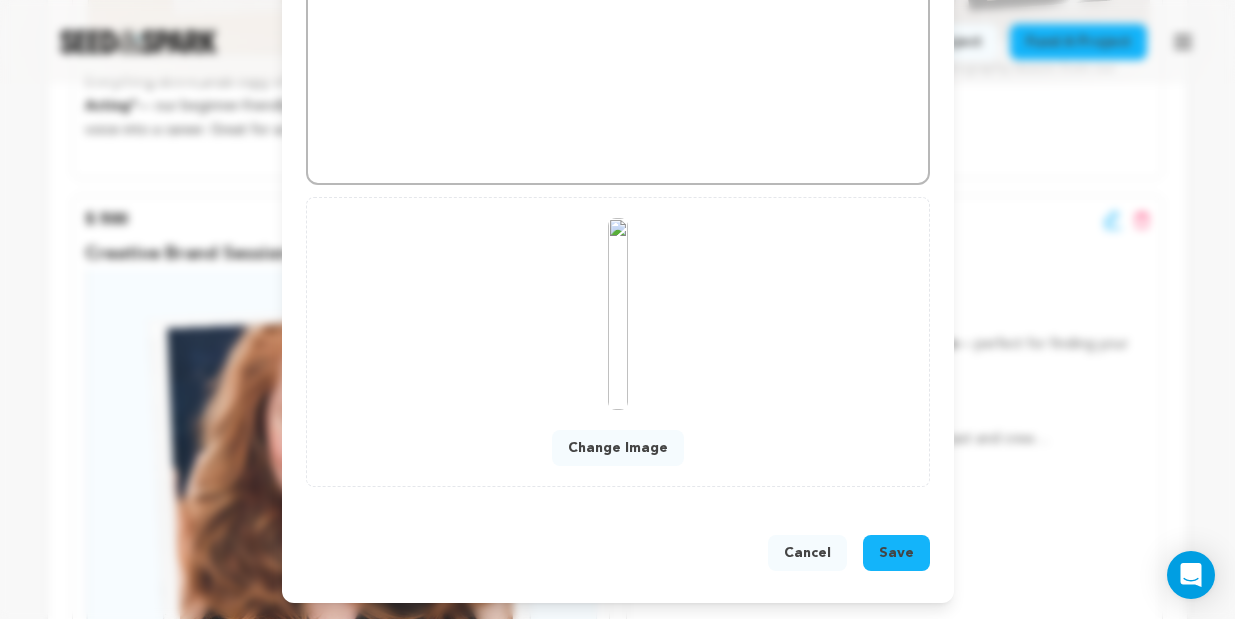 click on "Change Image" at bounding box center [618, 448] 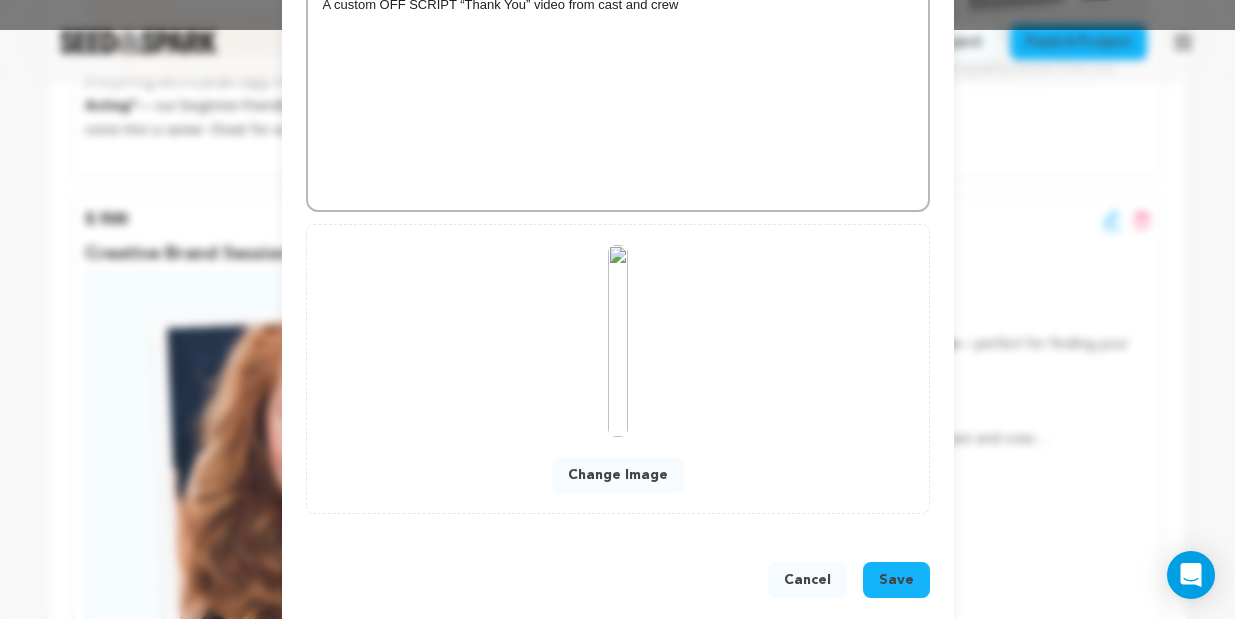 scroll, scrollTop: 616, scrollLeft: 0, axis: vertical 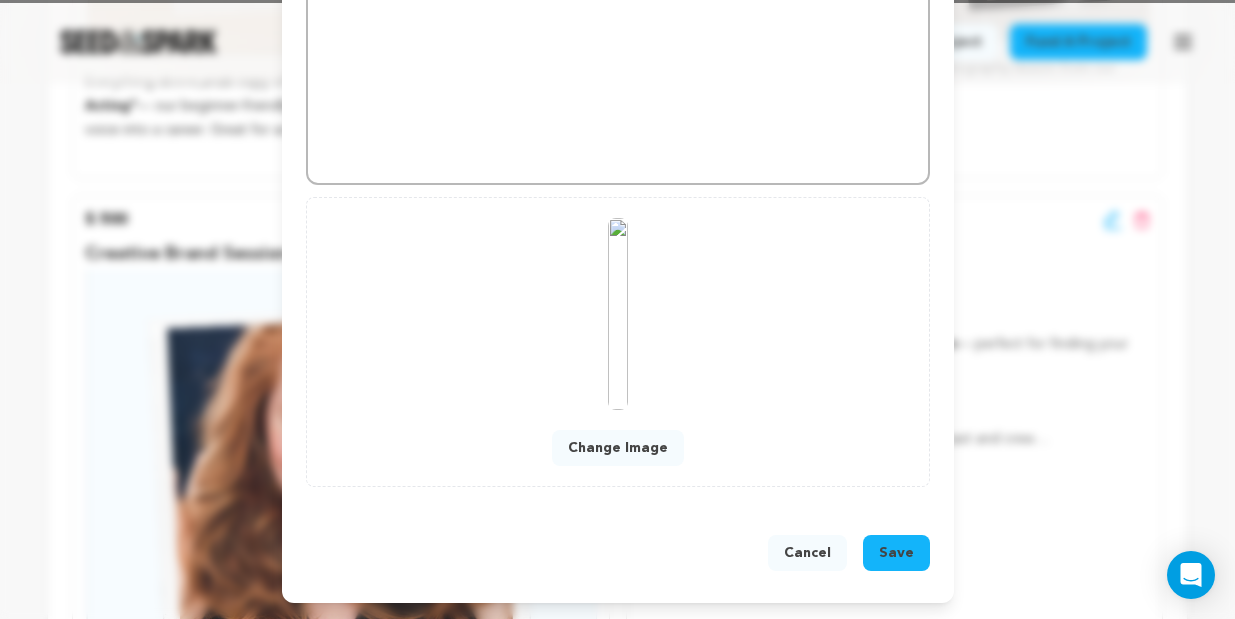 click on "Save" at bounding box center (896, 553) 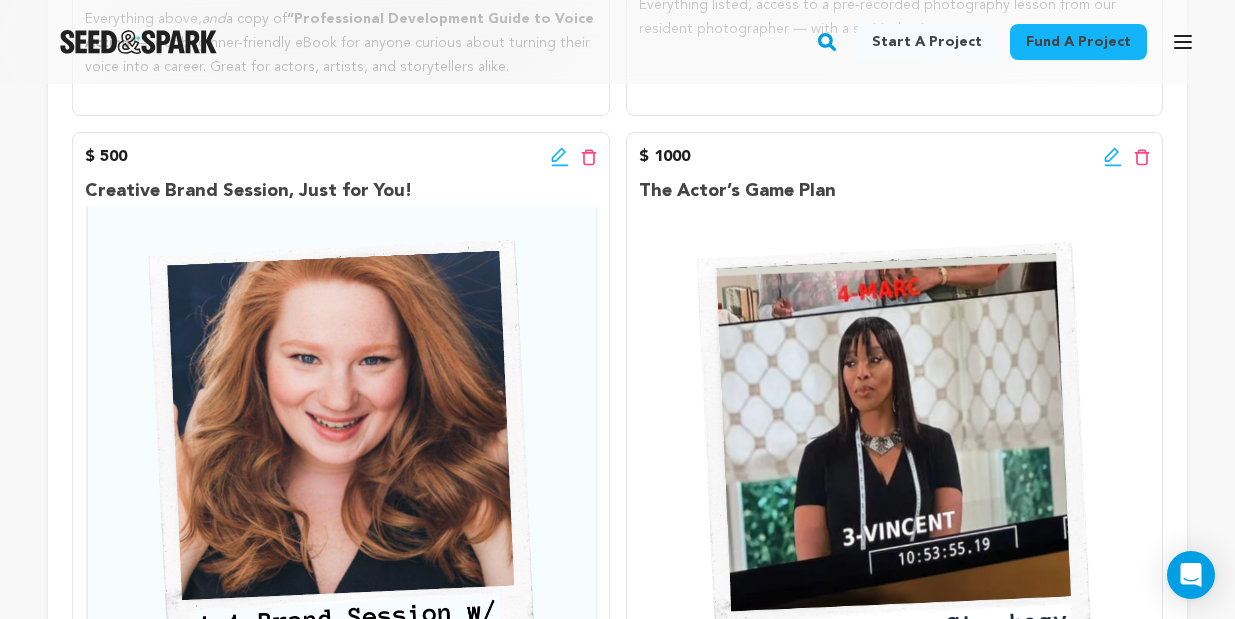 scroll, scrollTop: 2558, scrollLeft: 0, axis: vertical 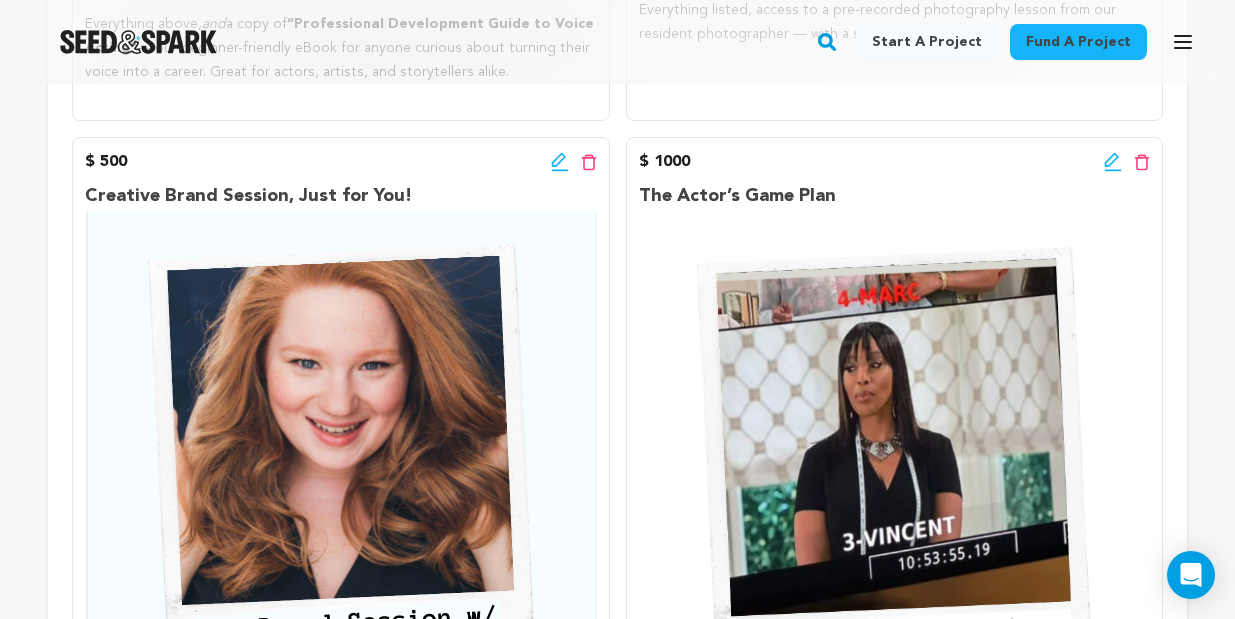 click 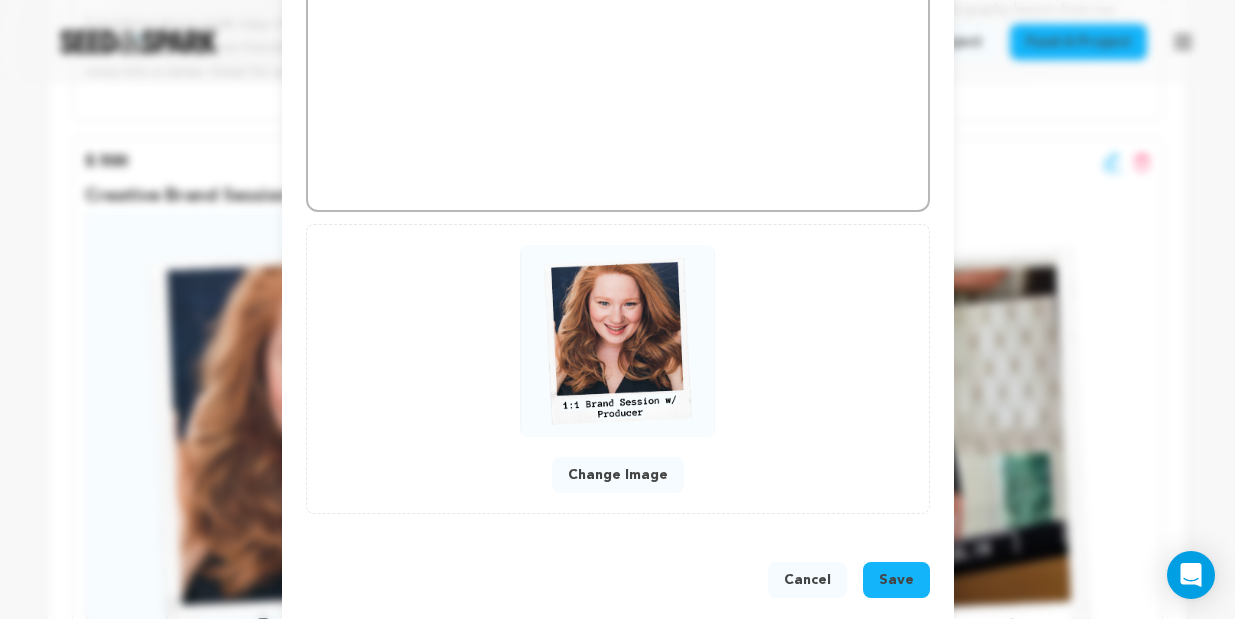 scroll, scrollTop: 658, scrollLeft: 0, axis: vertical 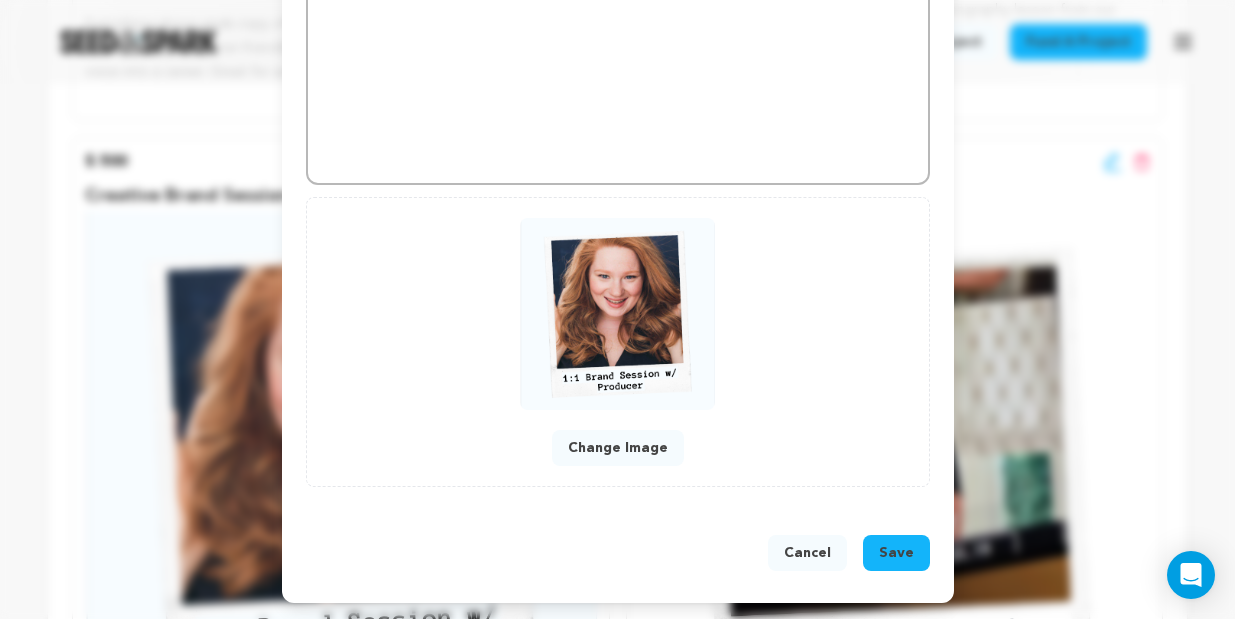 click on "Change Image" at bounding box center [618, 448] 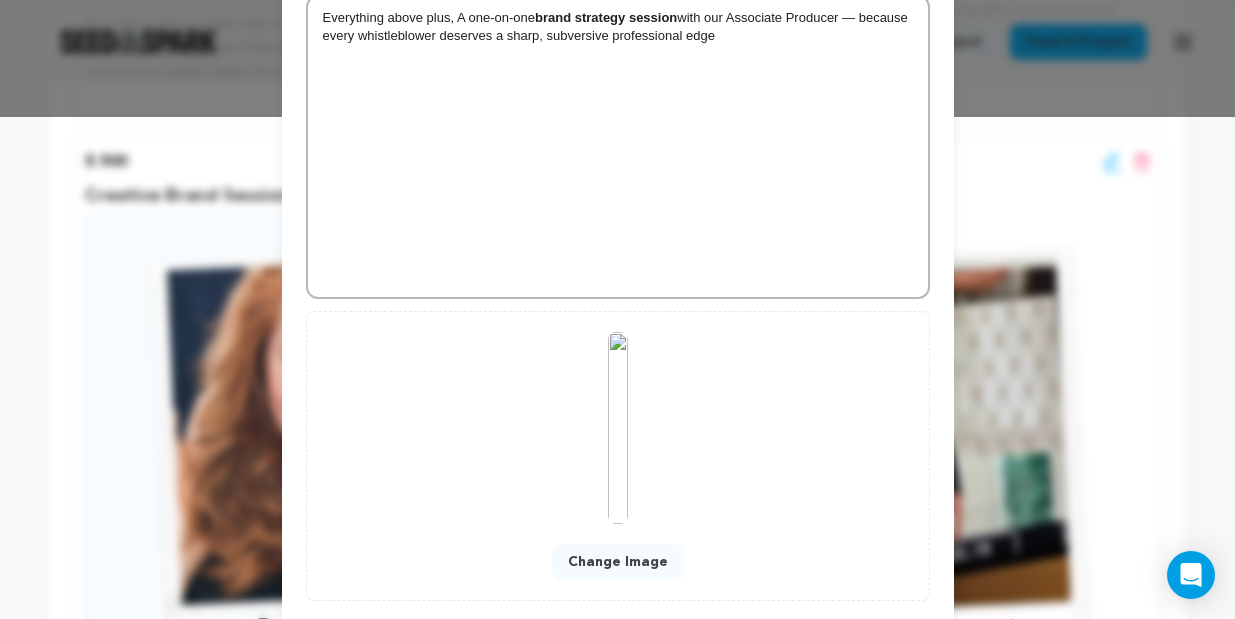 scroll, scrollTop: 616, scrollLeft: 0, axis: vertical 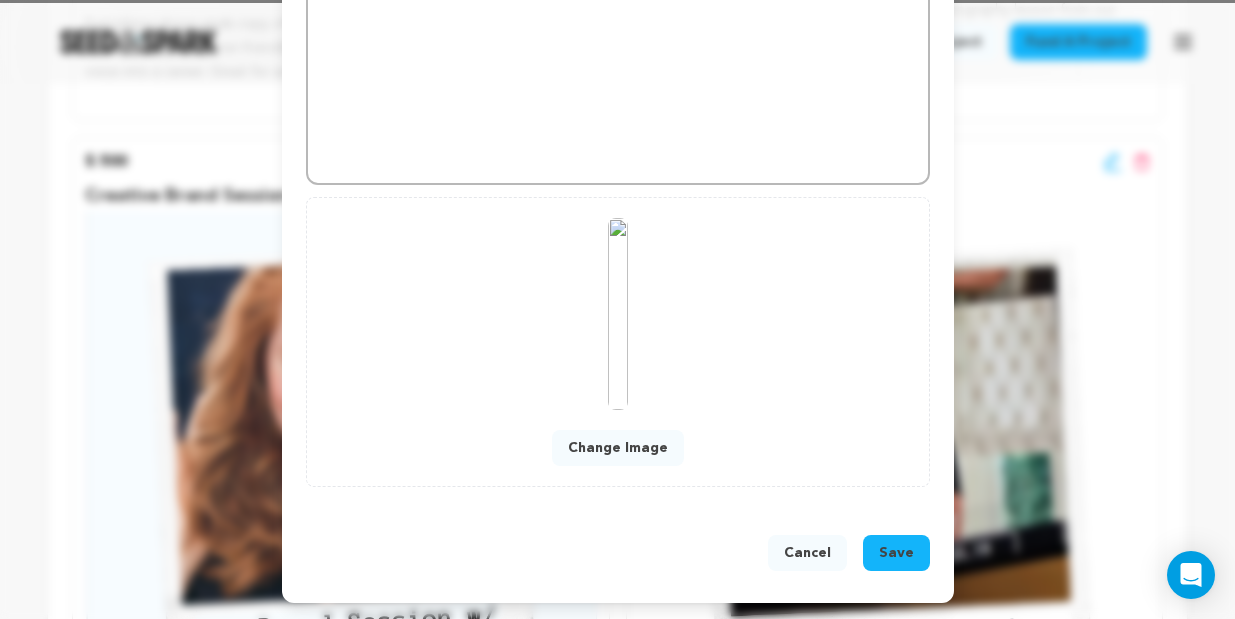 click on "Save" at bounding box center [896, 553] 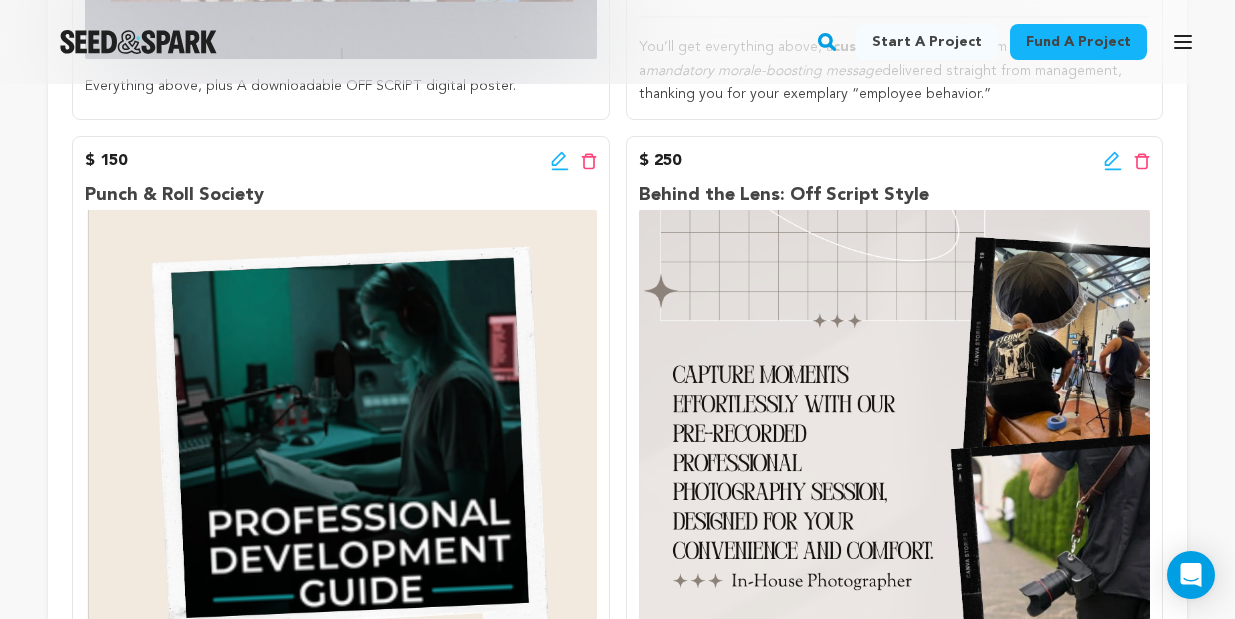 scroll, scrollTop: 1812, scrollLeft: 0, axis: vertical 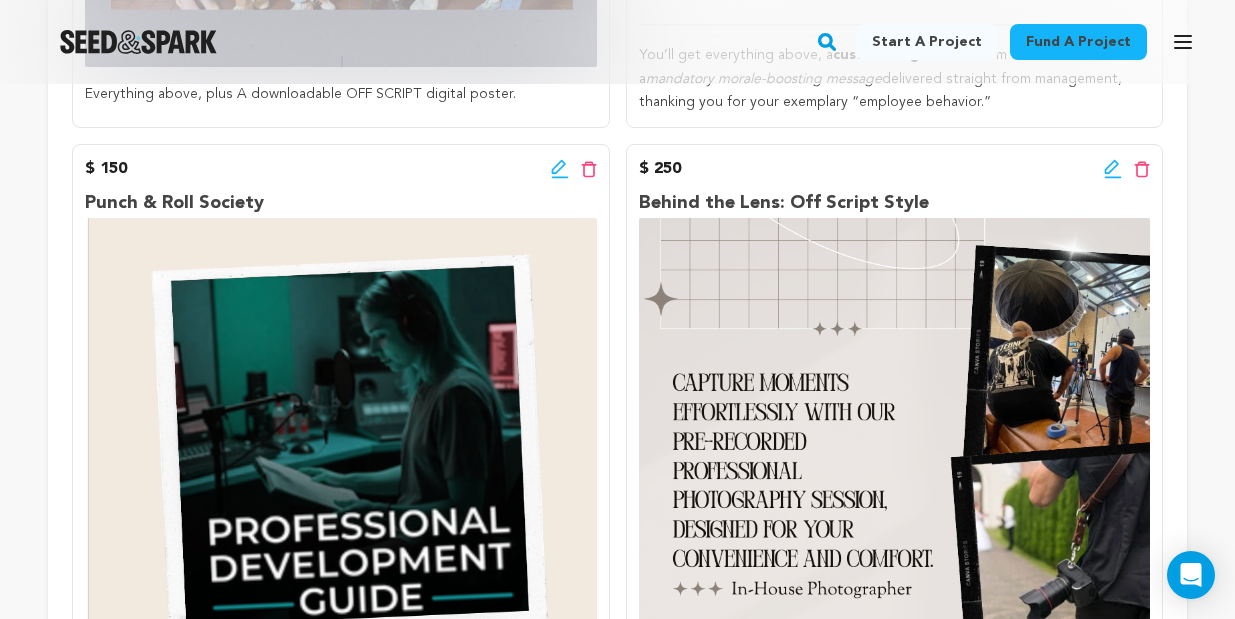 click 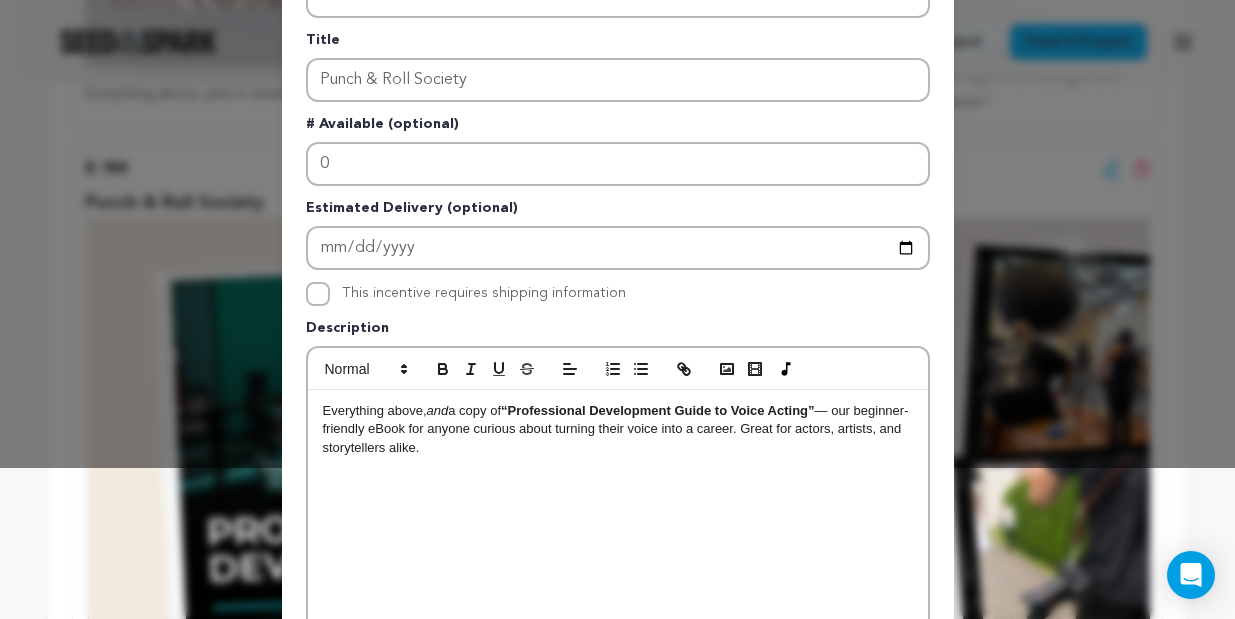 scroll, scrollTop: 658, scrollLeft: 0, axis: vertical 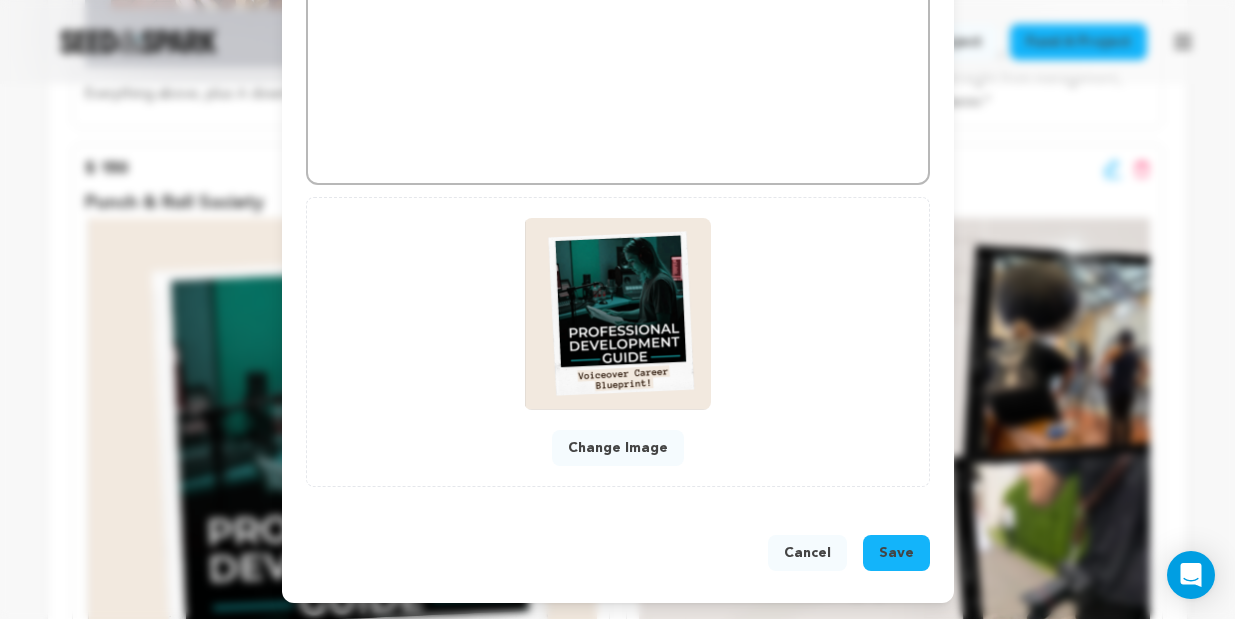 click on "Change Image" at bounding box center (618, 448) 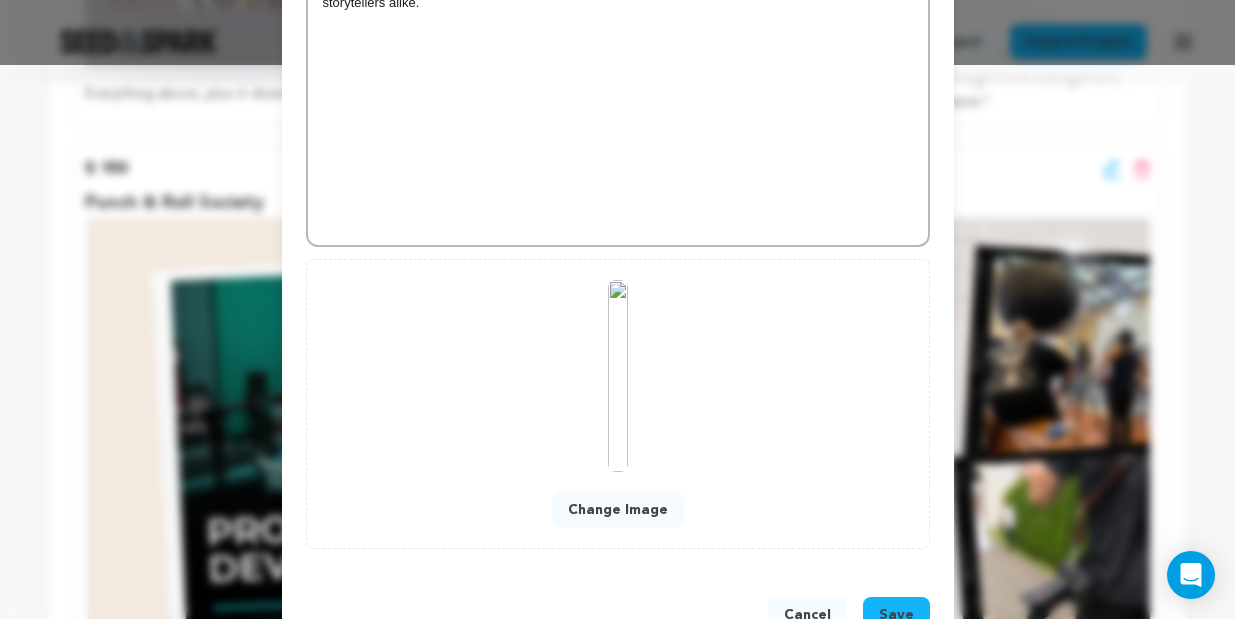 scroll, scrollTop: 616, scrollLeft: 0, axis: vertical 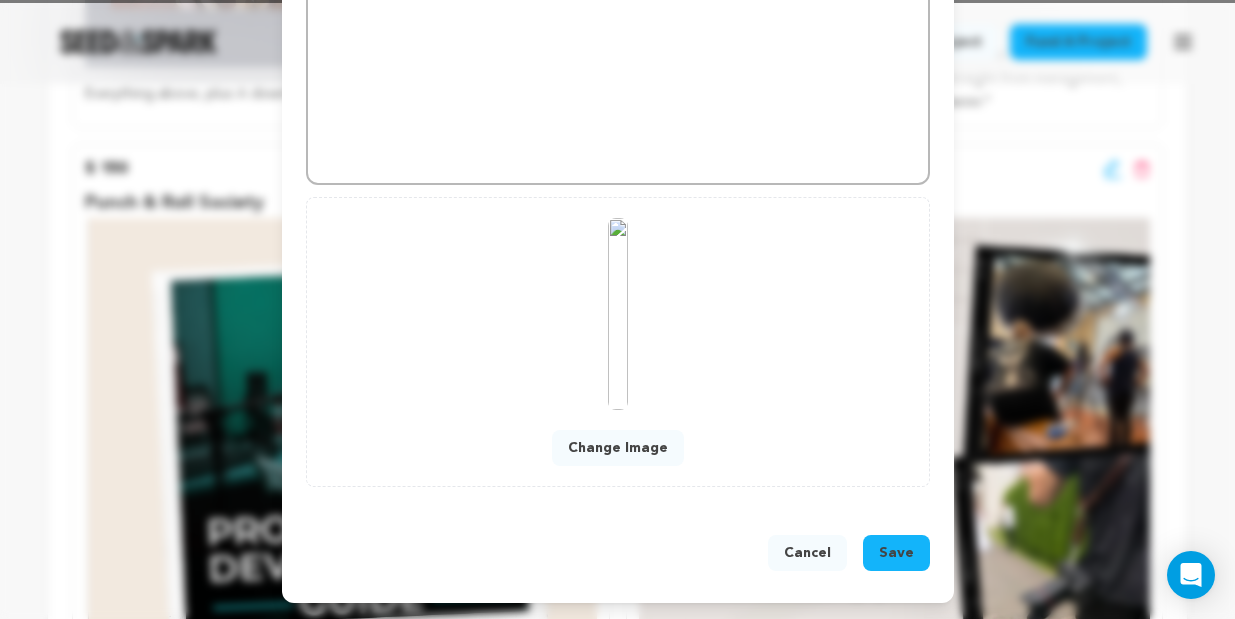 click on "Save" at bounding box center [896, 553] 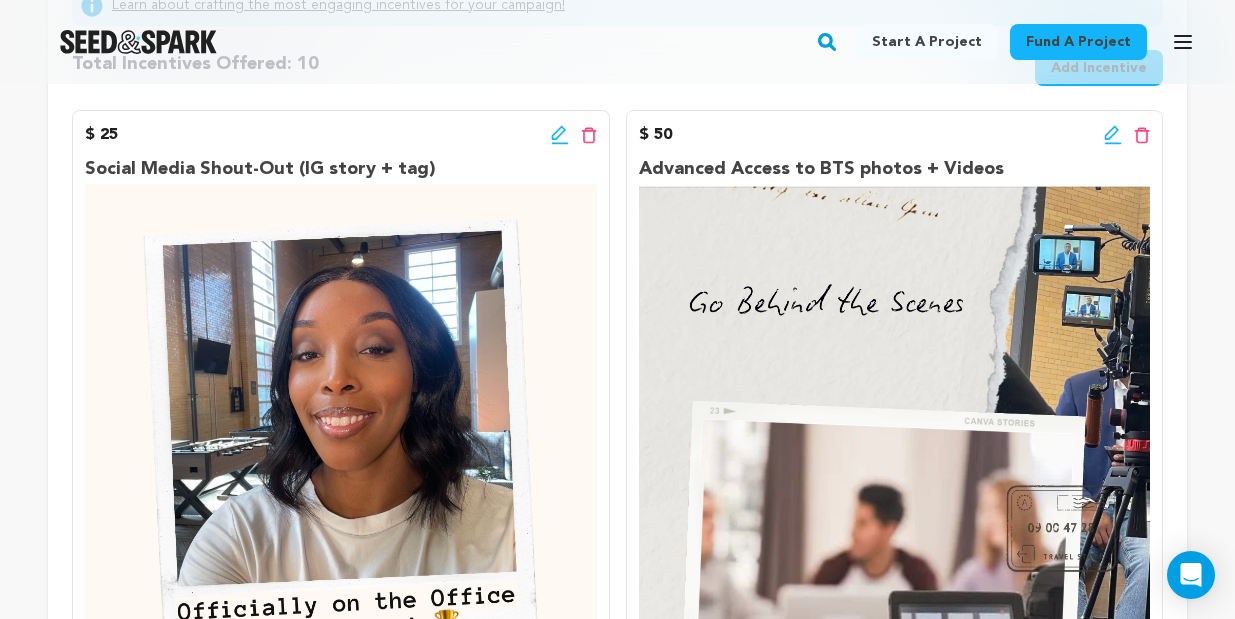 scroll, scrollTop: 402, scrollLeft: 0, axis: vertical 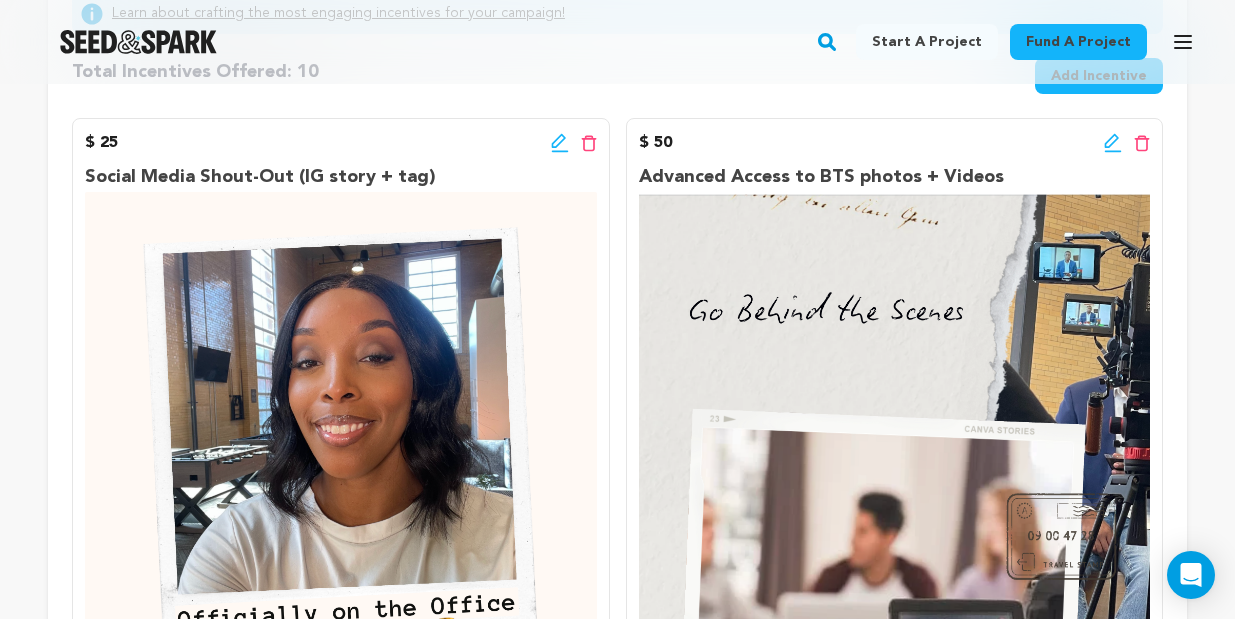 click 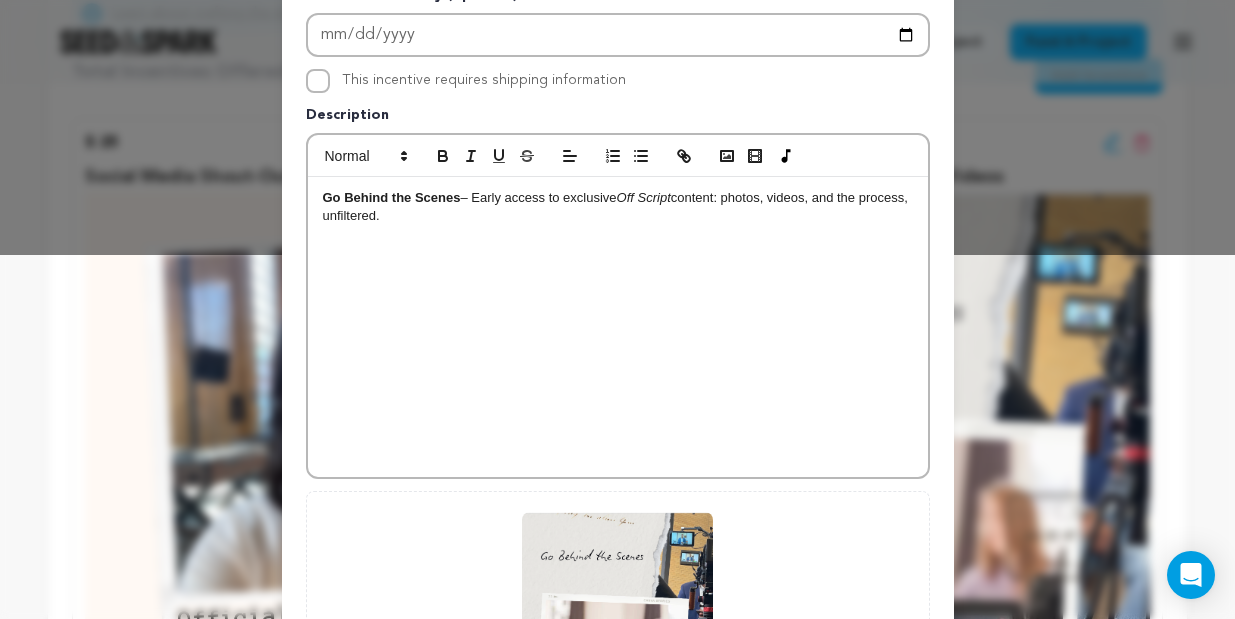 scroll, scrollTop: 544, scrollLeft: 0, axis: vertical 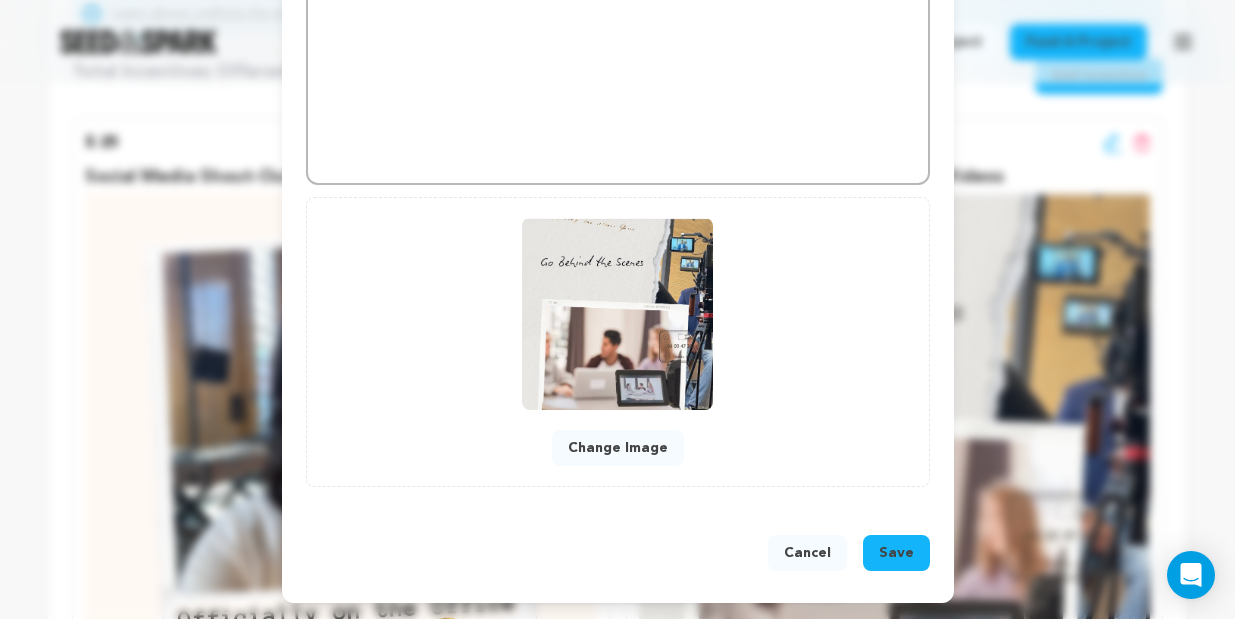 click on "Change Image" at bounding box center [618, 448] 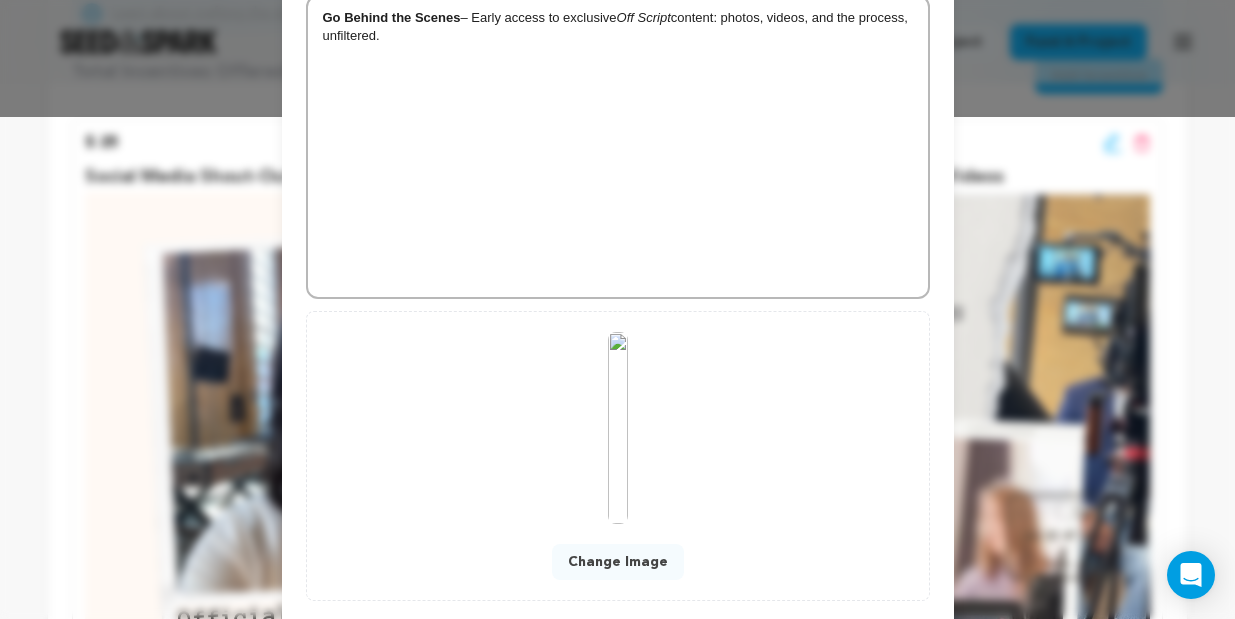 click on "Change Image" at bounding box center [618, 456] 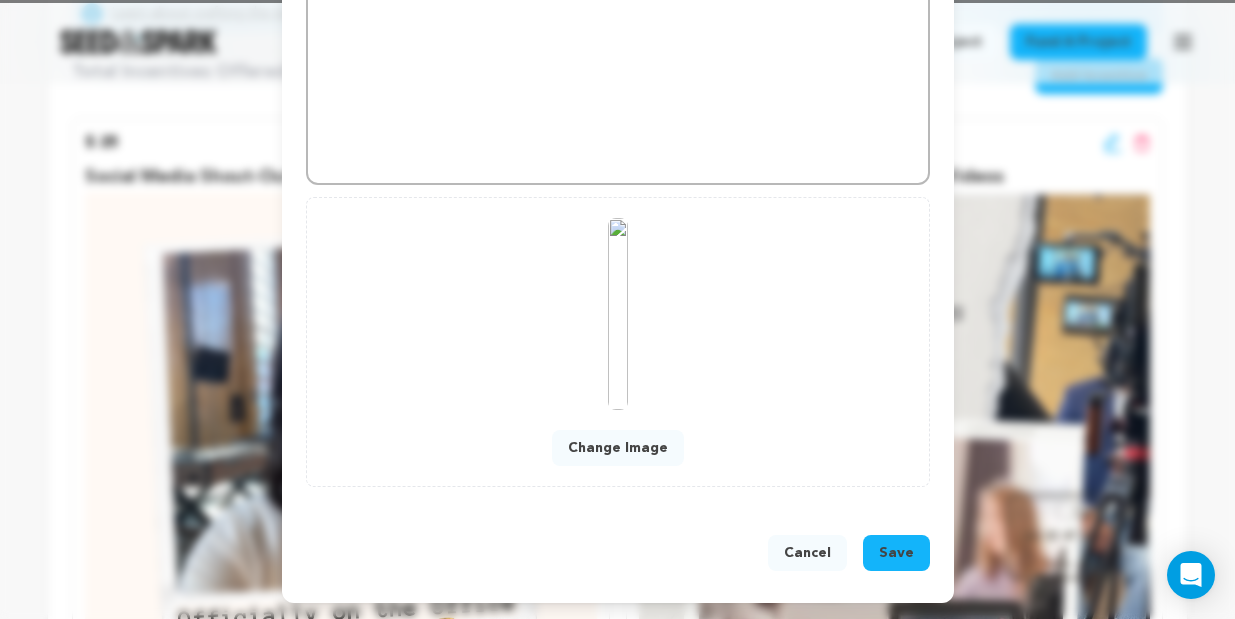 click on "Save" at bounding box center [896, 553] 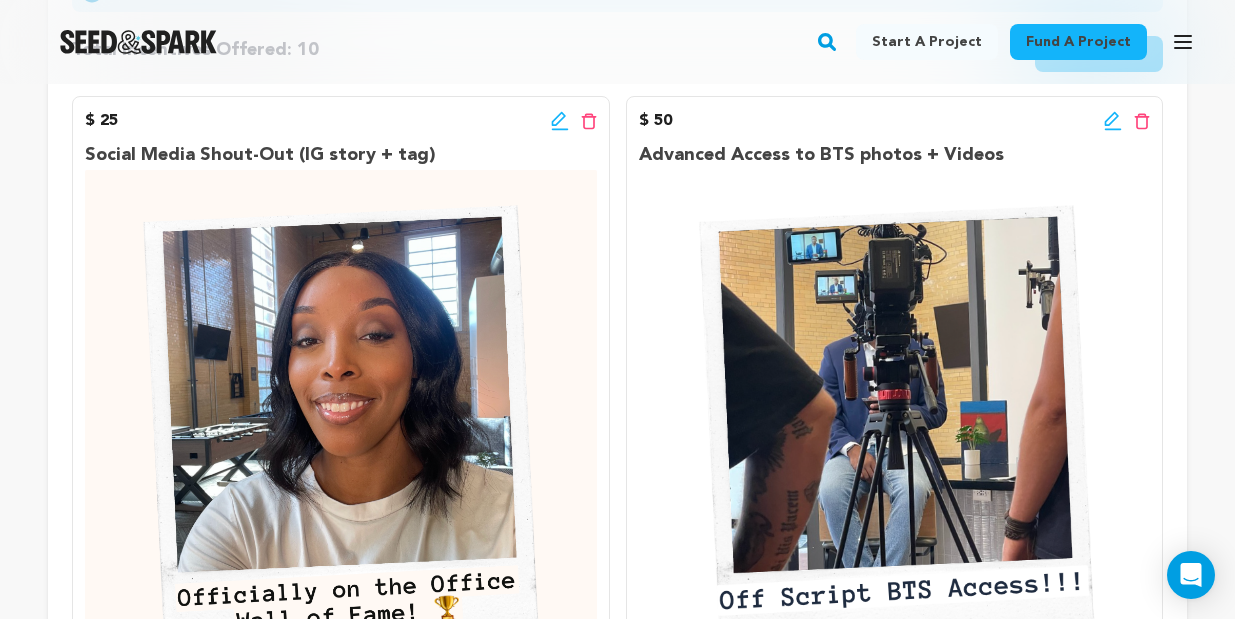 scroll, scrollTop: 423, scrollLeft: 0, axis: vertical 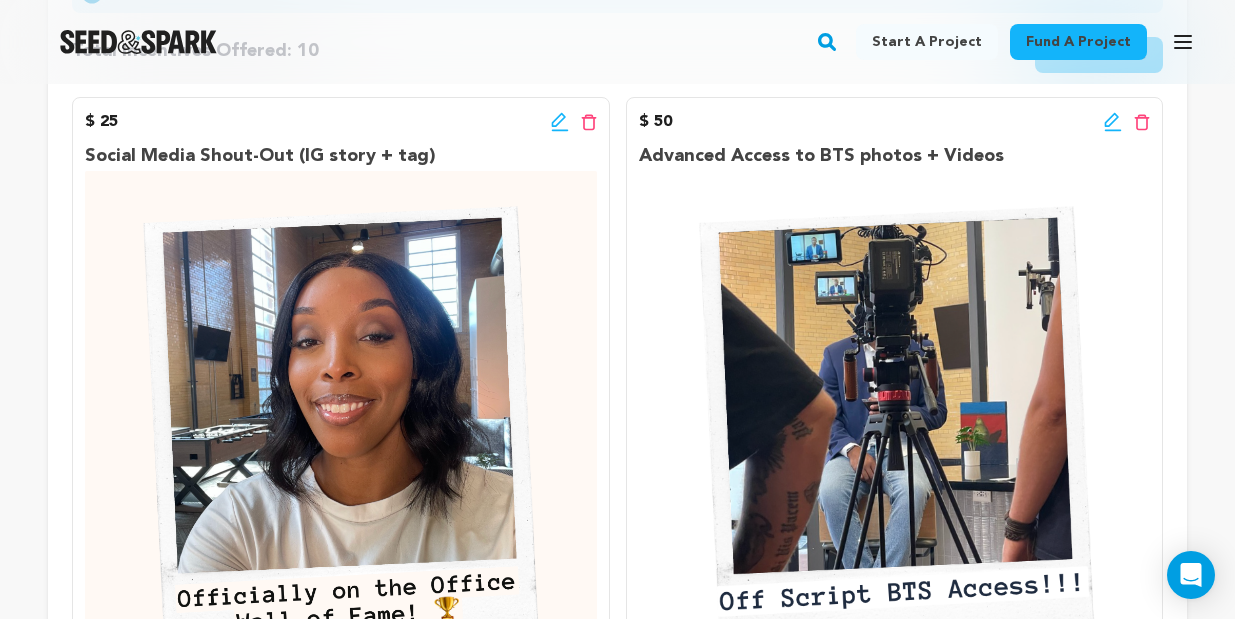 click 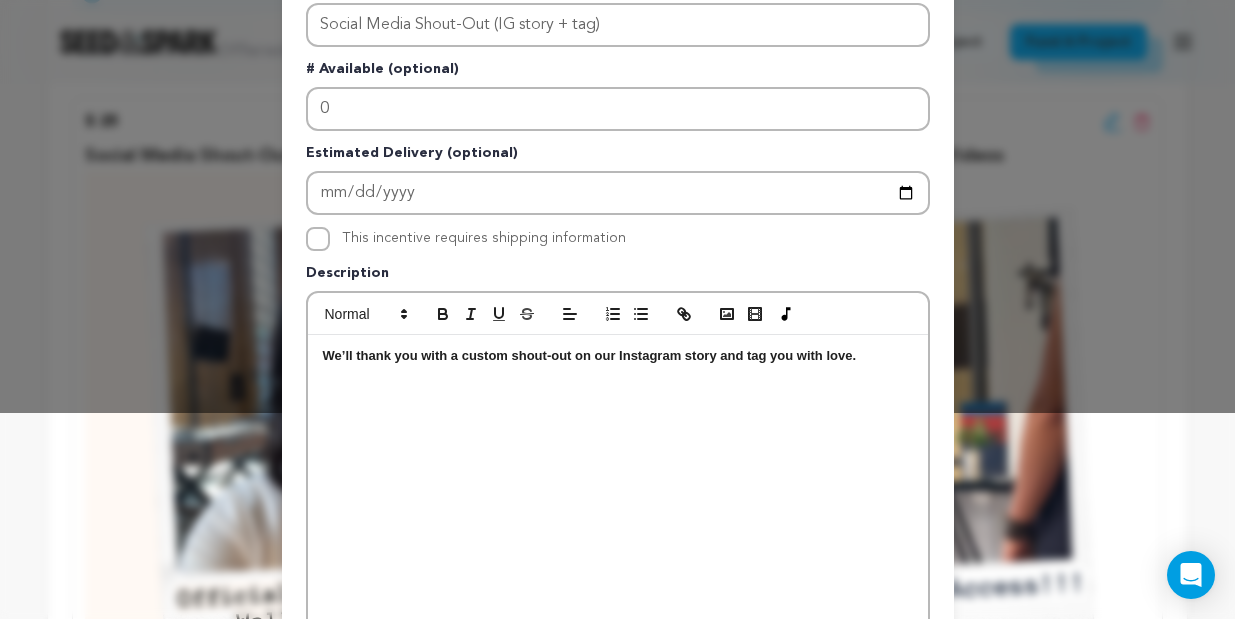 scroll, scrollTop: 485, scrollLeft: 0, axis: vertical 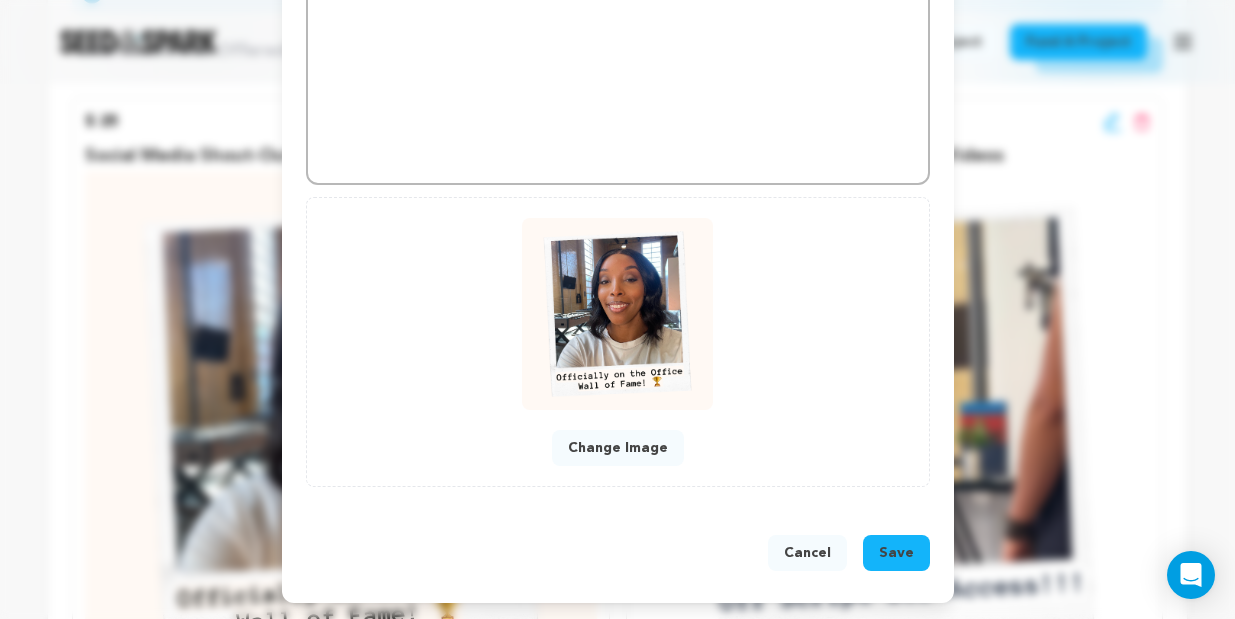 click on "Change Image" at bounding box center [618, 448] 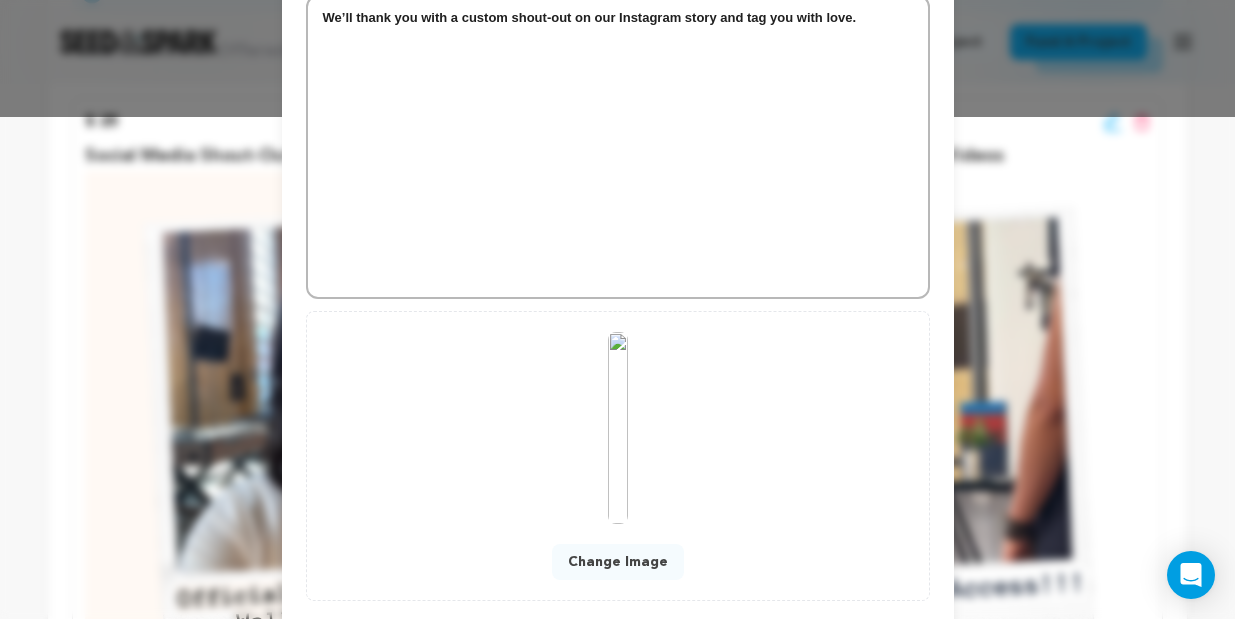 scroll, scrollTop: 616, scrollLeft: 0, axis: vertical 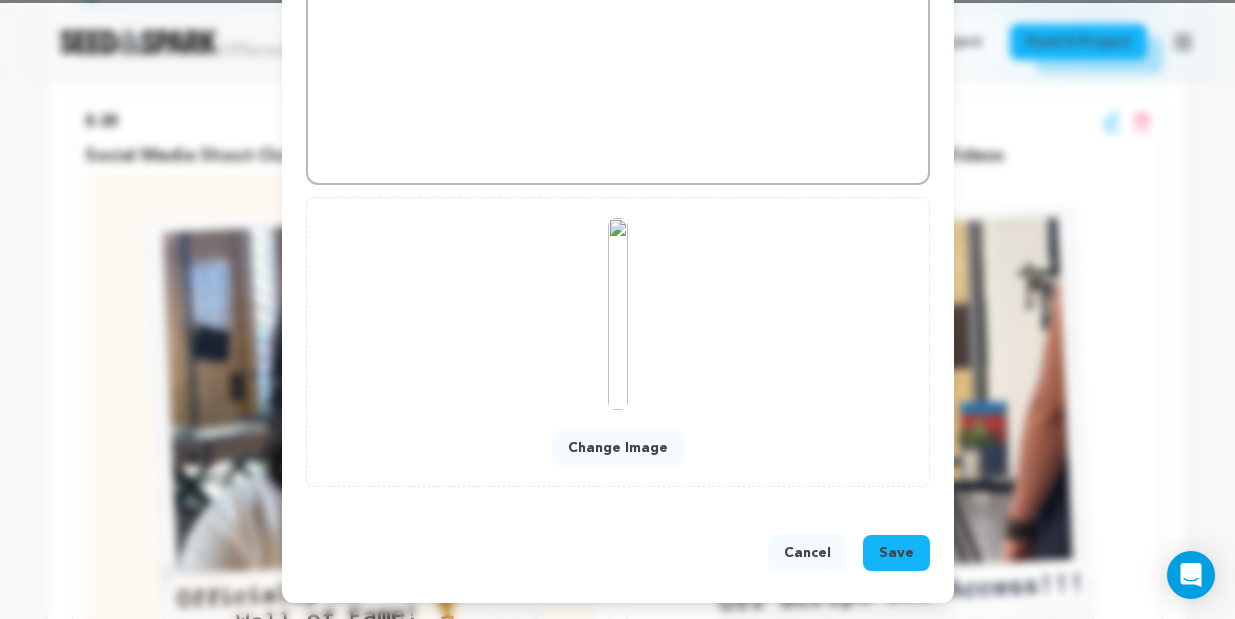 click on "Save" at bounding box center [896, 553] 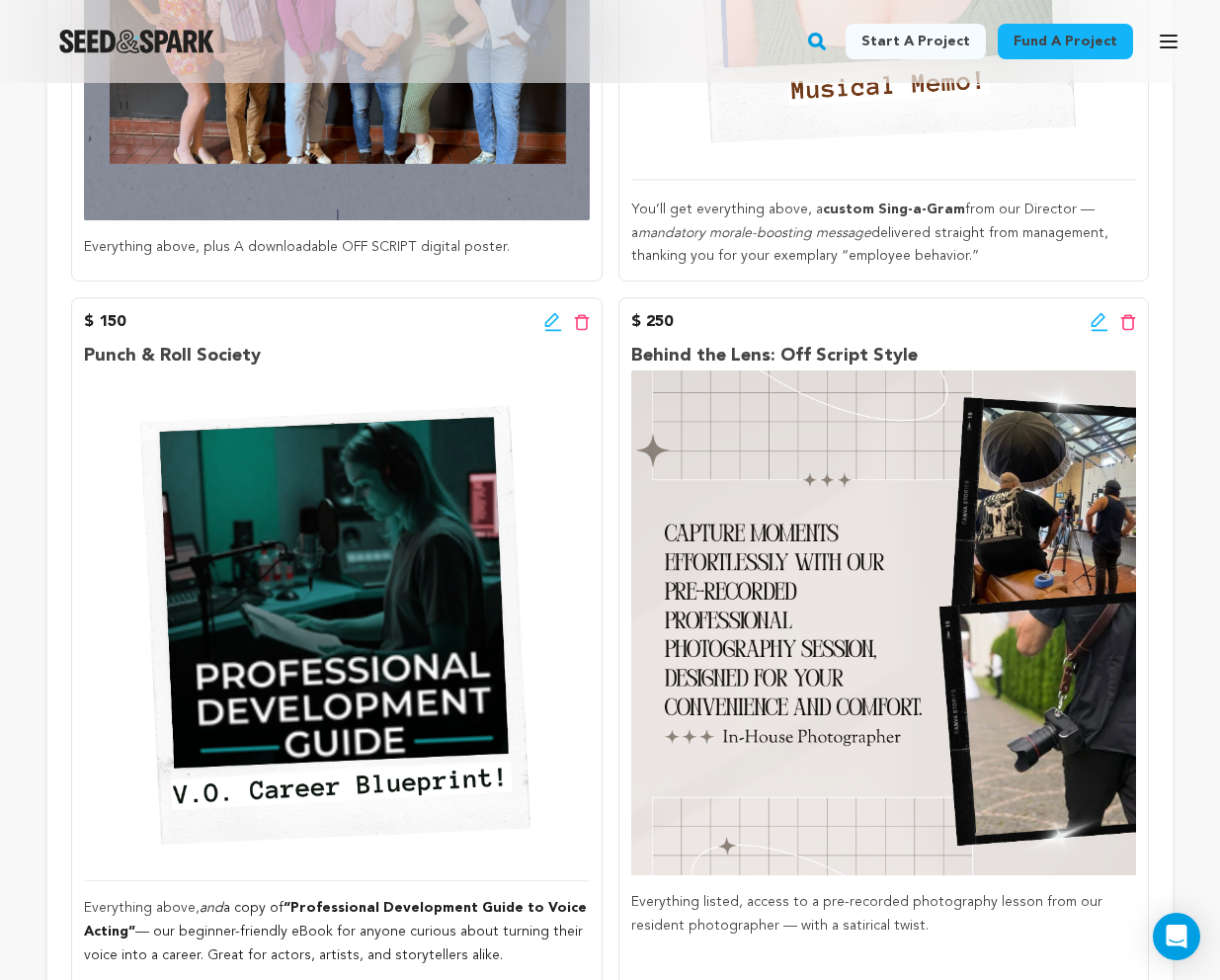 scroll, scrollTop: 1774, scrollLeft: 0, axis: vertical 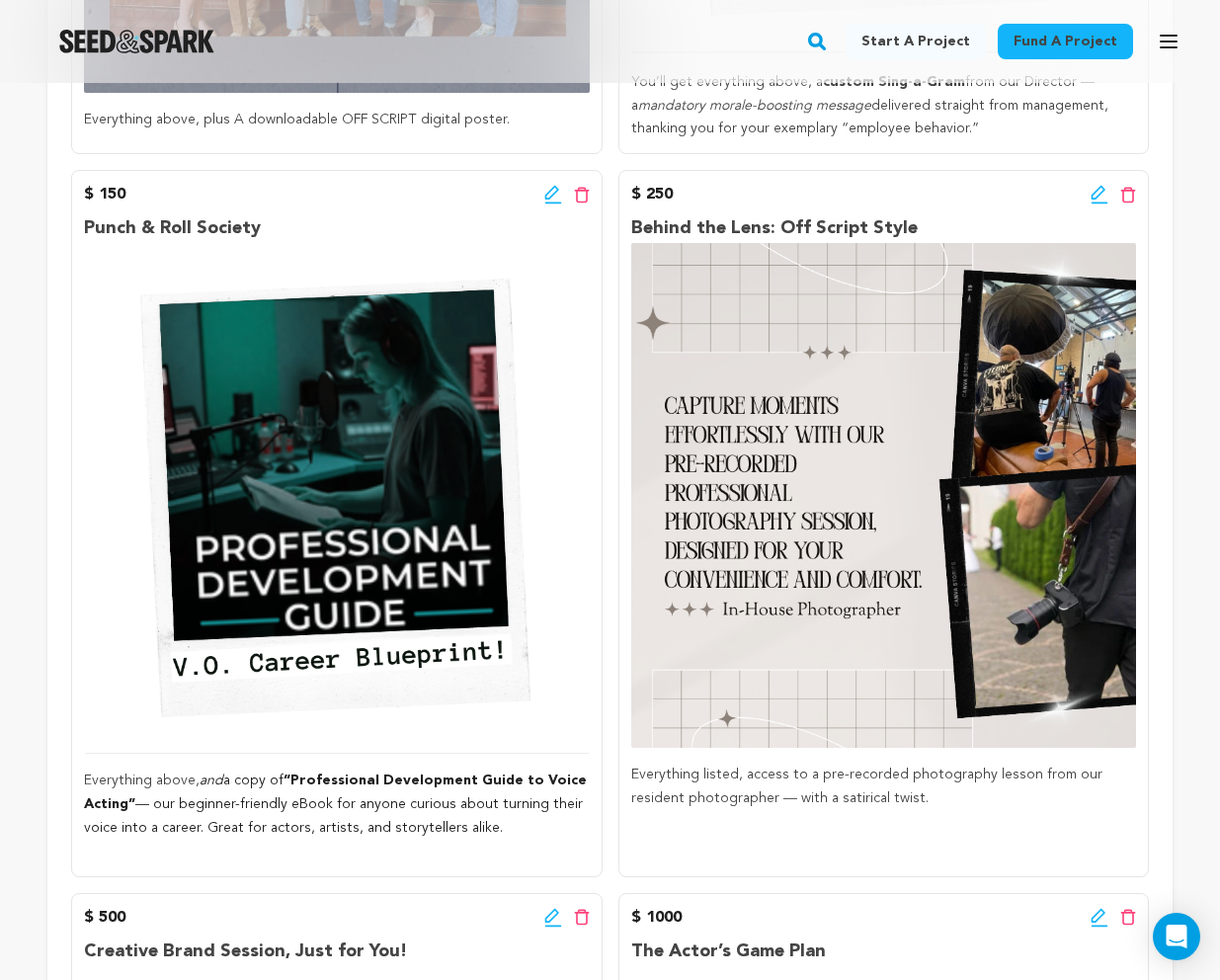 click 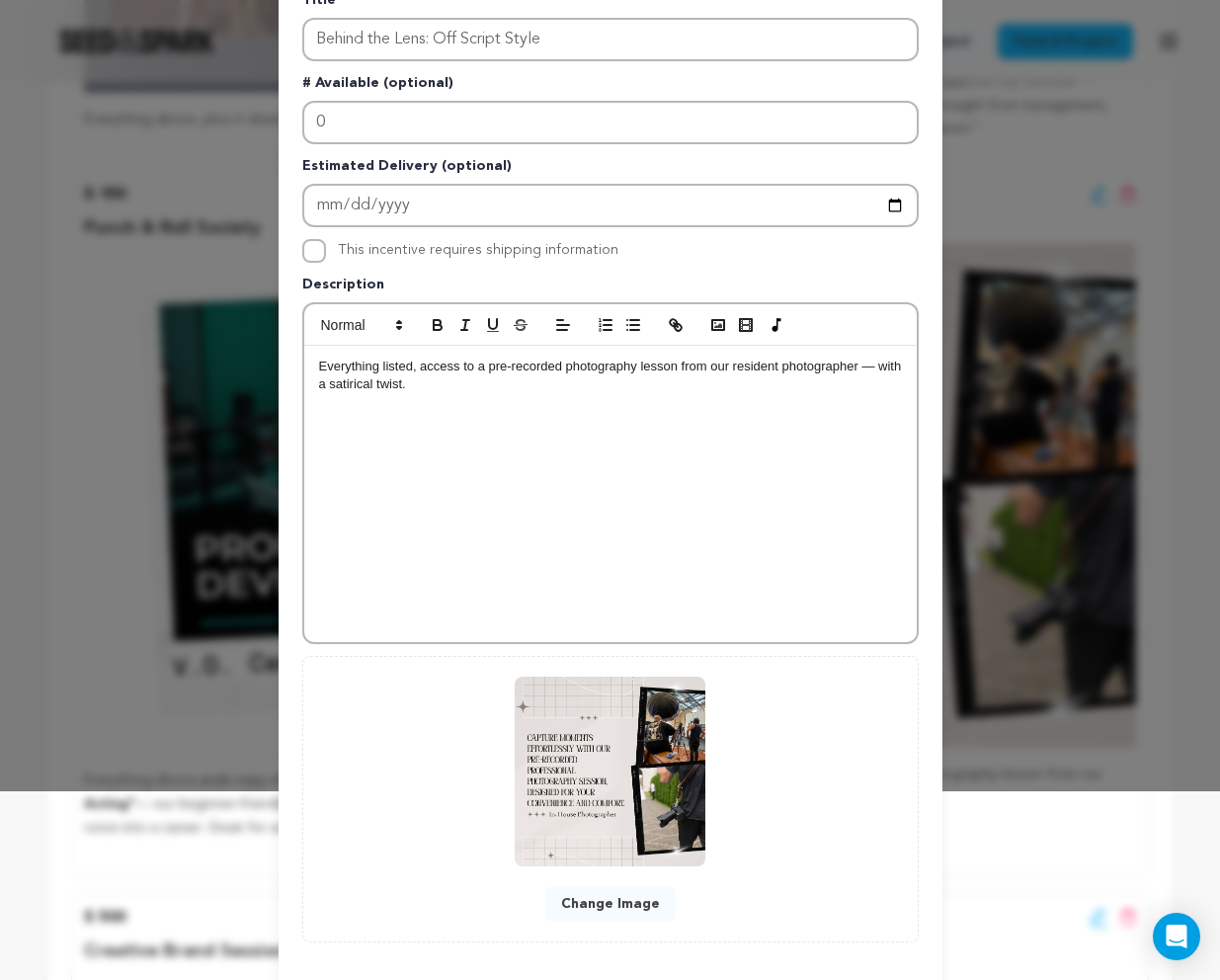 scroll, scrollTop: 282, scrollLeft: 0, axis: vertical 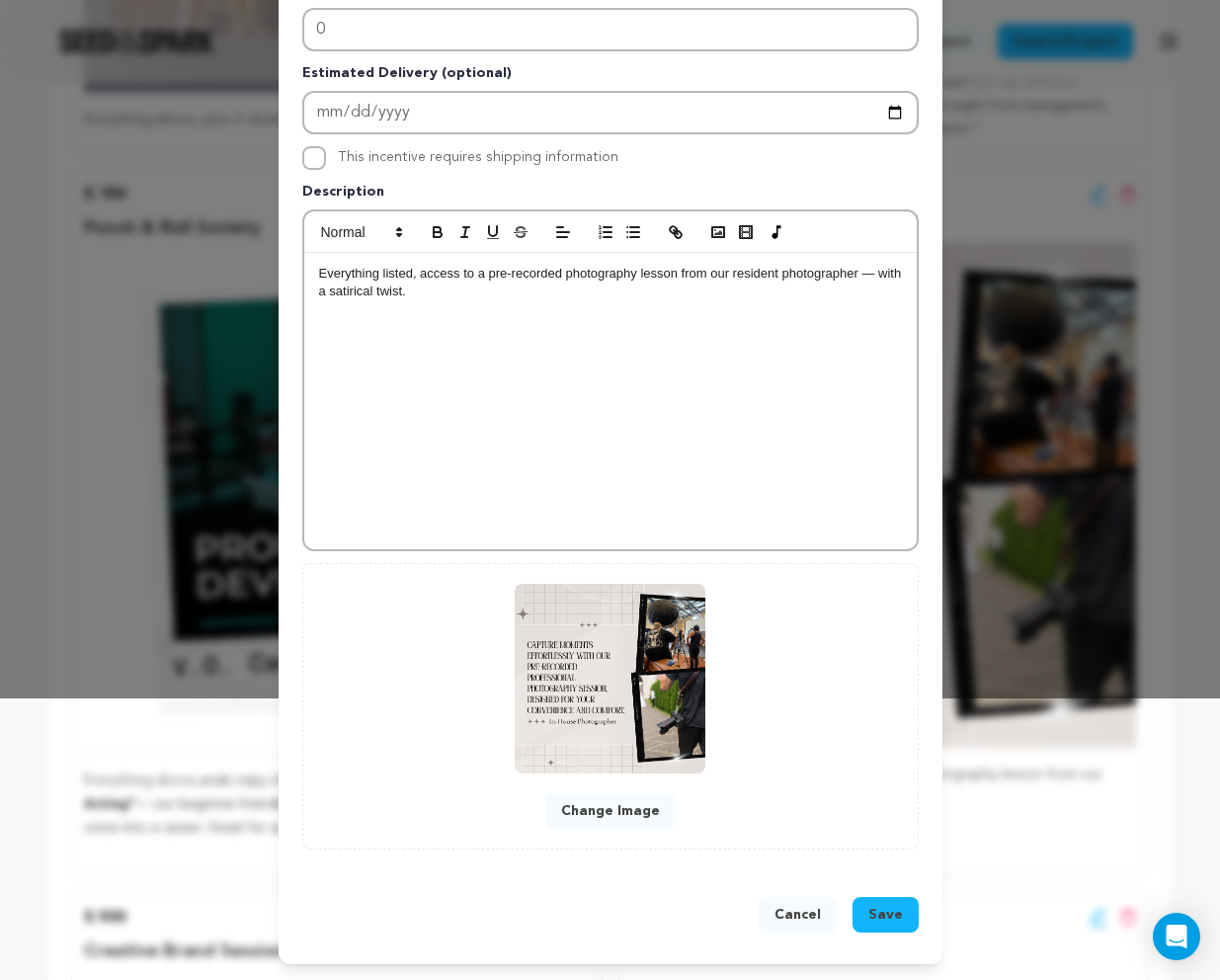 click on "Change Image" at bounding box center [610, 811] 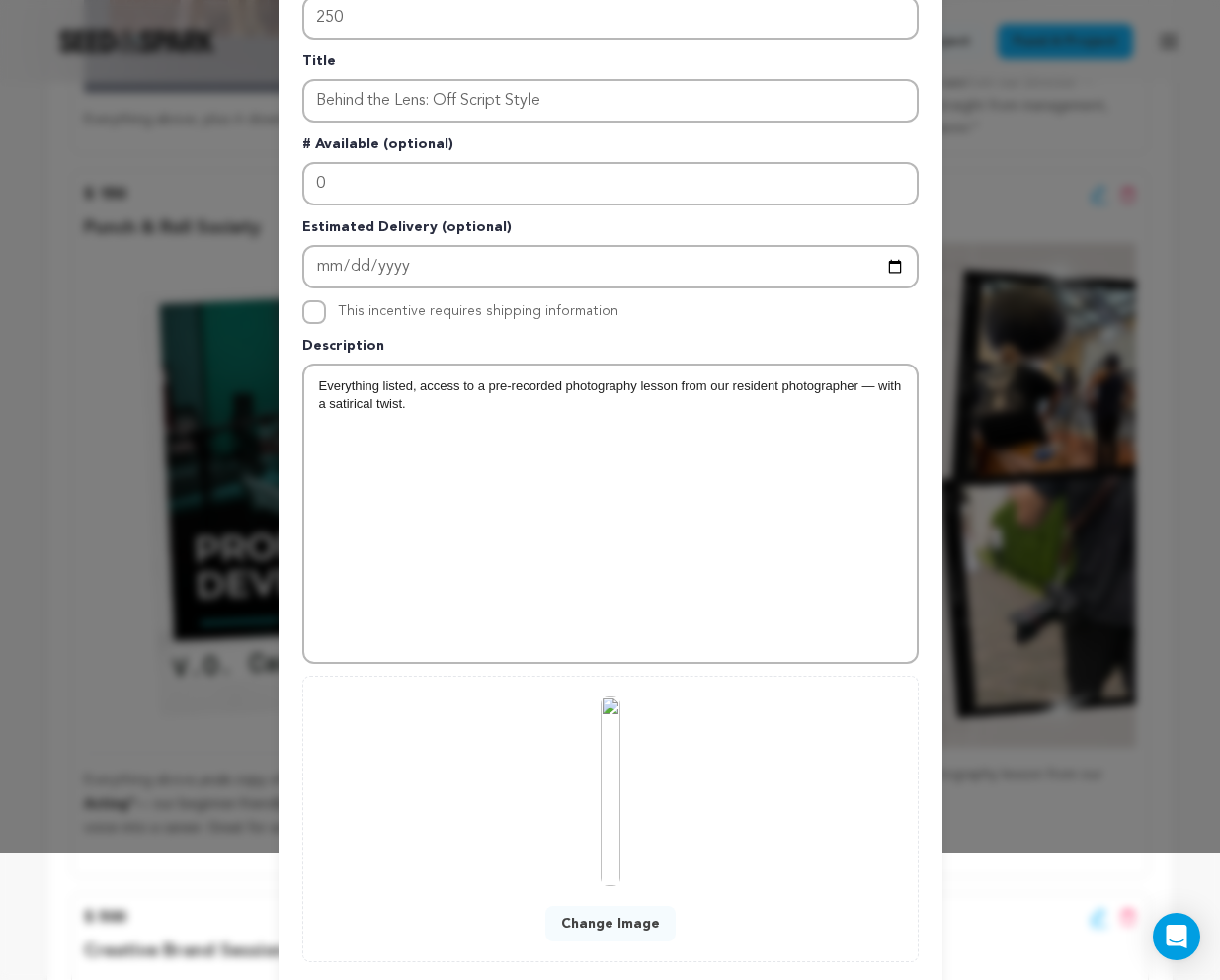 scroll, scrollTop: 240, scrollLeft: 0, axis: vertical 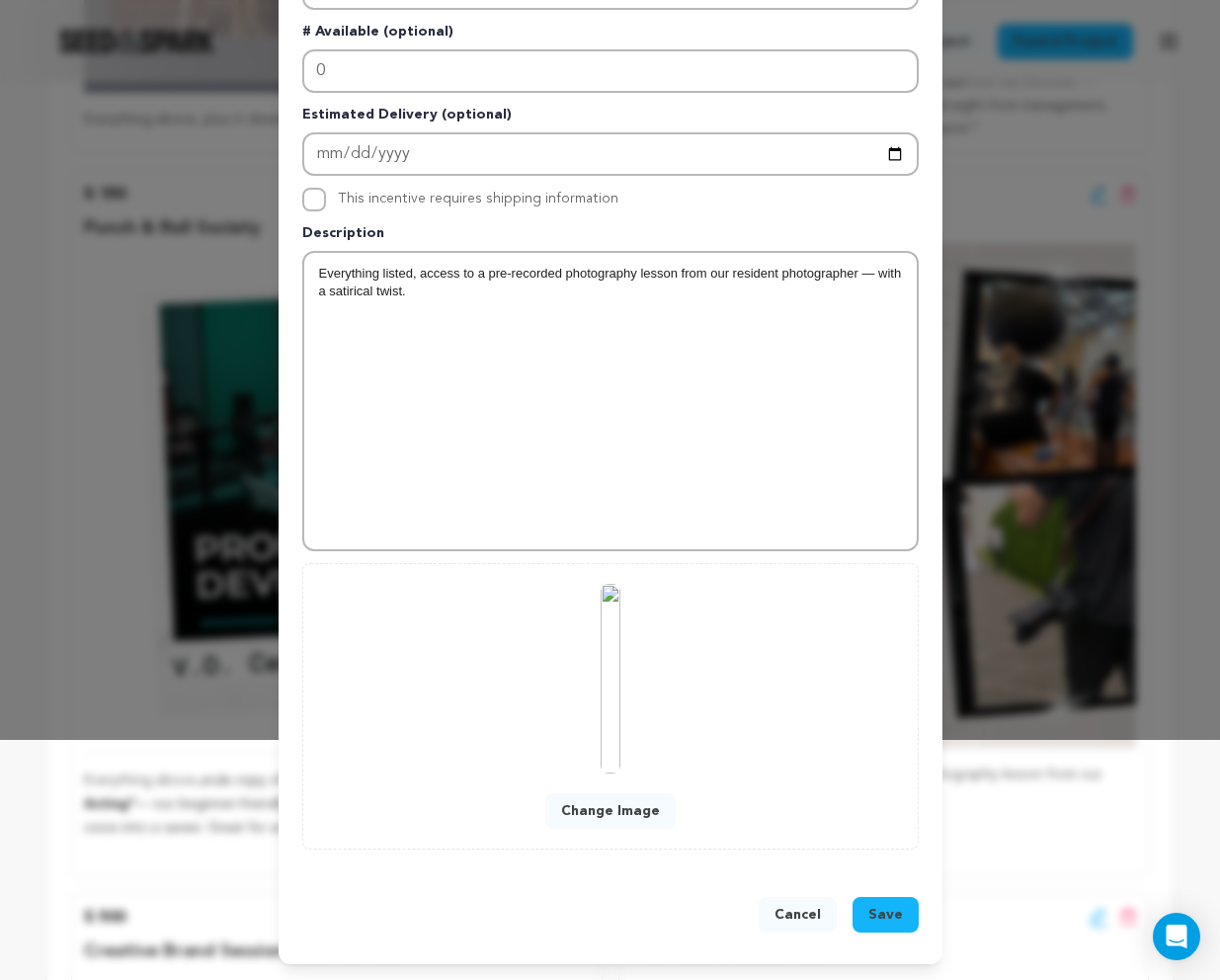 click on "Save" at bounding box center [885, 915] 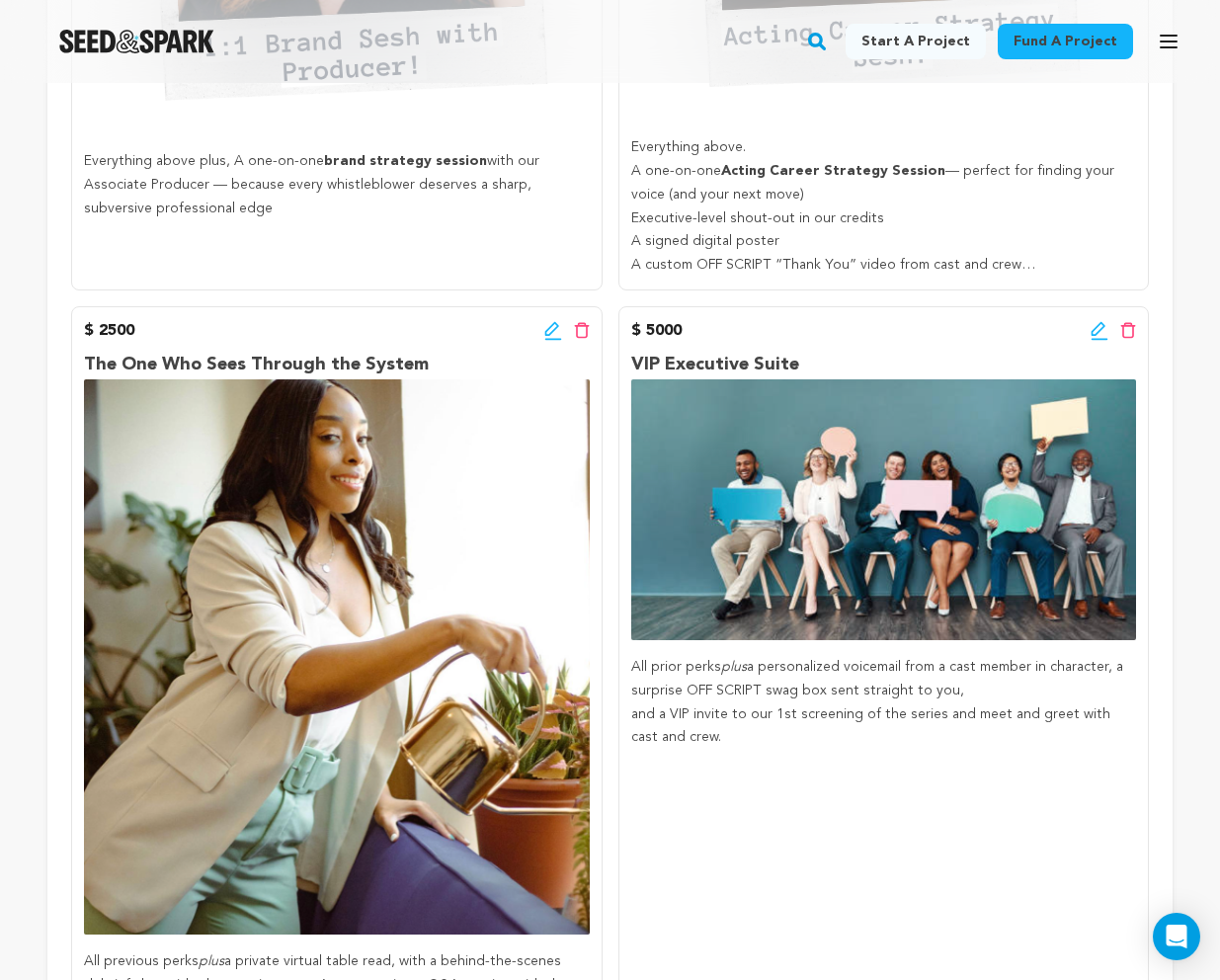 scroll, scrollTop: 3040, scrollLeft: 0, axis: vertical 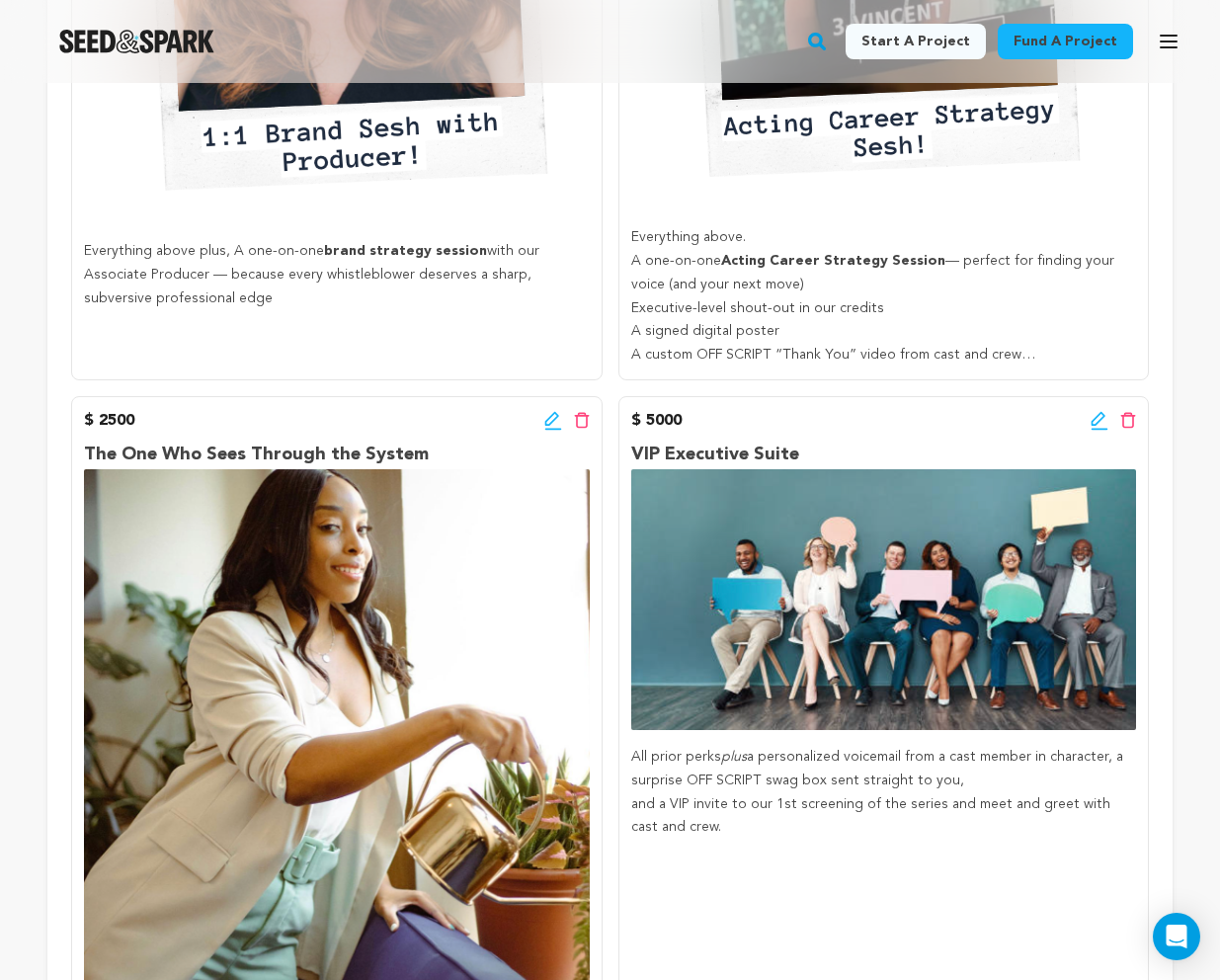 click 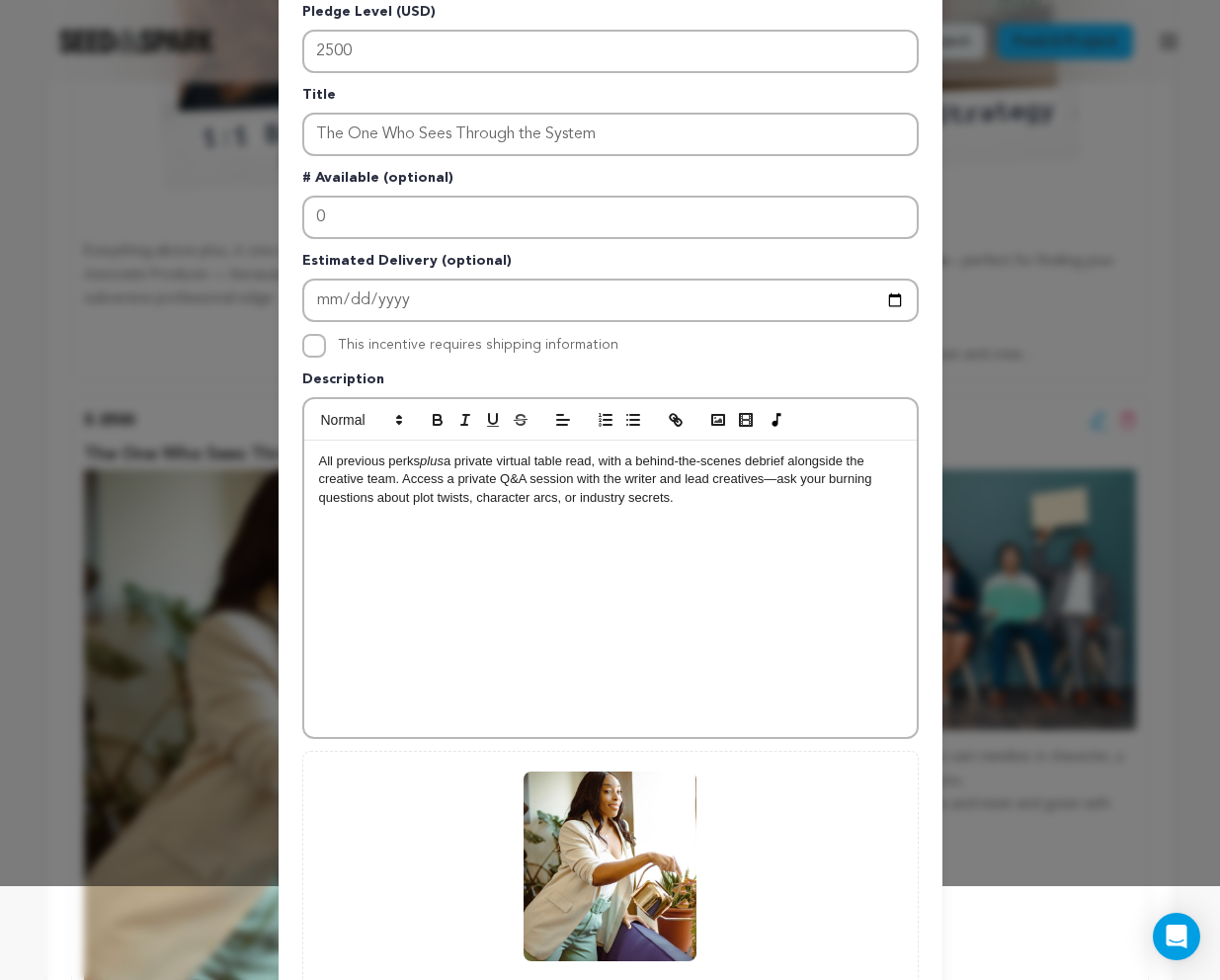 scroll, scrollTop: 282, scrollLeft: 0, axis: vertical 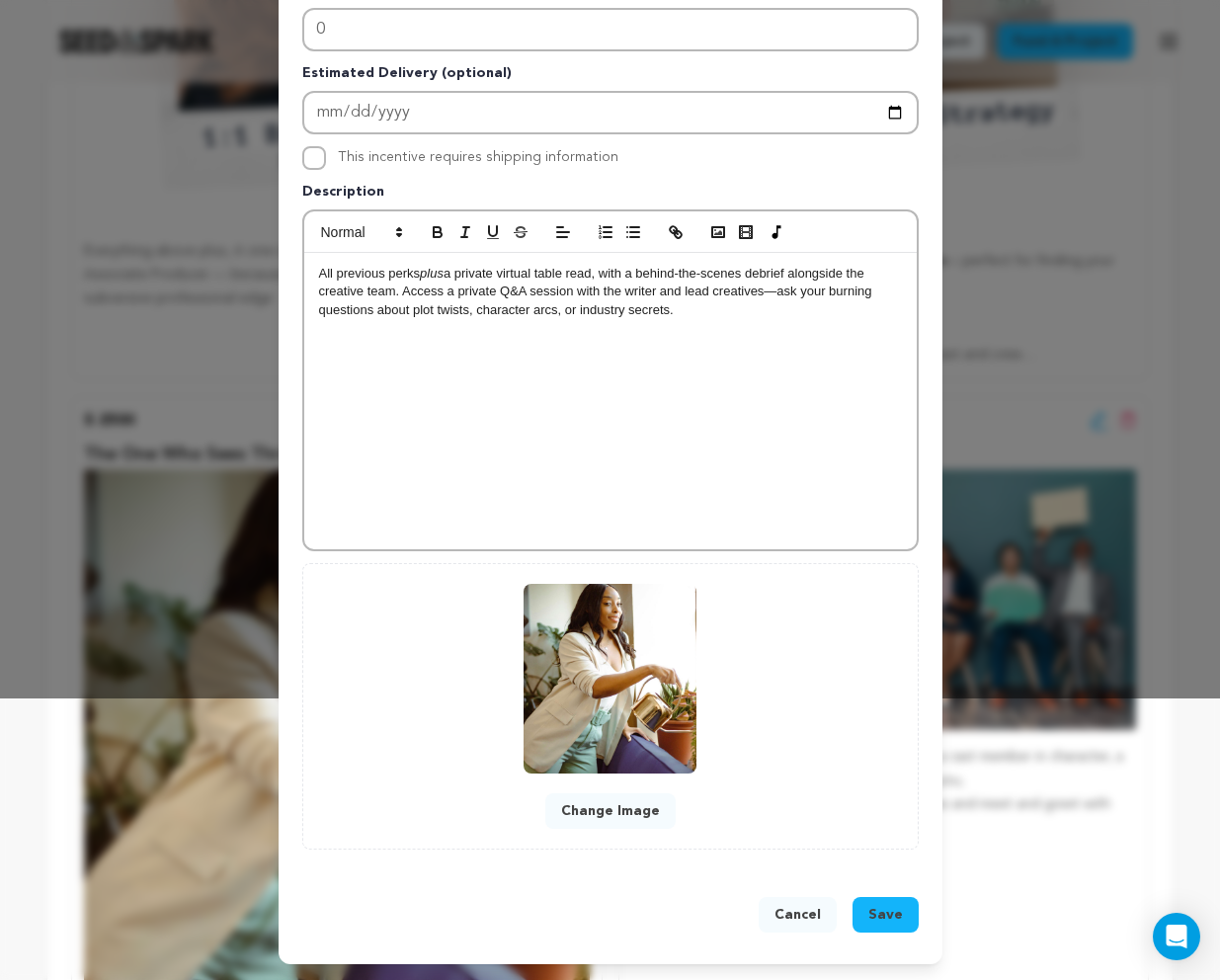 click on "Change Image" at bounding box center (610, 811) 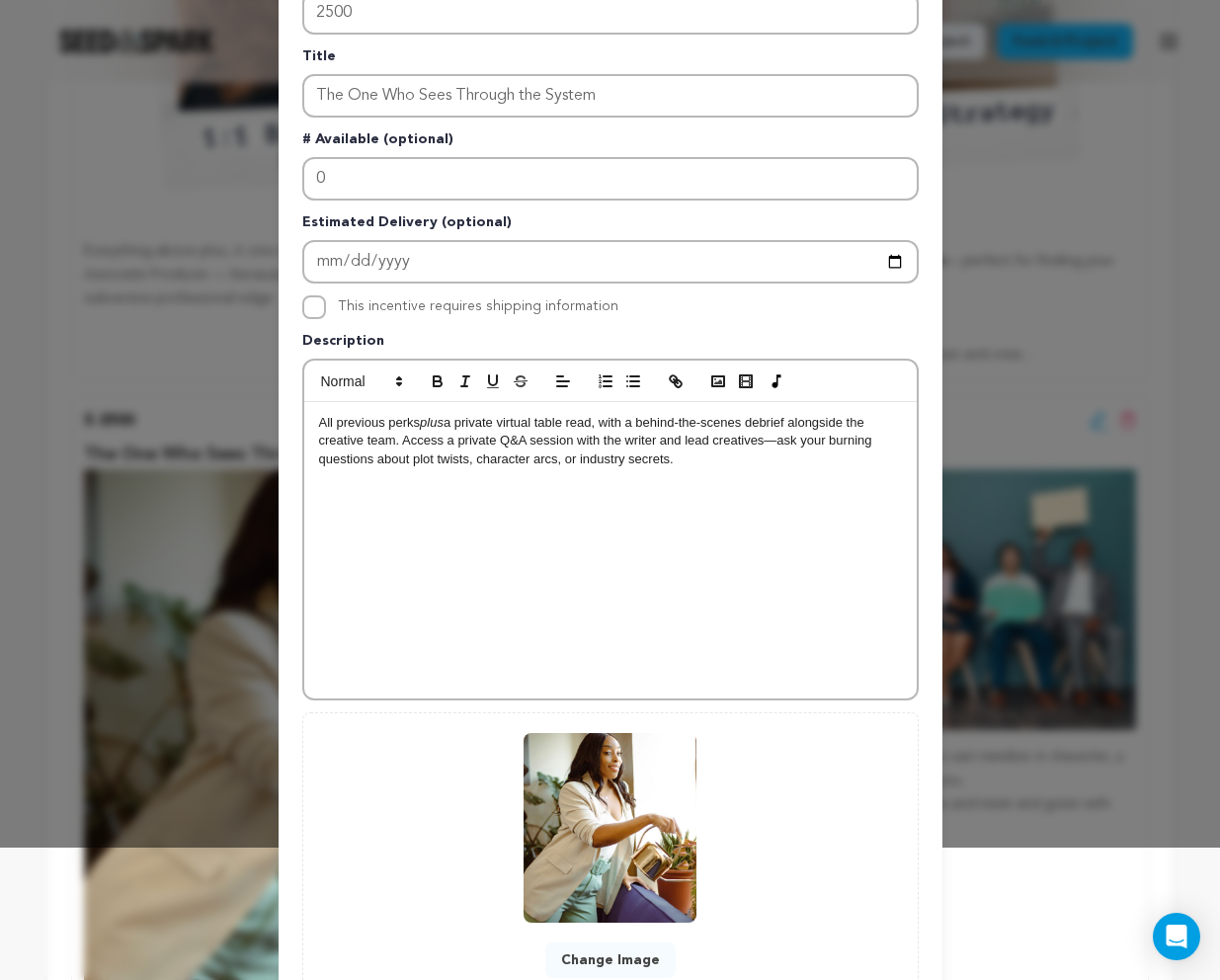 scroll, scrollTop: 92, scrollLeft: 0, axis: vertical 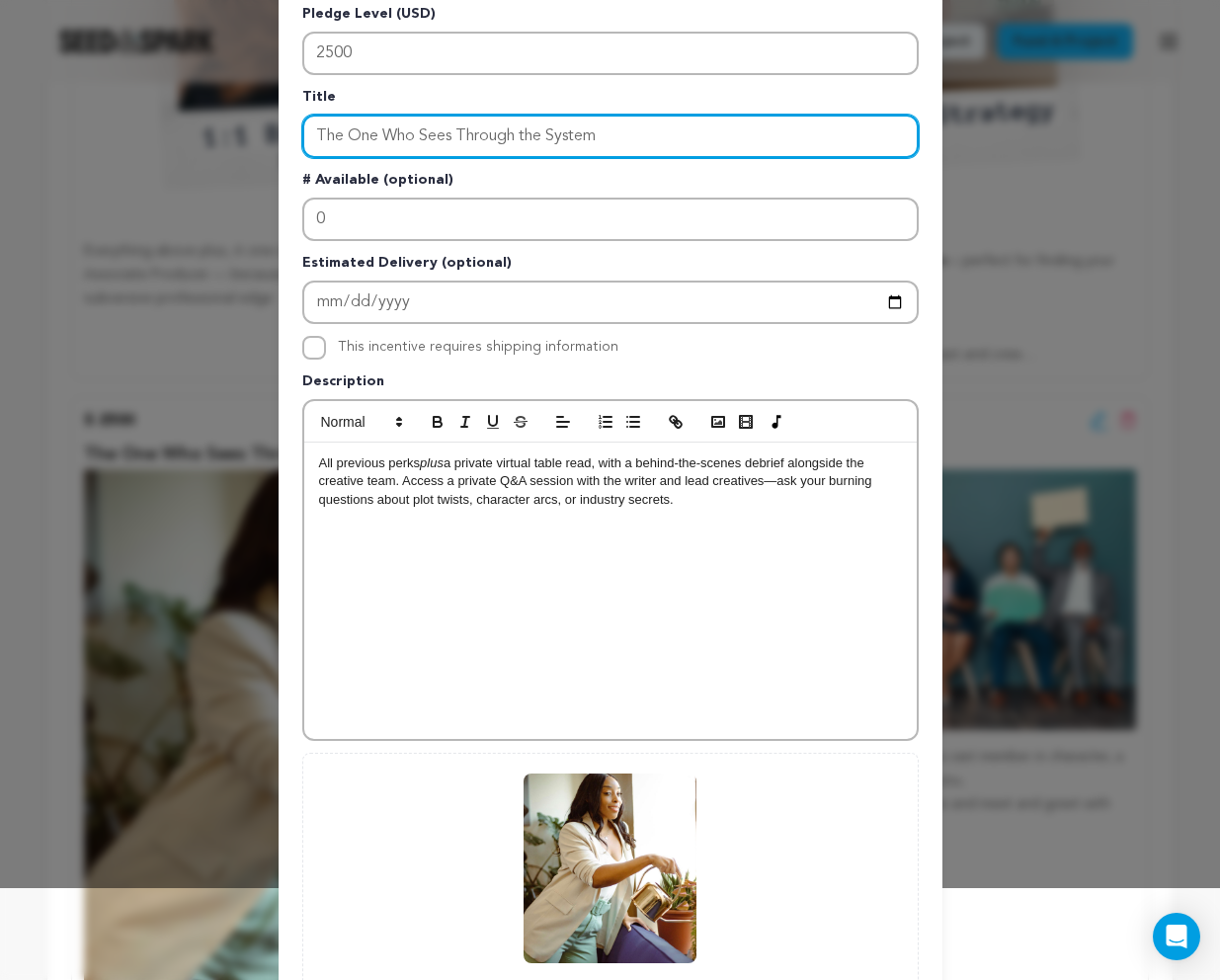 drag, startPoint x: 617, startPoint y: 137, endPoint x: 289, endPoint y: 127, distance: 328.1524 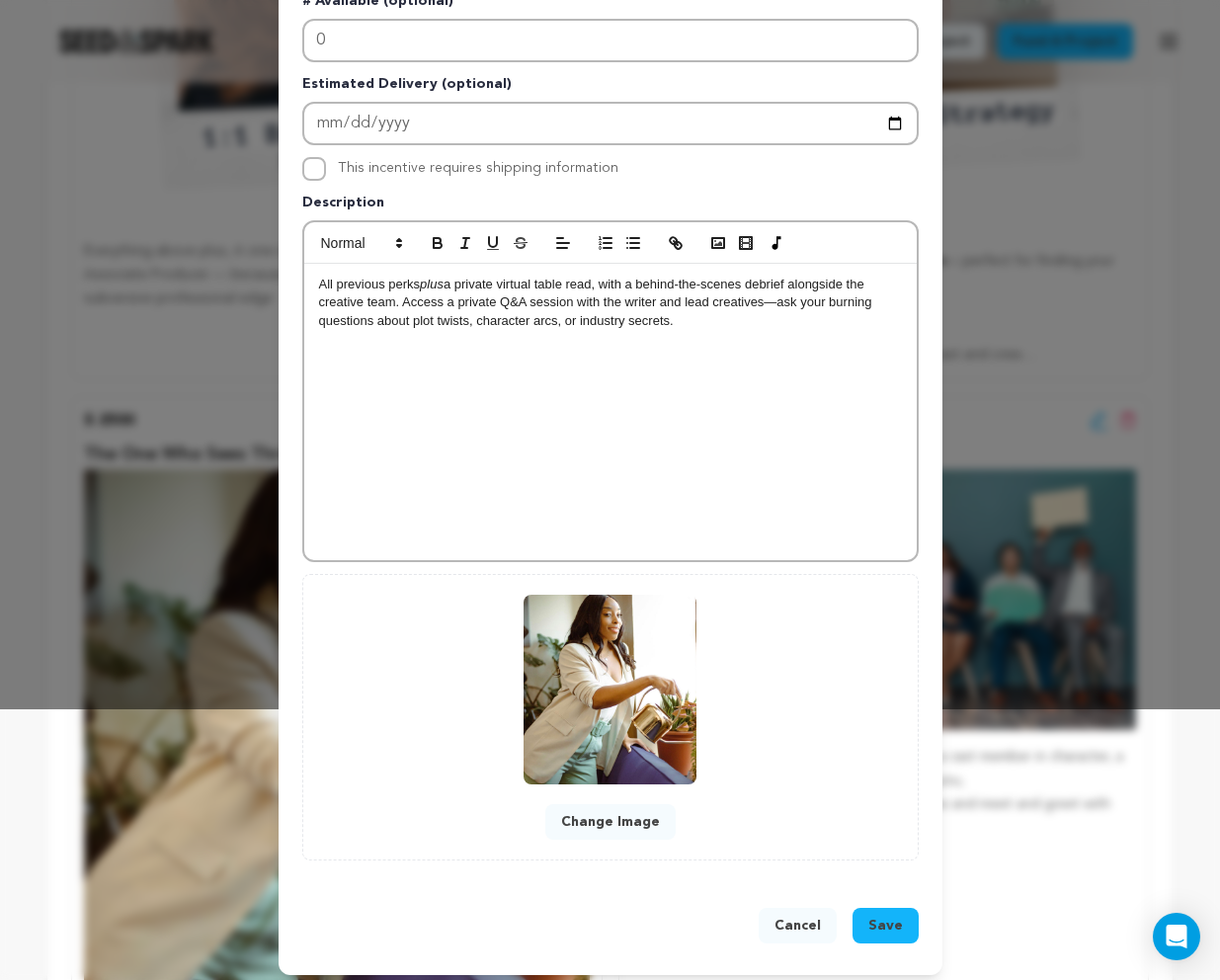 scroll, scrollTop: 282, scrollLeft: 0, axis: vertical 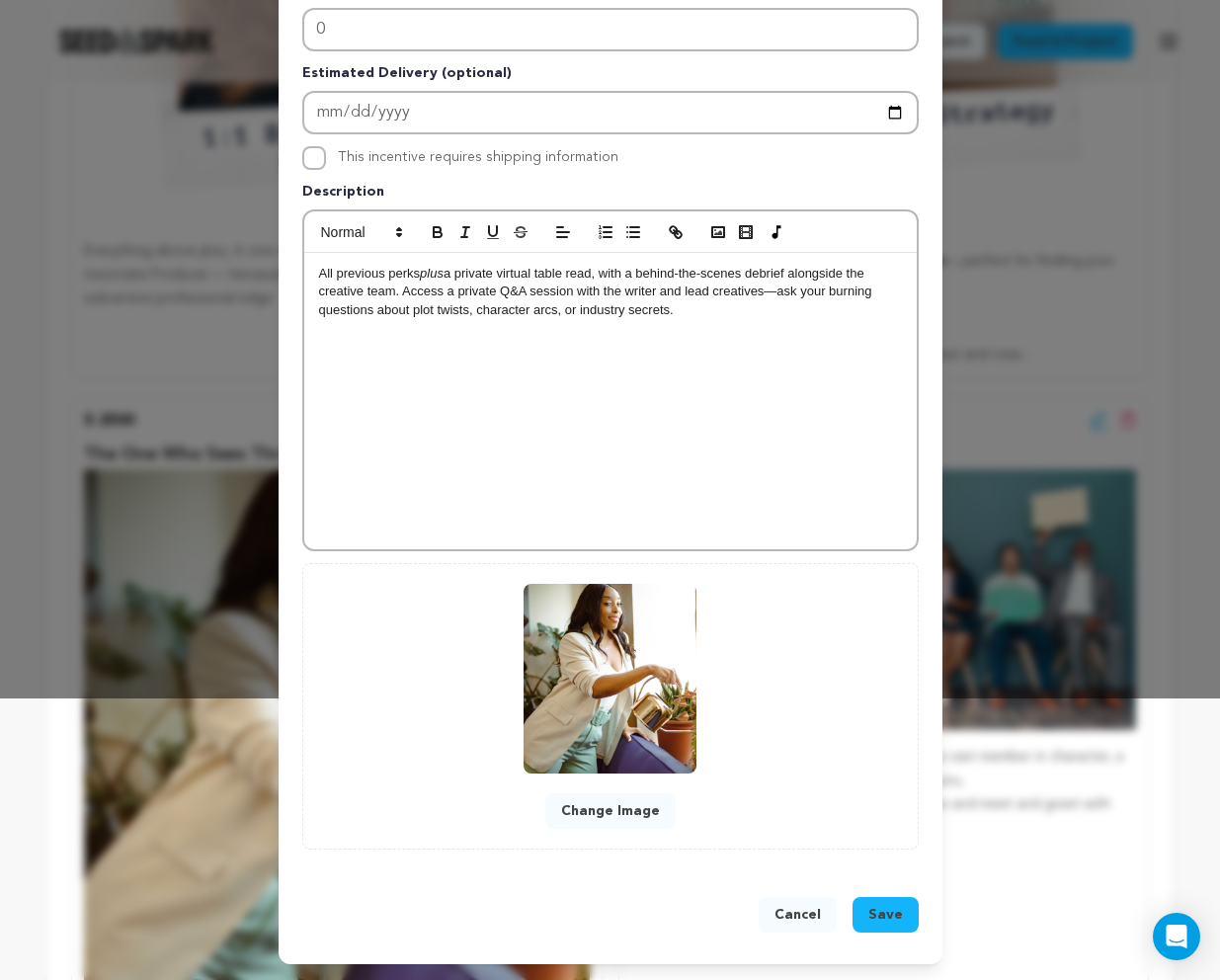 click on "Change Image" at bounding box center [610, 811] 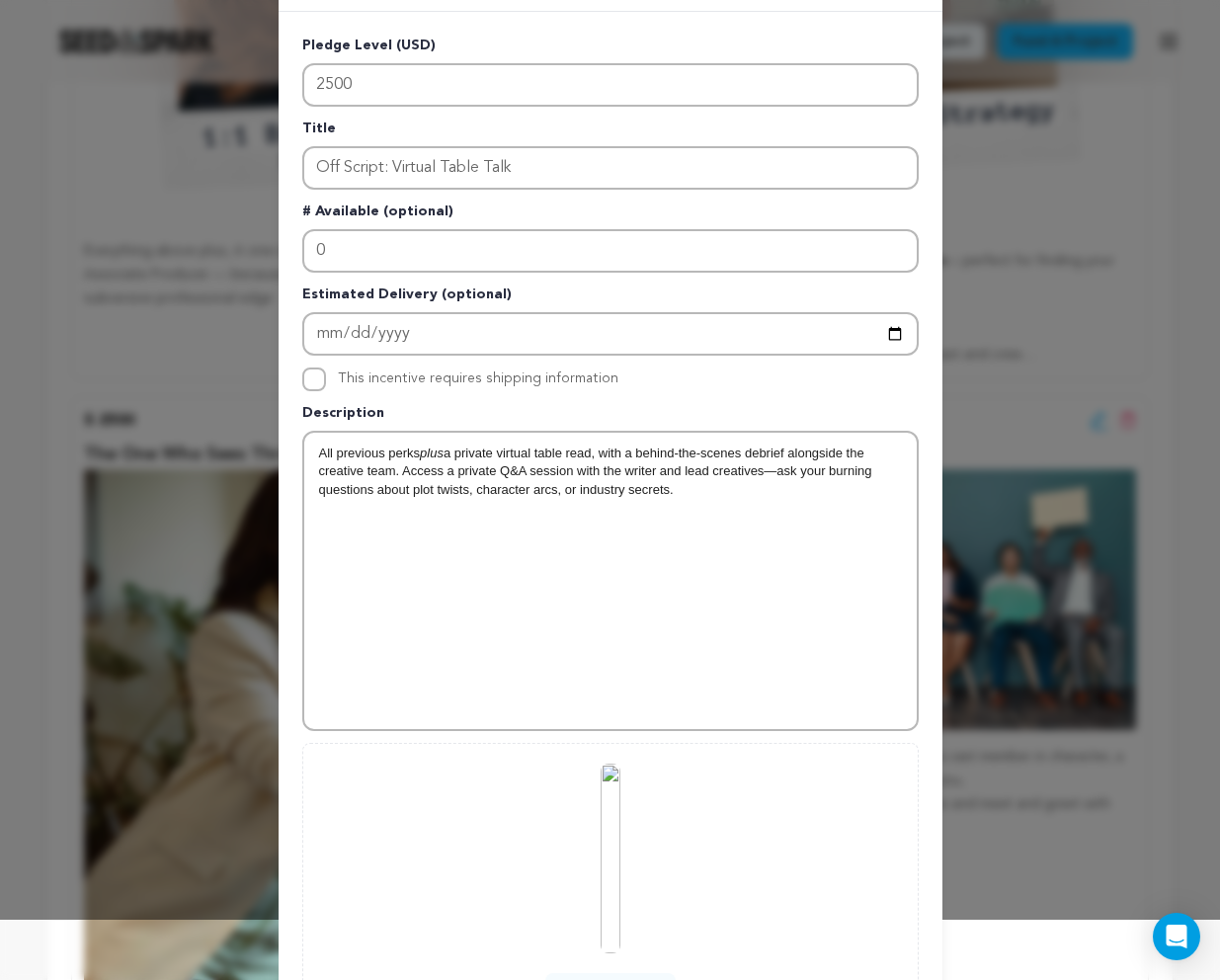scroll, scrollTop: 0, scrollLeft: 0, axis: both 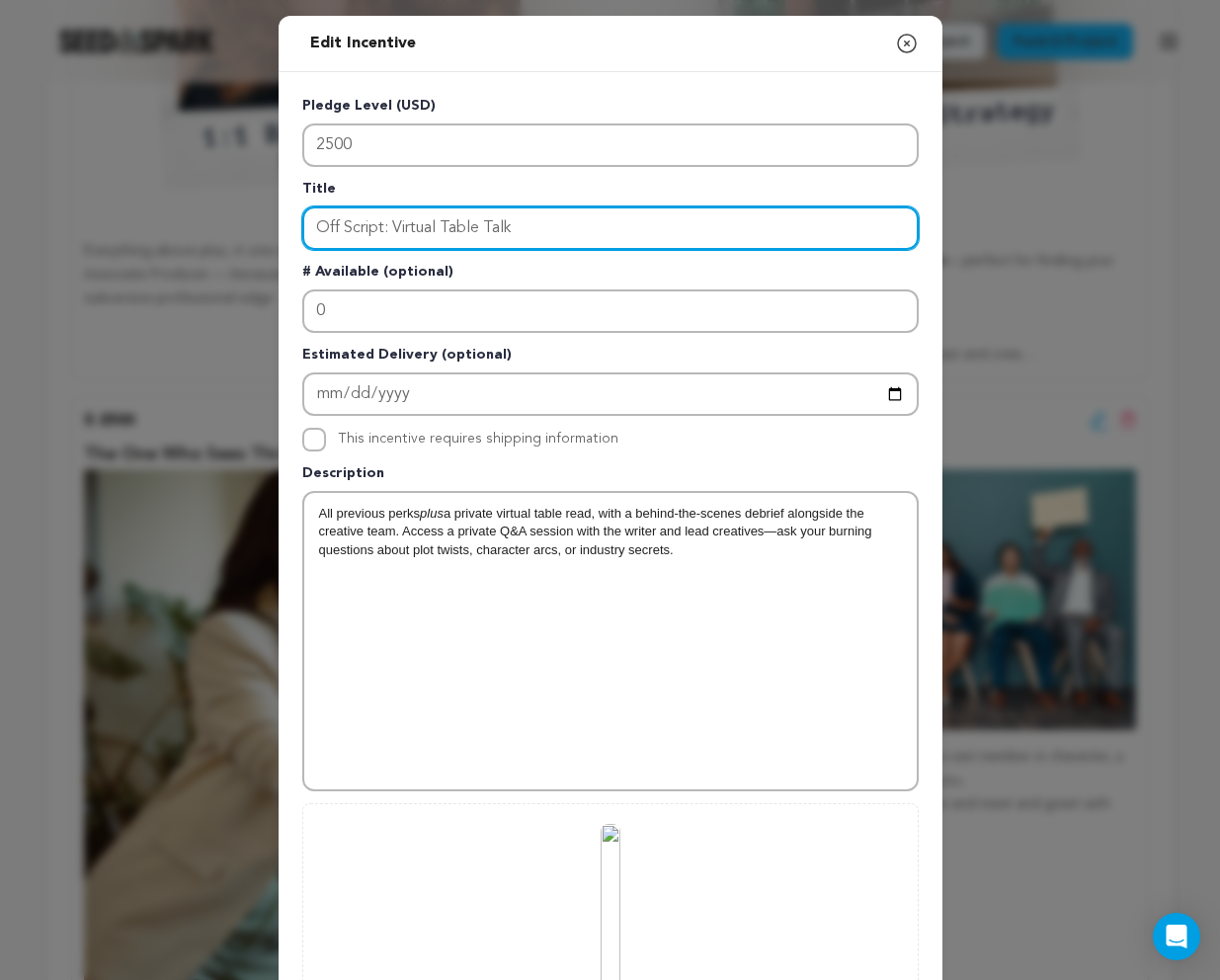 drag, startPoint x: 533, startPoint y: 226, endPoint x: 479, endPoint y: 223, distance: 54.083269 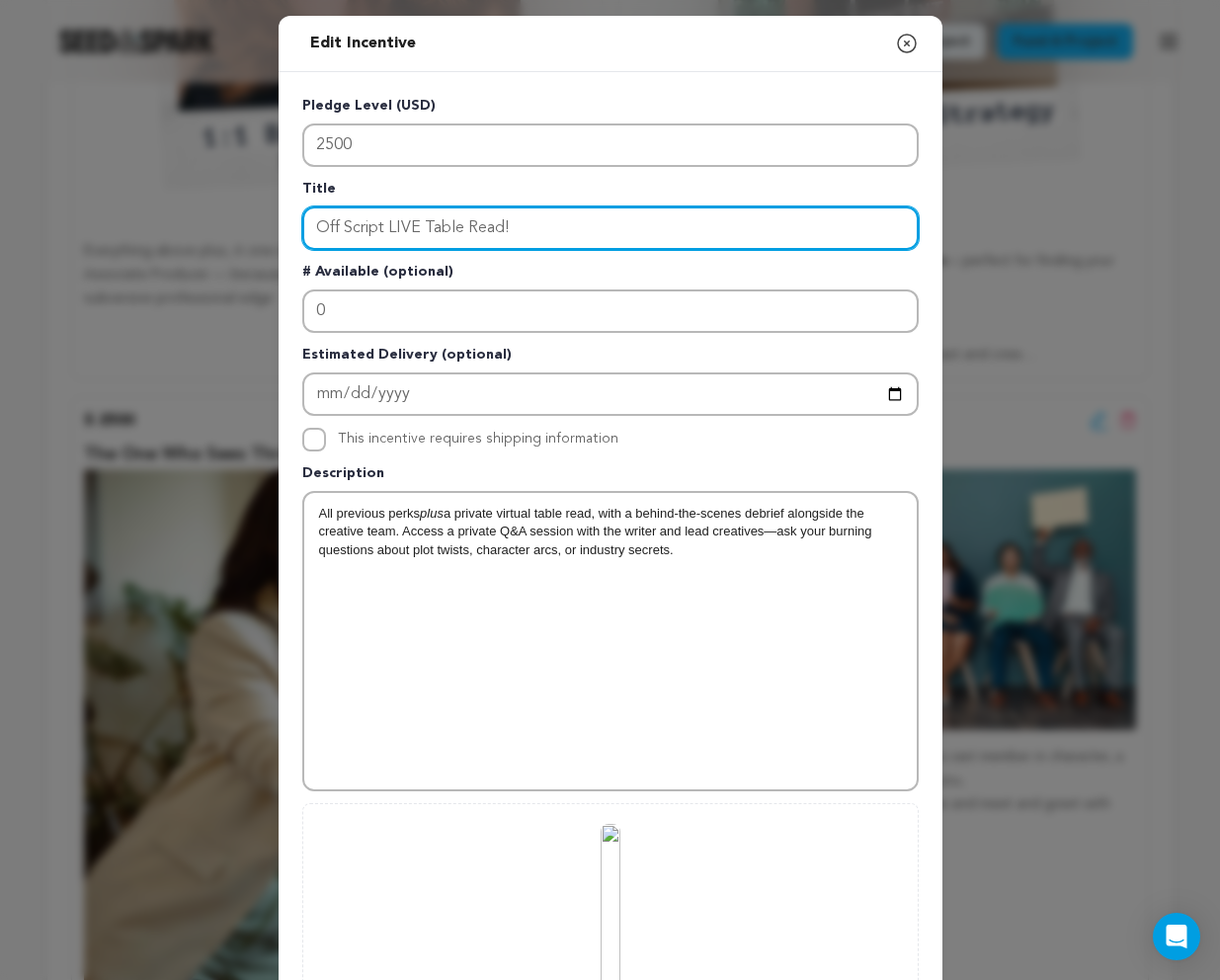 scroll, scrollTop: 240, scrollLeft: 0, axis: vertical 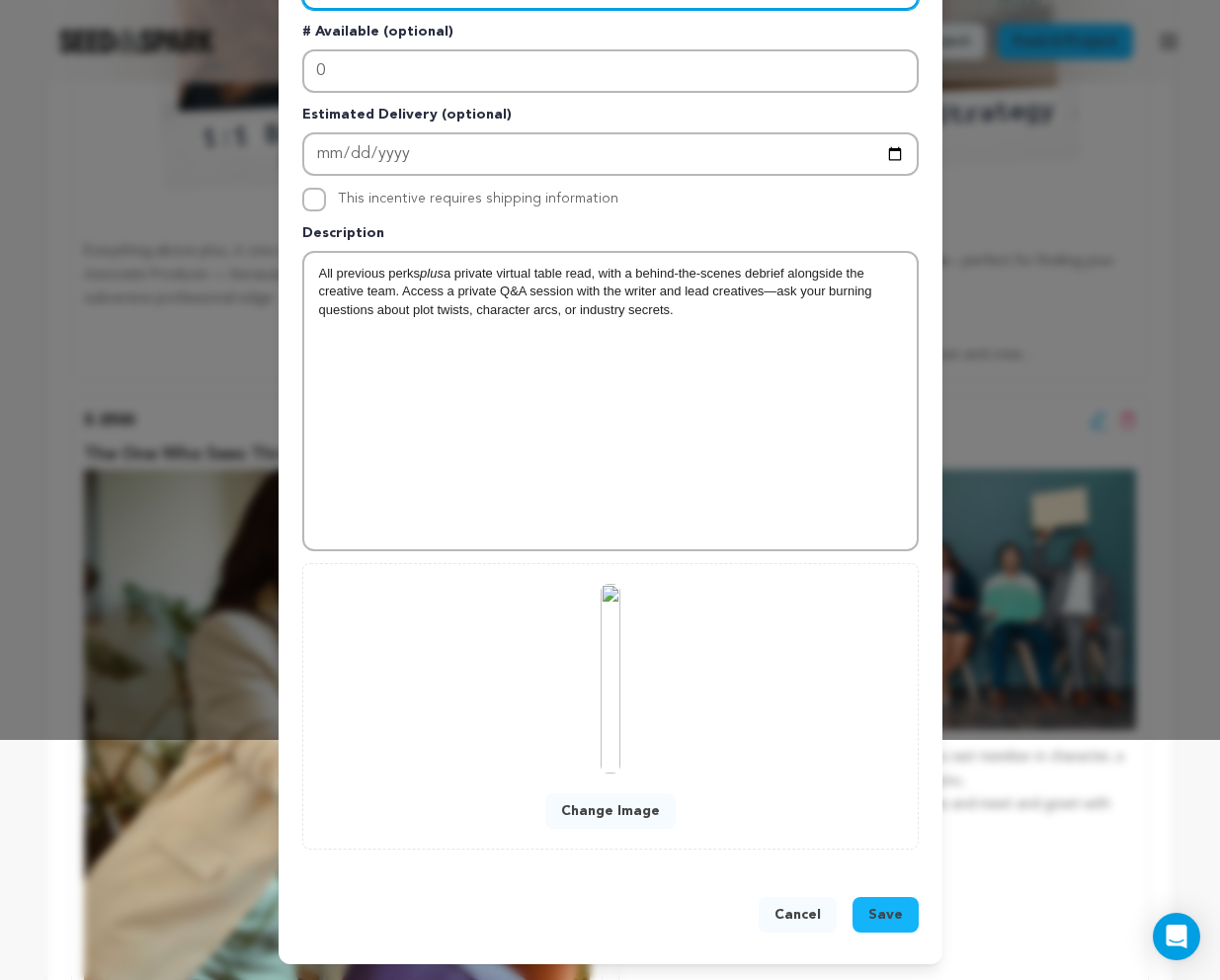 type on "Off Script LIVE Table Read!" 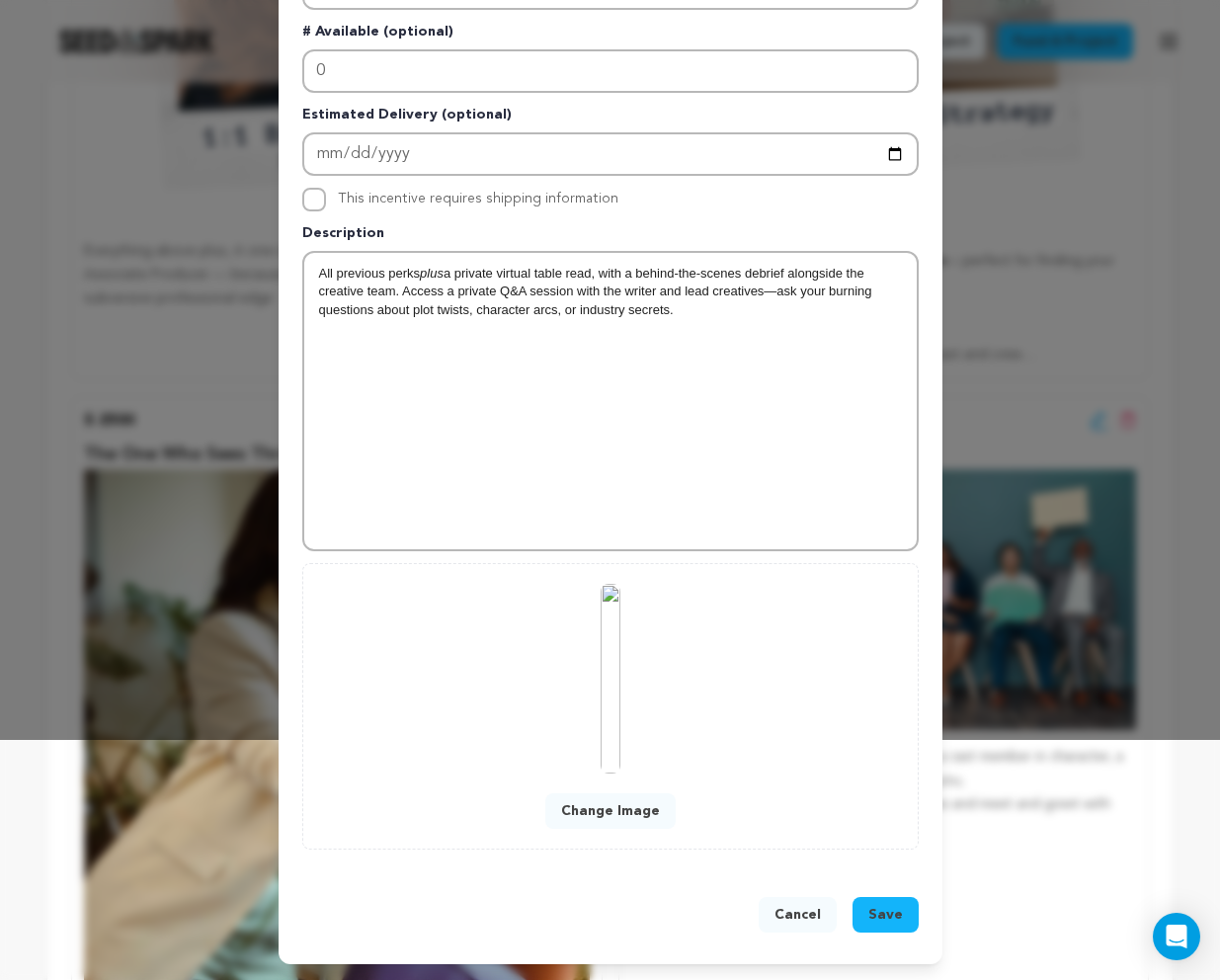 click on "Save" at bounding box center (885, 915) 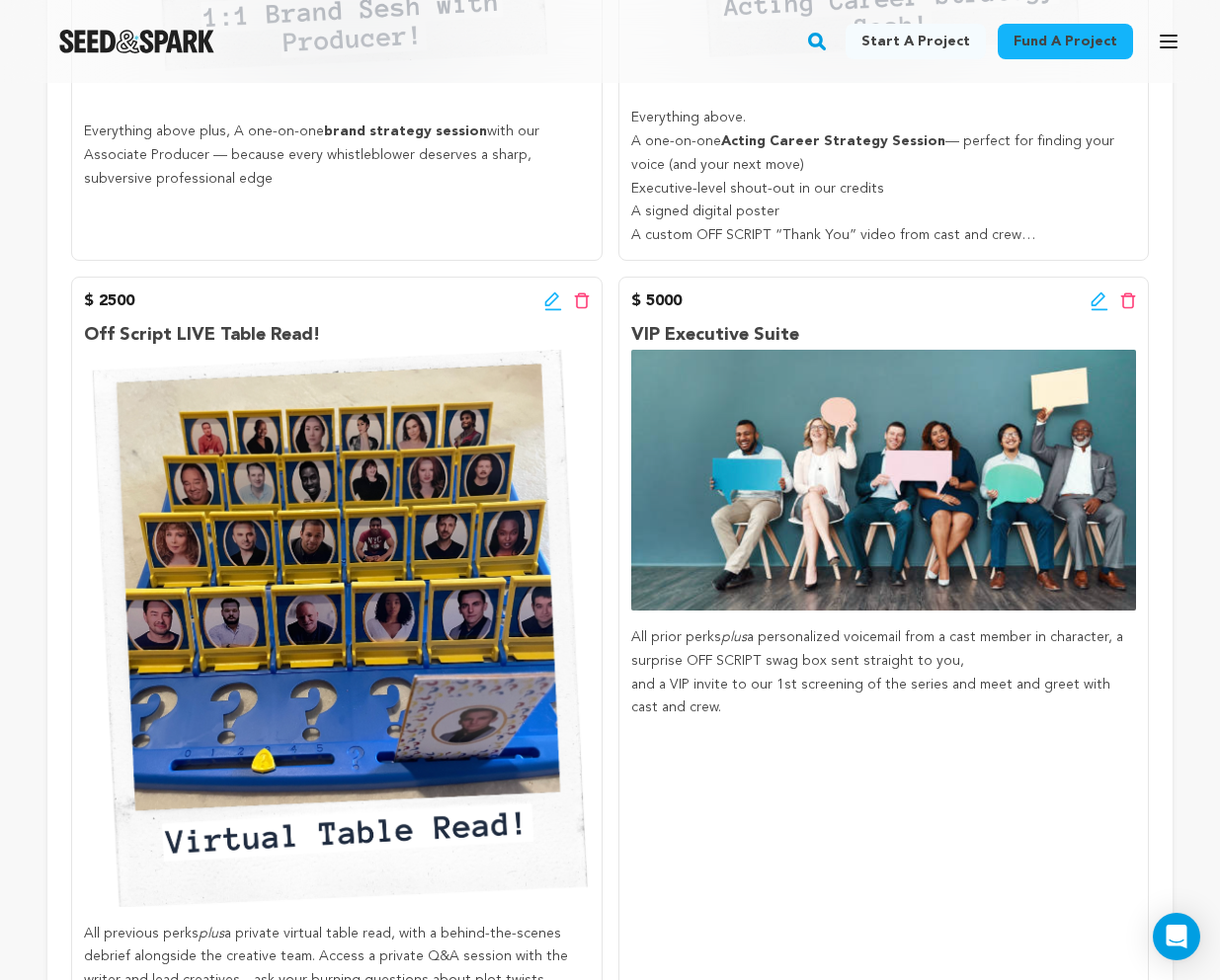 scroll, scrollTop: 3257, scrollLeft: 0, axis: vertical 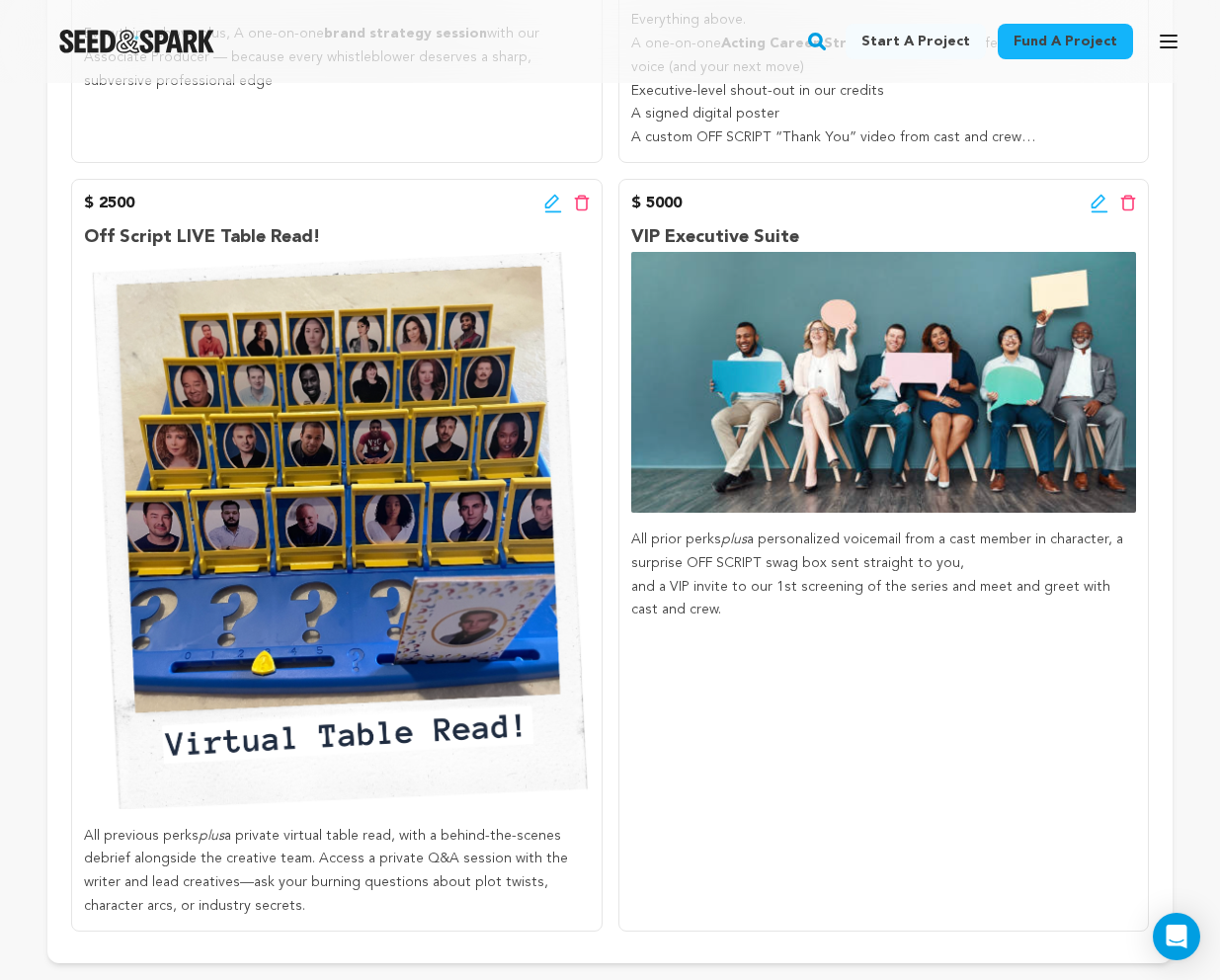 click 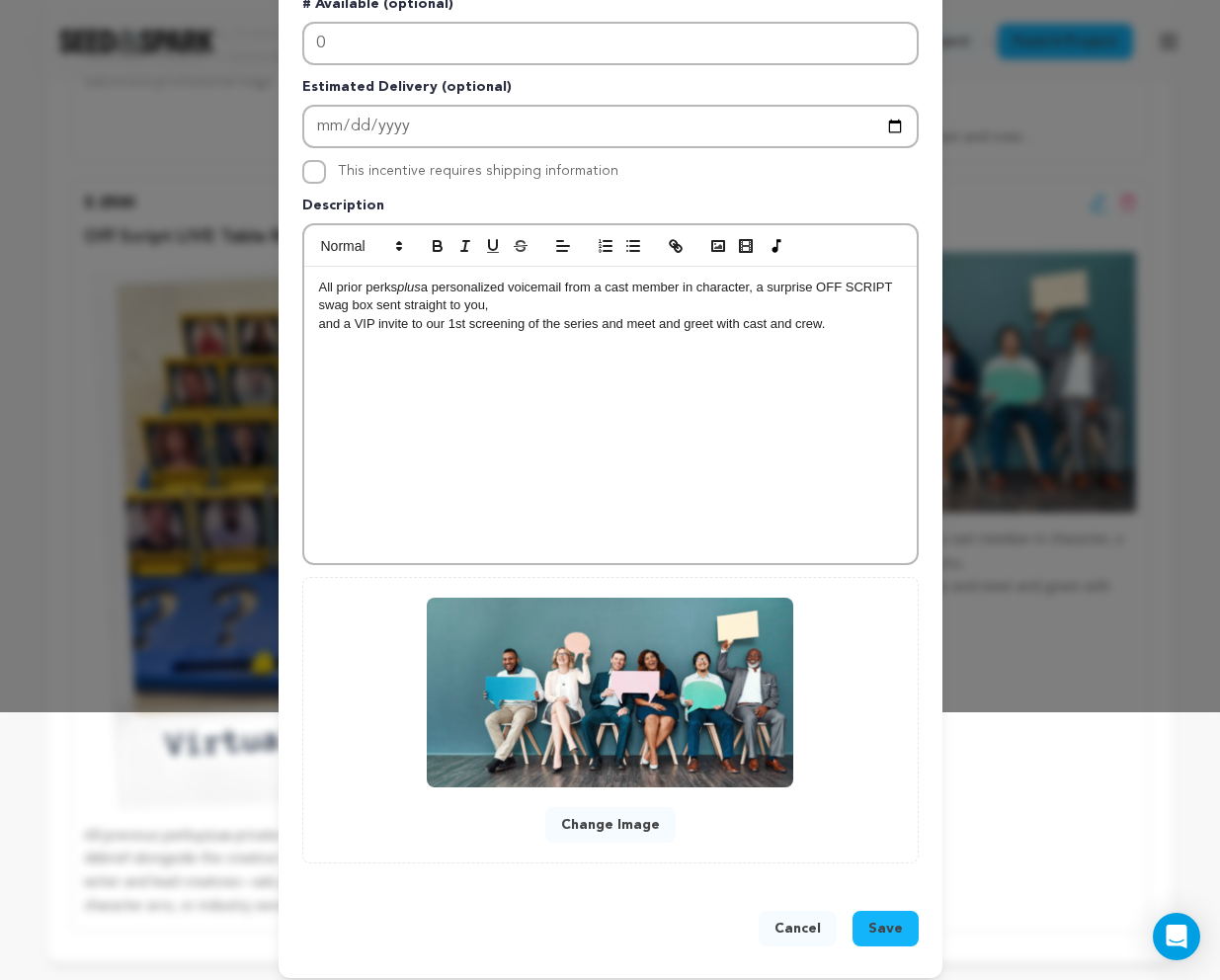 scroll, scrollTop: 282, scrollLeft: 0, axis: vertical 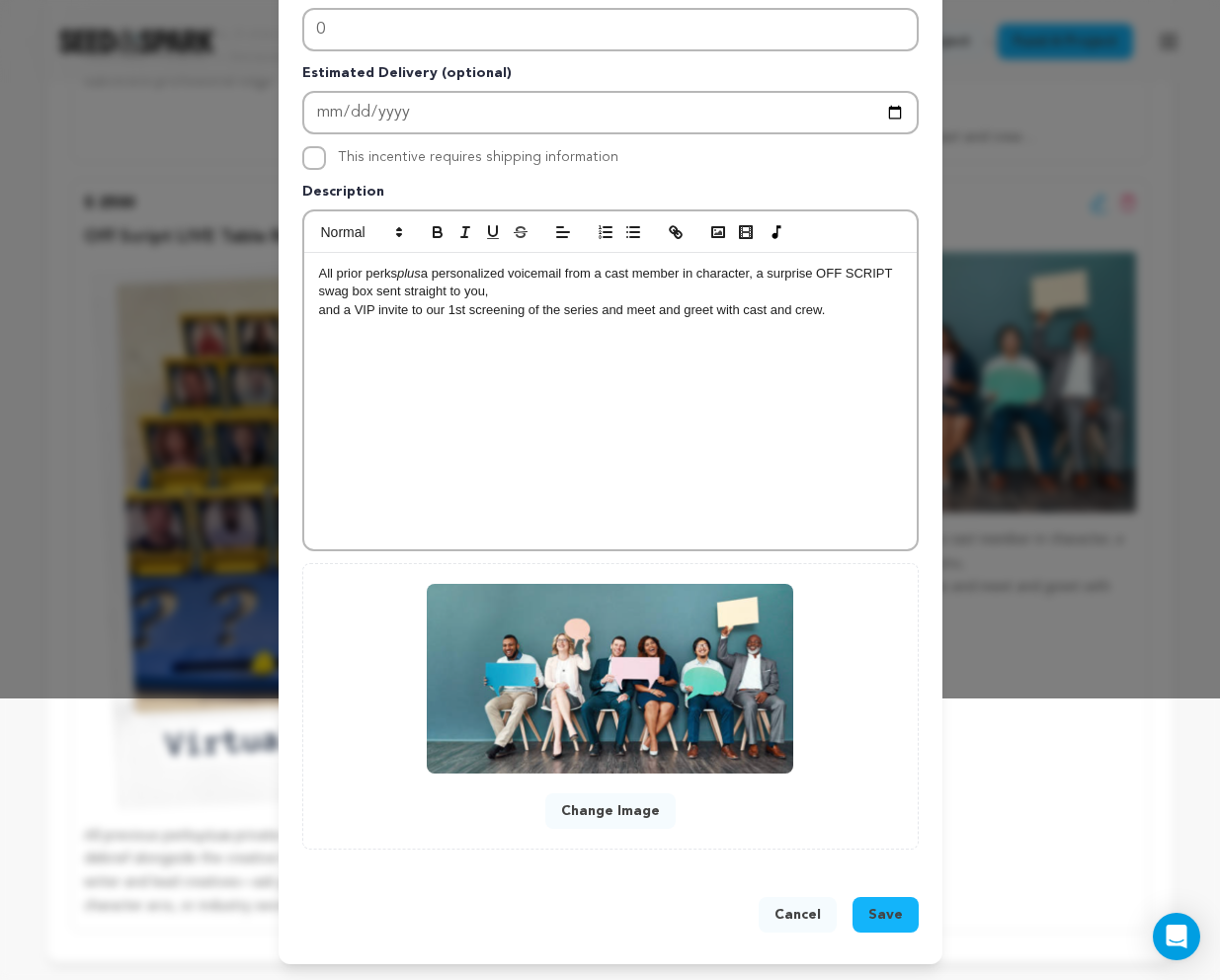click on "Change Image" at bounding box center [610, 811] 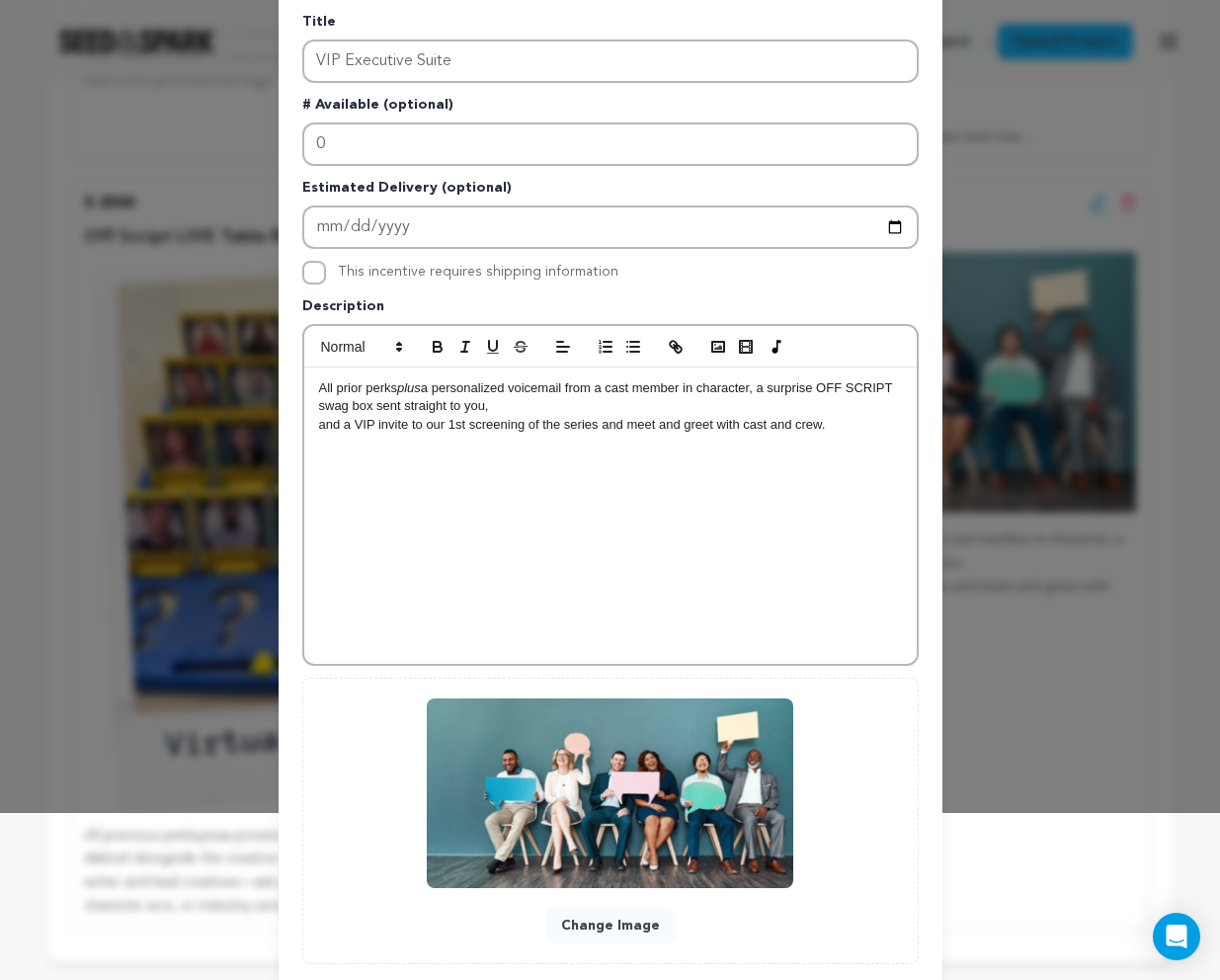 scroll, scrollTop: 165, scrollLeft: 0, axis: vertical 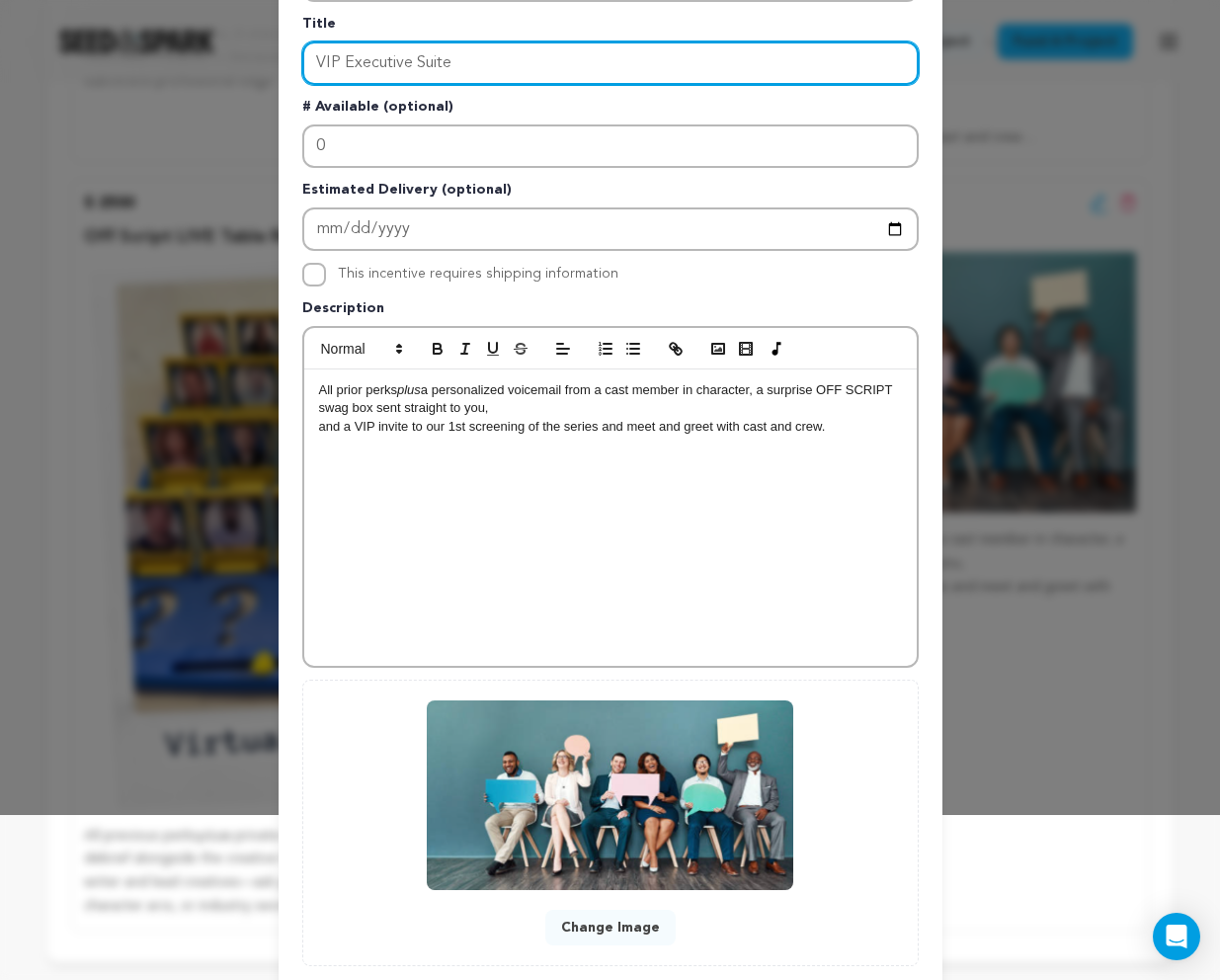 drag, startPoint x: 471, startPoint y: 50, endPoint x: 315, endPoint y: 35, distance: 156.71949 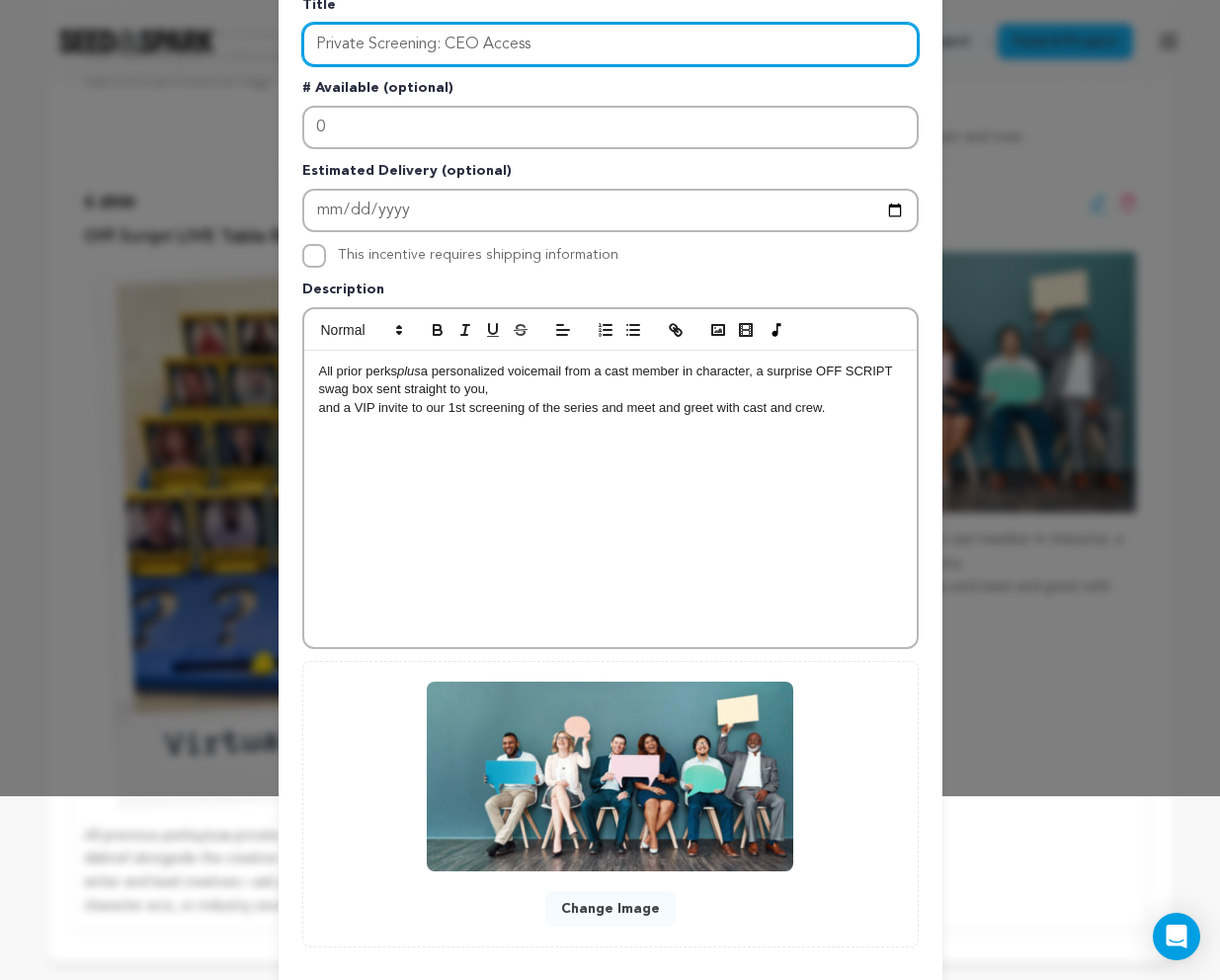 scroll, scrollTop: 282, scrollLeft: 0, axis: vertical 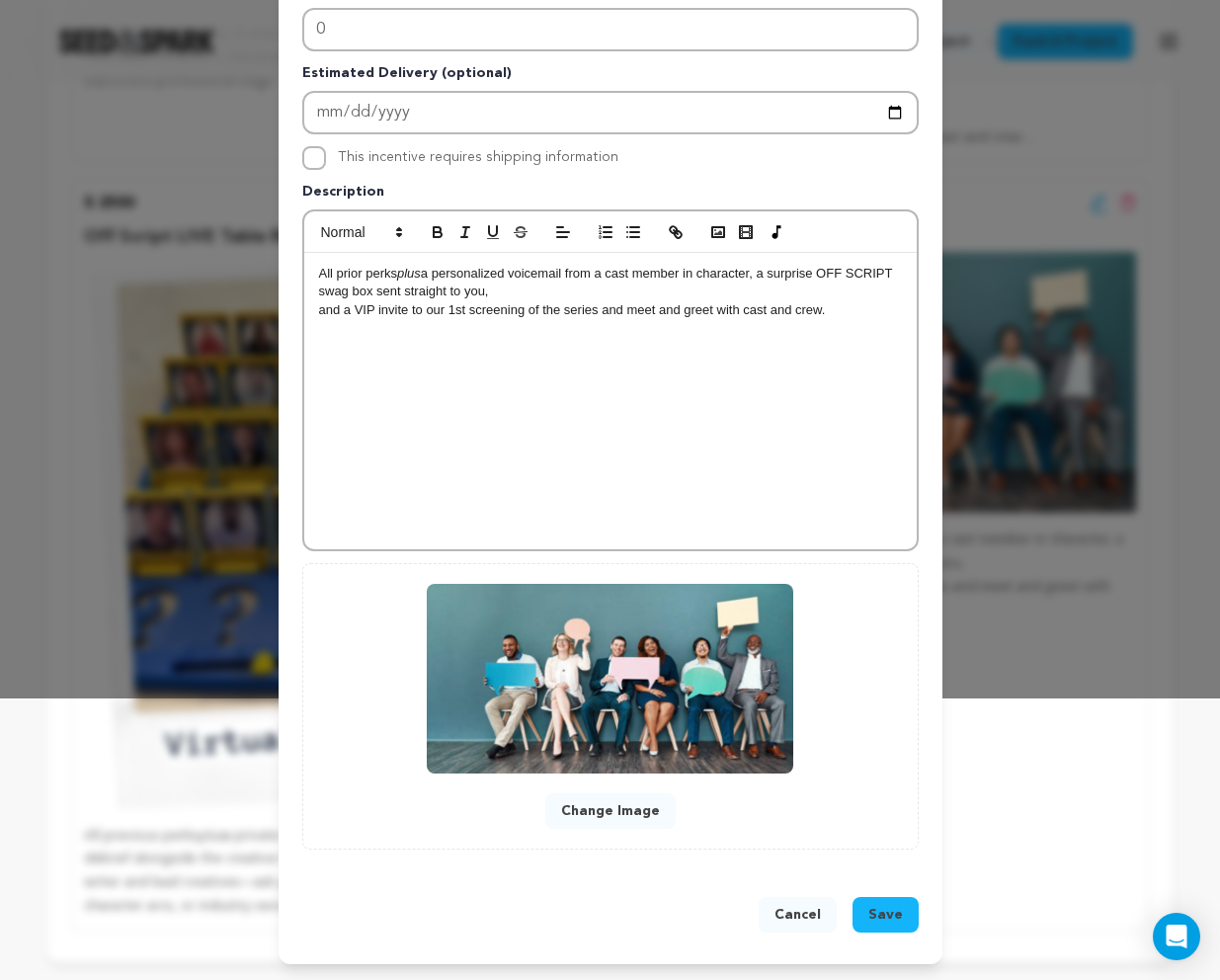type on "Private Screening: CEO Access" 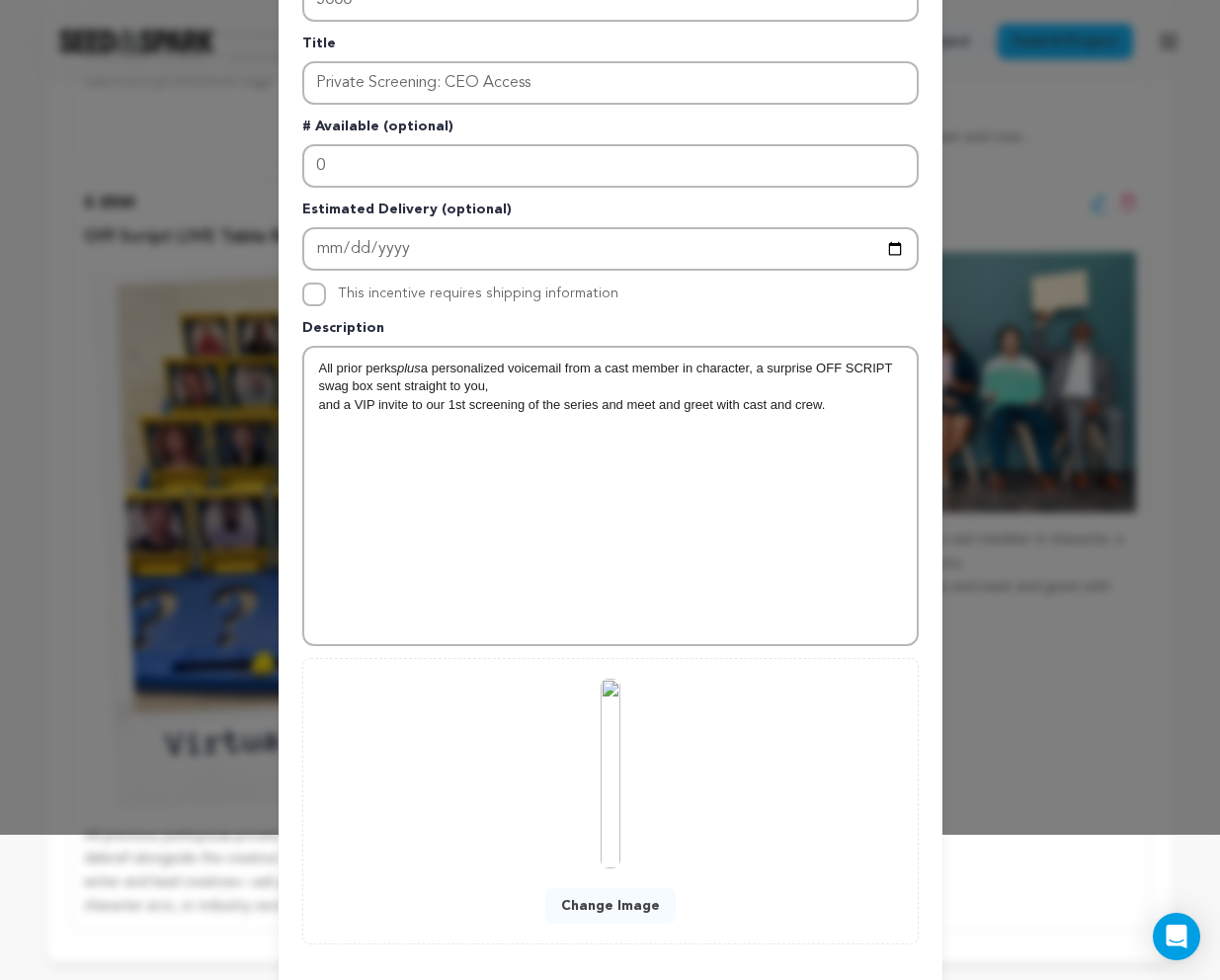 scroll, scrollTop: 240, scrollLeft: 0, axis: vertical 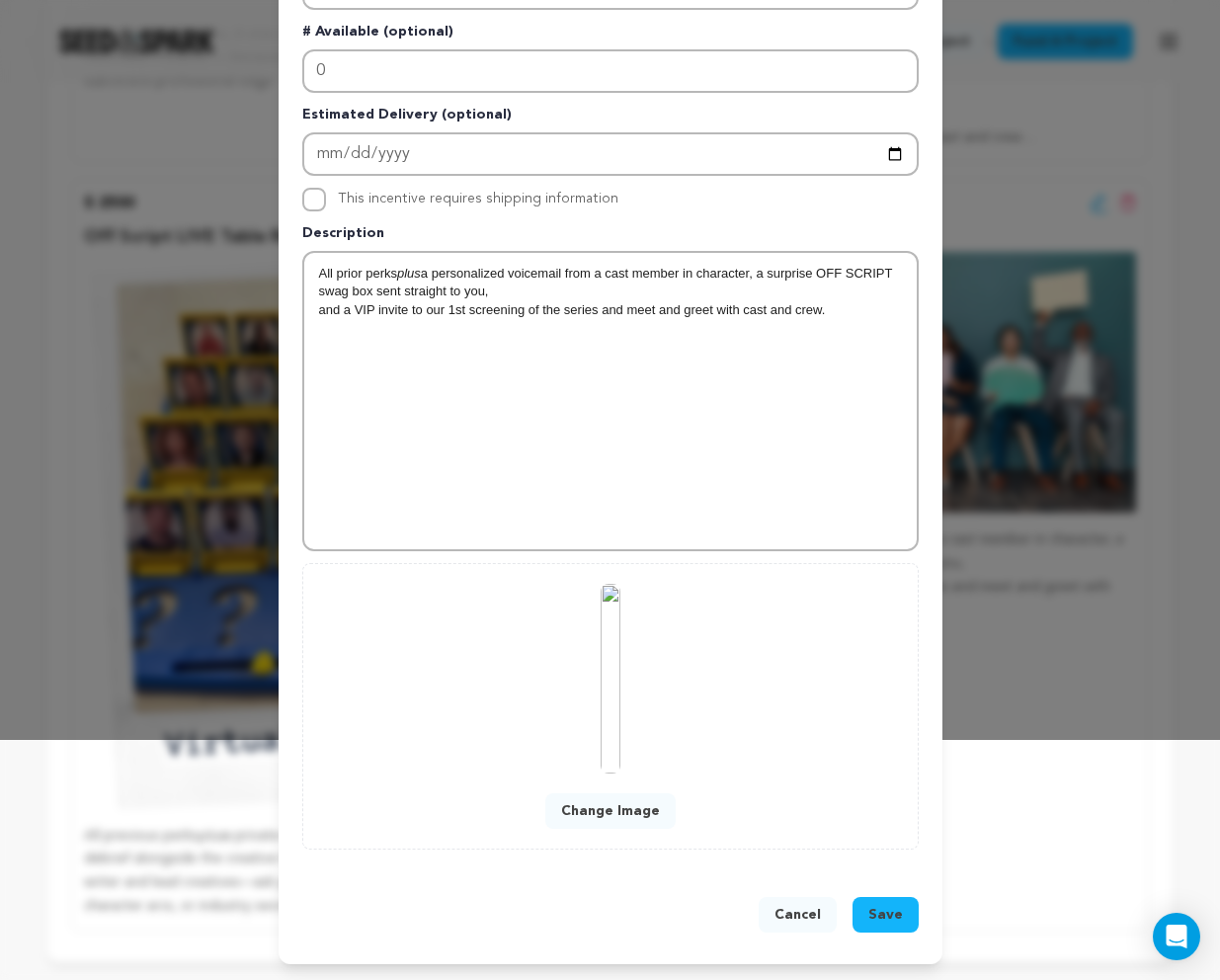 click on "Save" at bounding box center [885, 915] 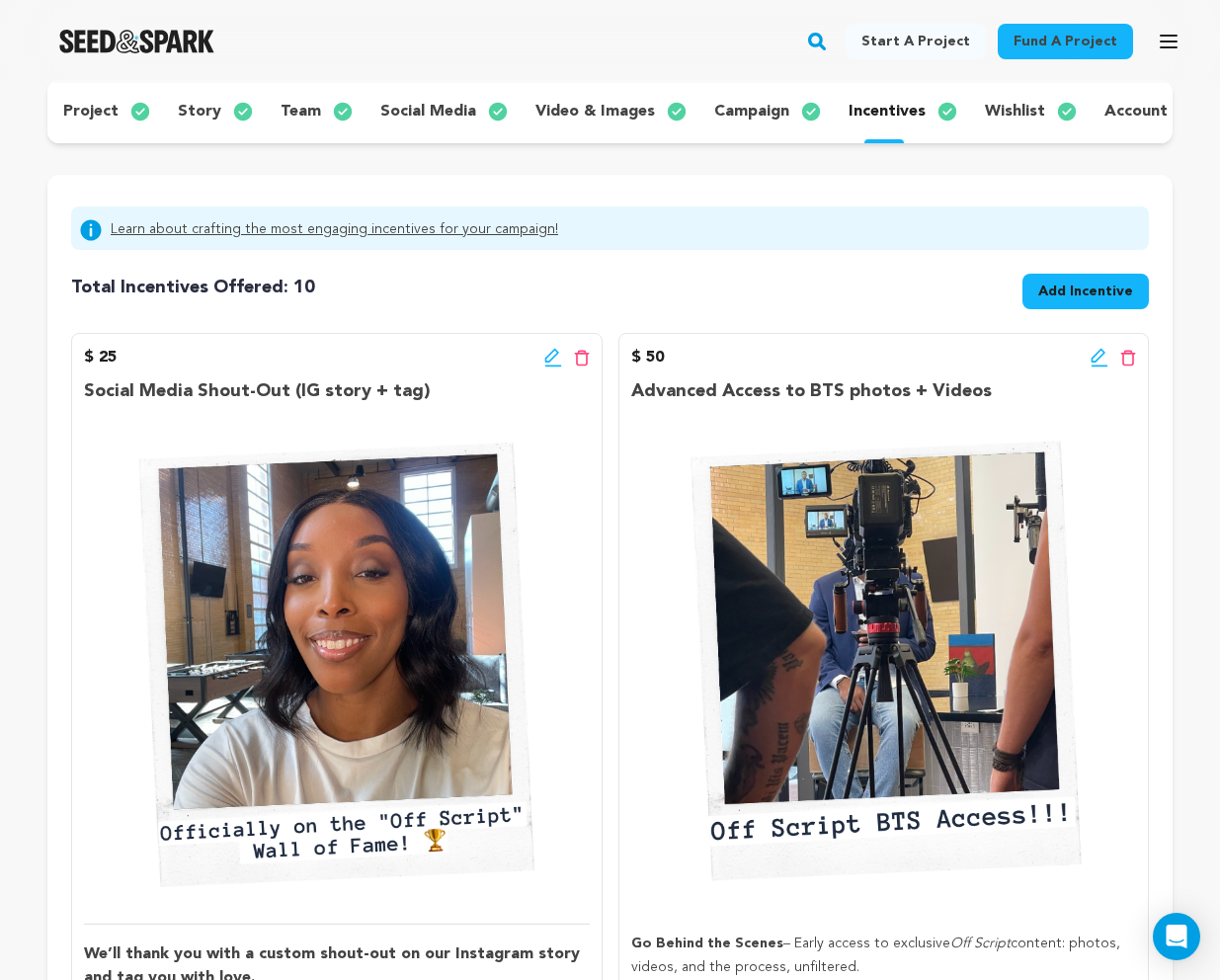 scroll, scrollTop: 0, scrollLeft: 0, axis: both 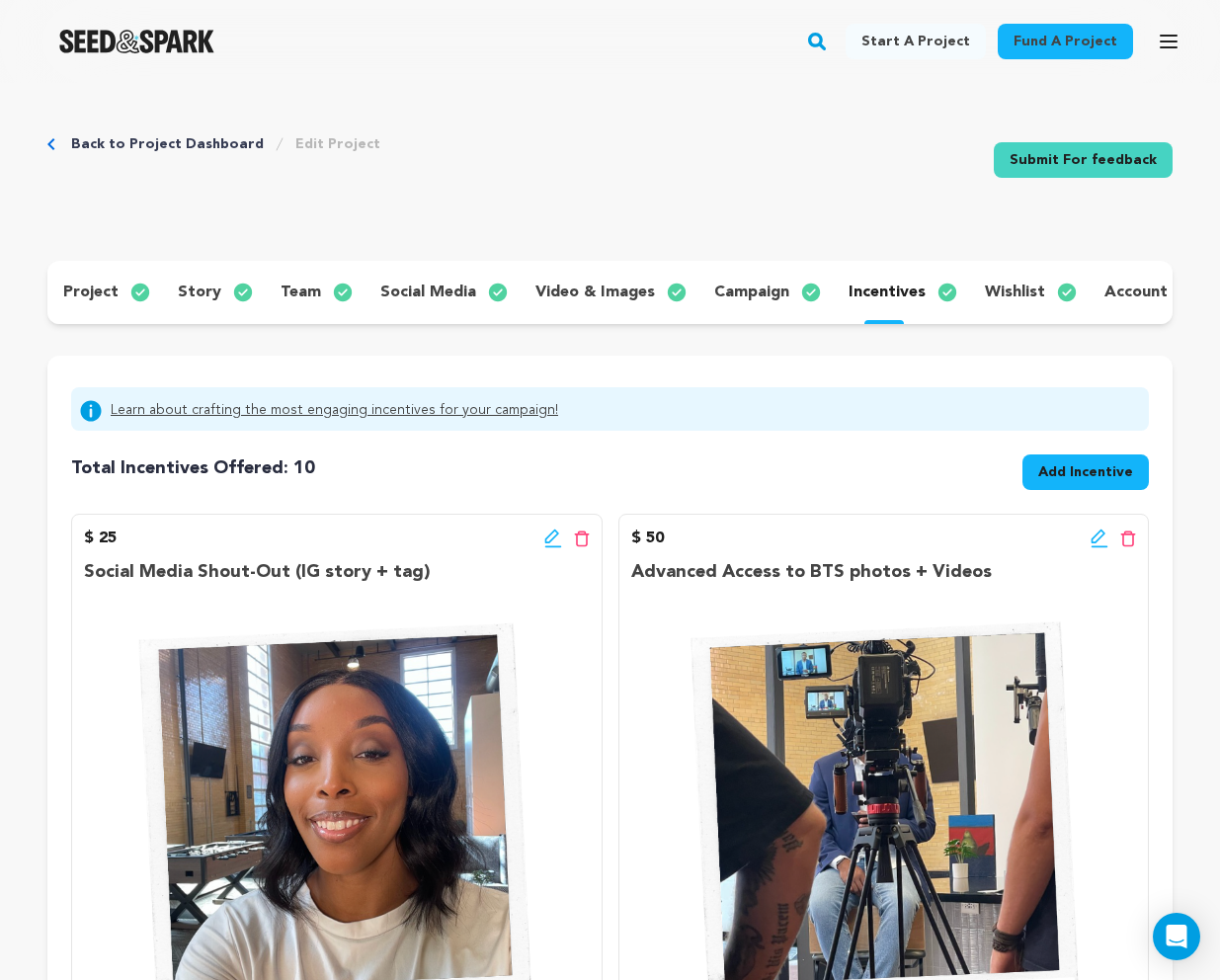 click on "wishlist" at bounding box center (1015, 292) 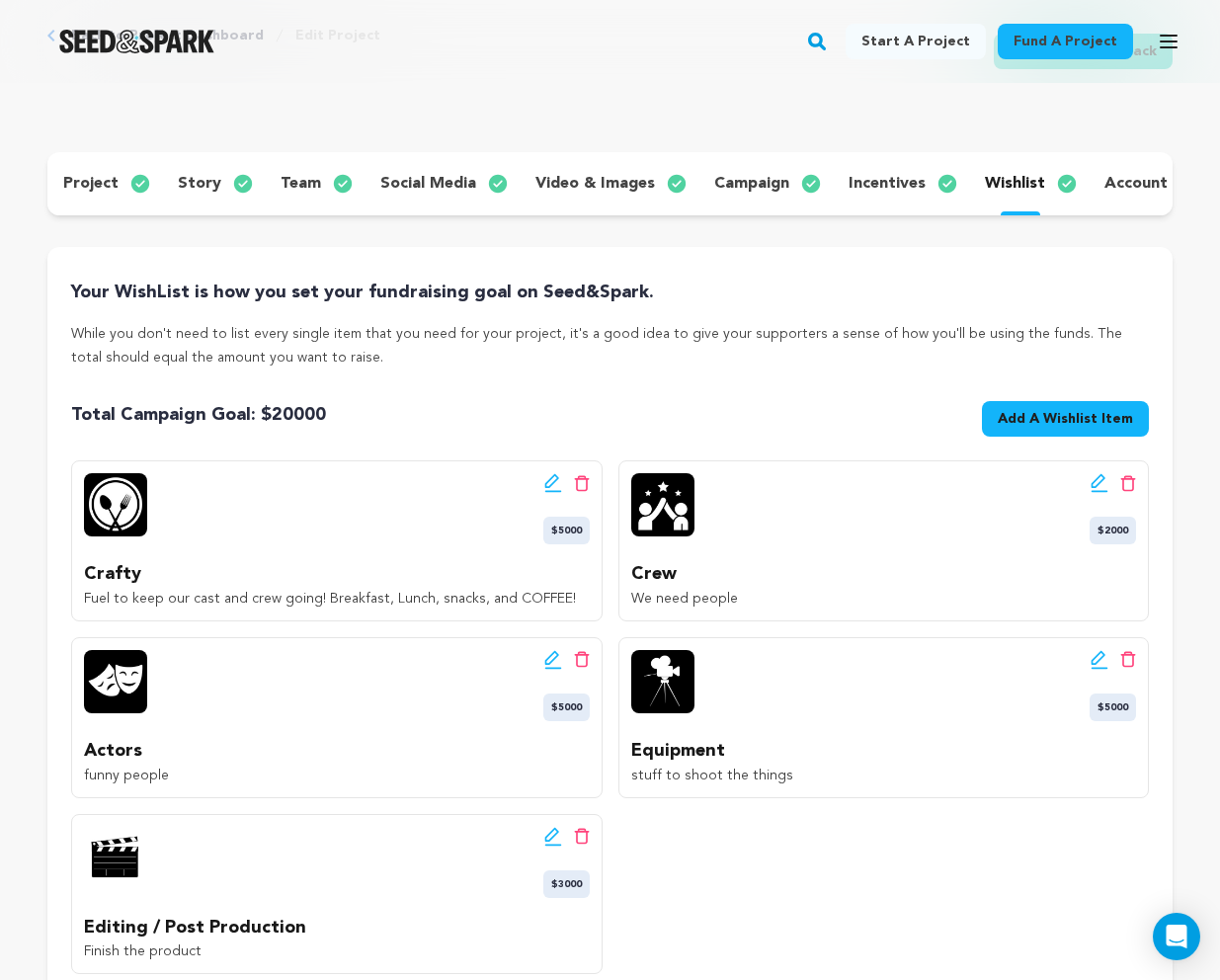 scroll, scrollTop: 0, scrollLeft: 0, axis: both 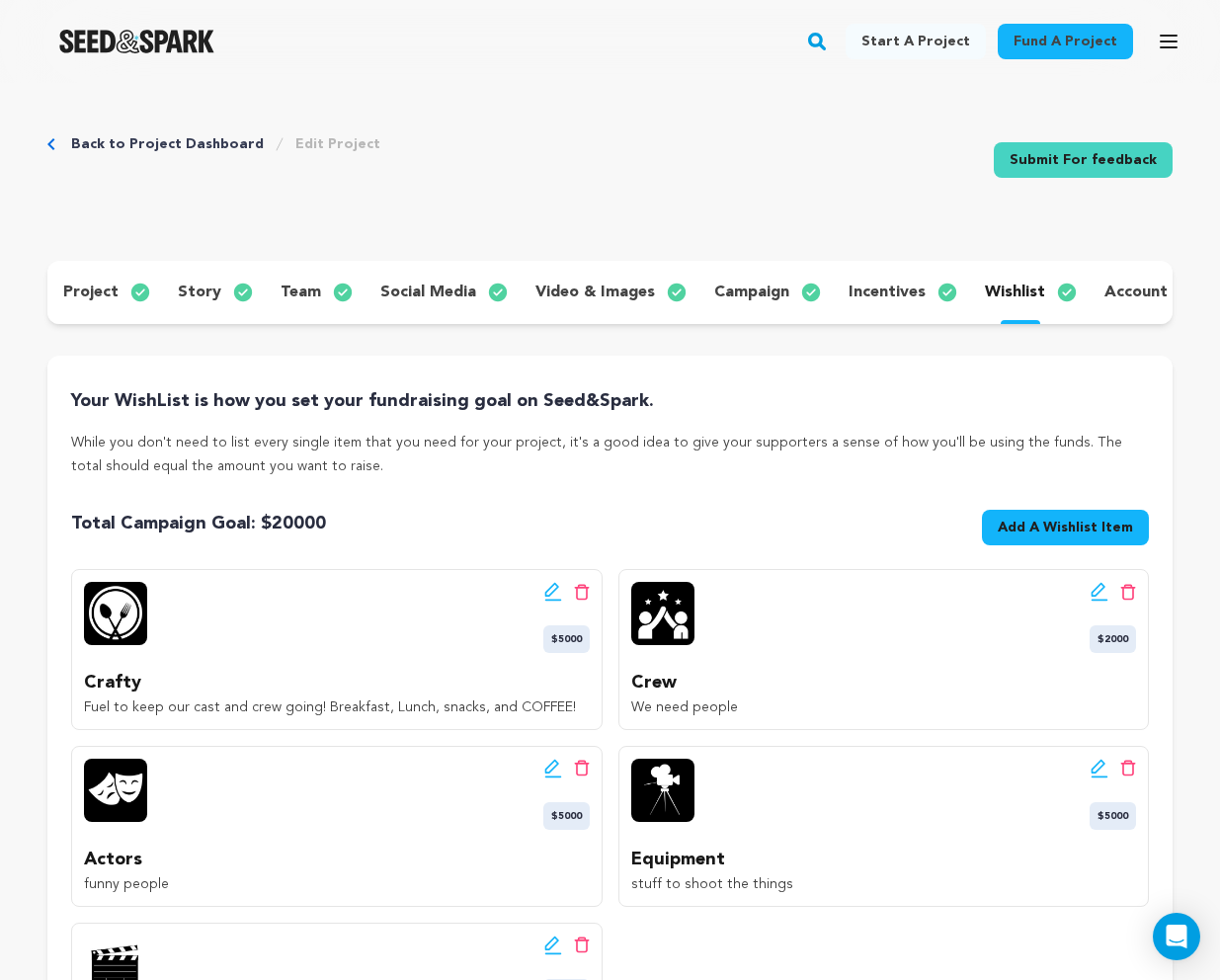 click on "campaign" at bounding box center (752, 292) 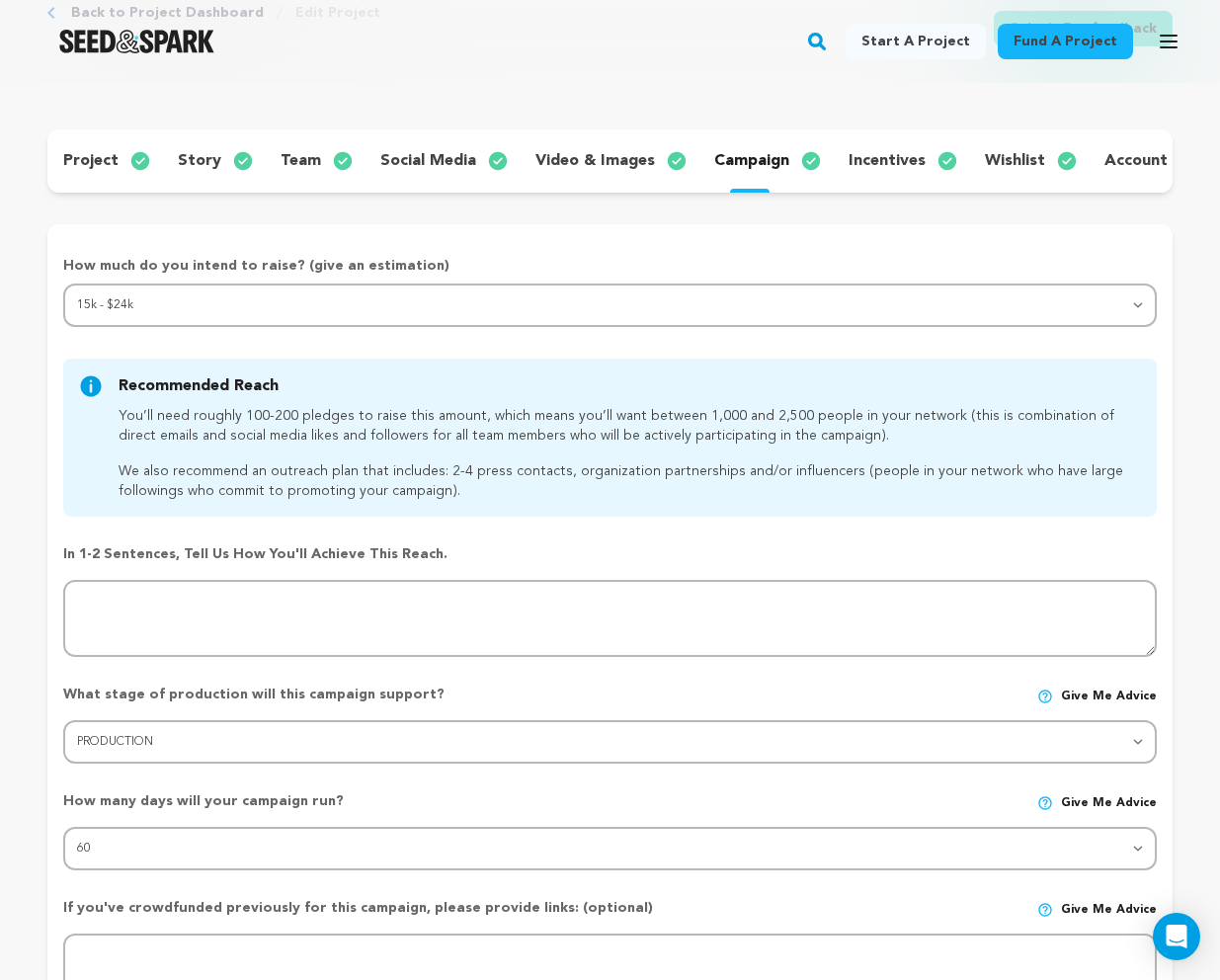 scroll, scrollTop: 0, scrollLeft: 0, axis: both 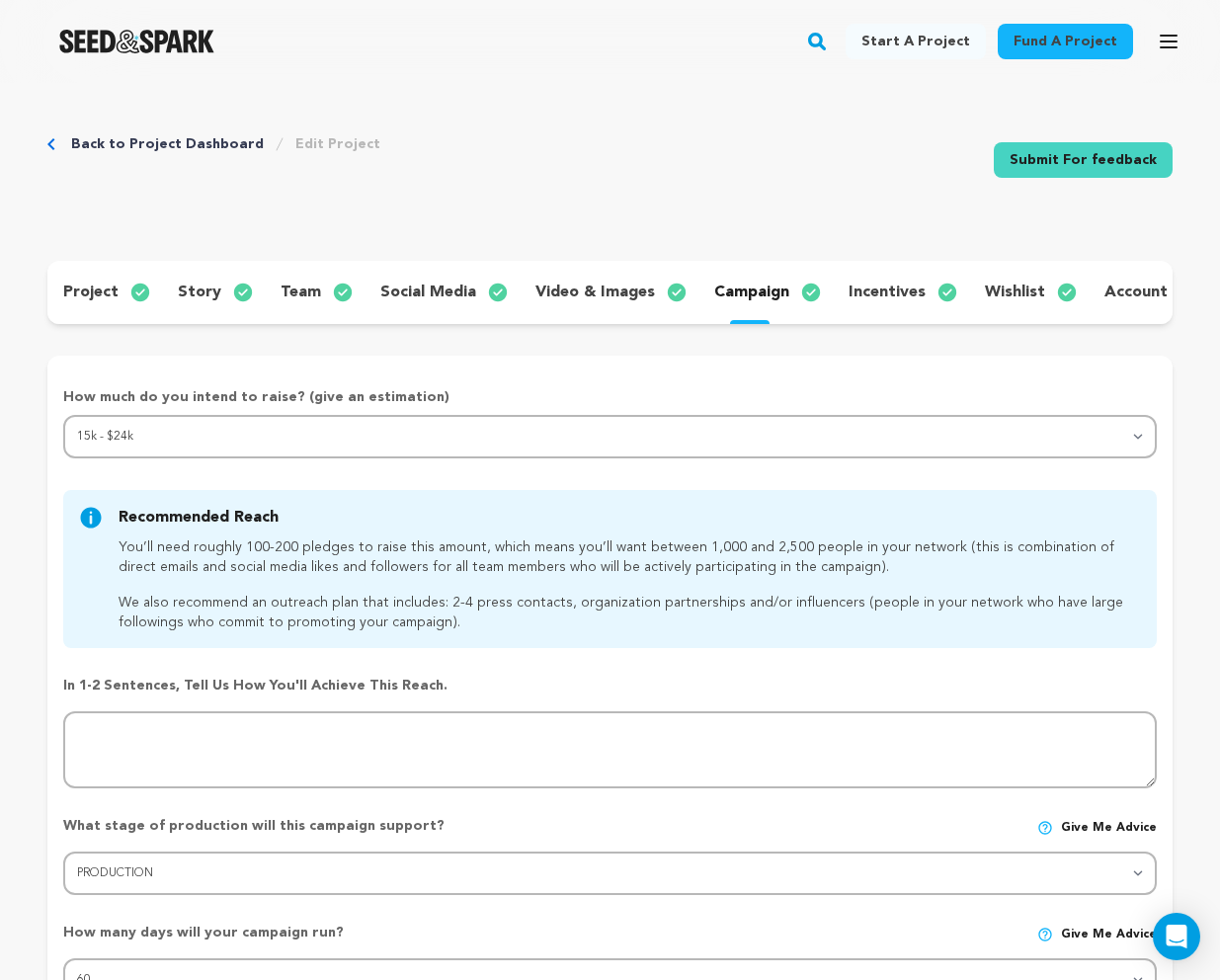 click on "video & images" at bounding box center (595, 292) 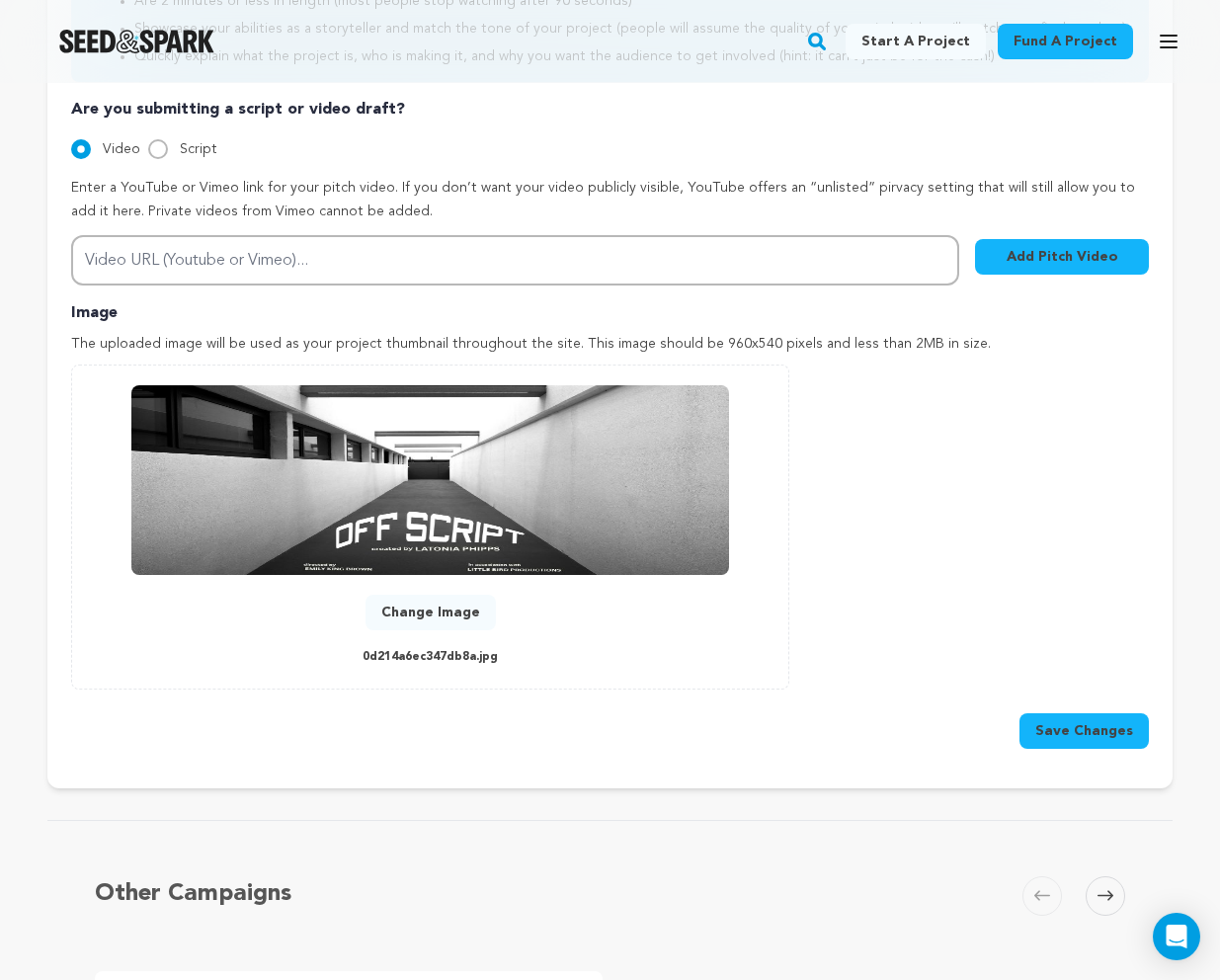 scroll, scrollTop: 455, scrollLeft: 0, axis: vertical 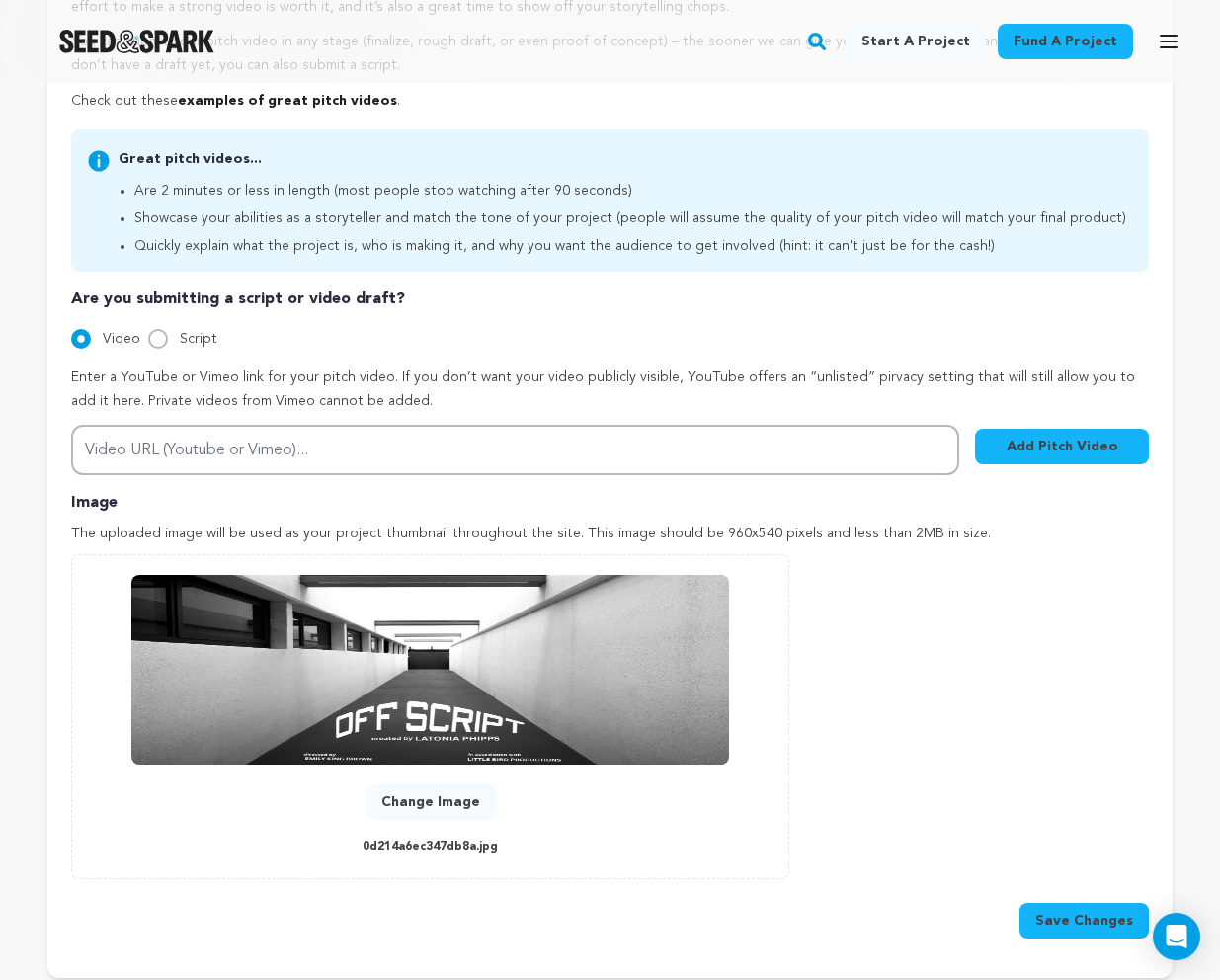 click at bounding box center (430, 670) 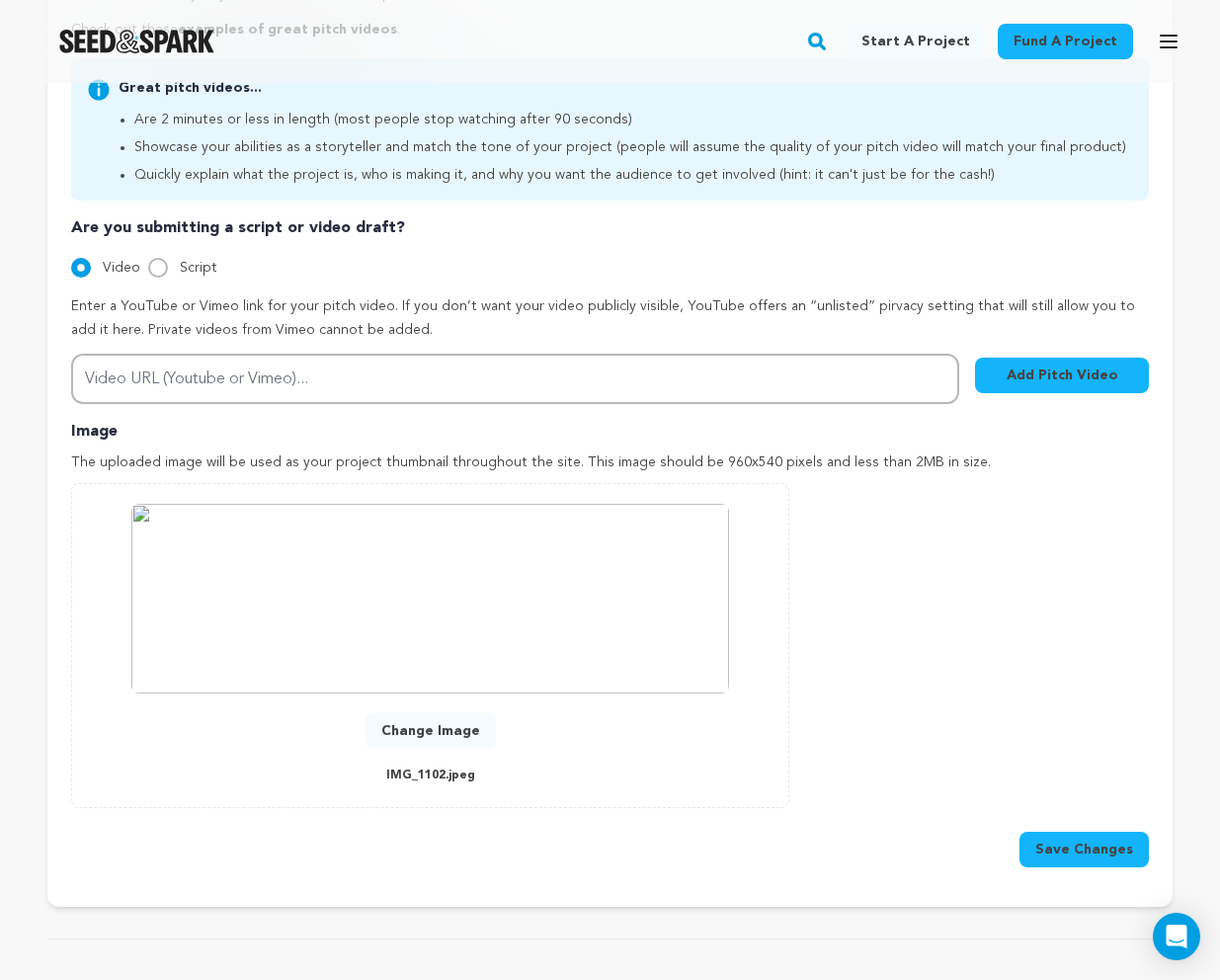 scroll, scrollTop: 533, scrollLeft: 0, axis: vertical 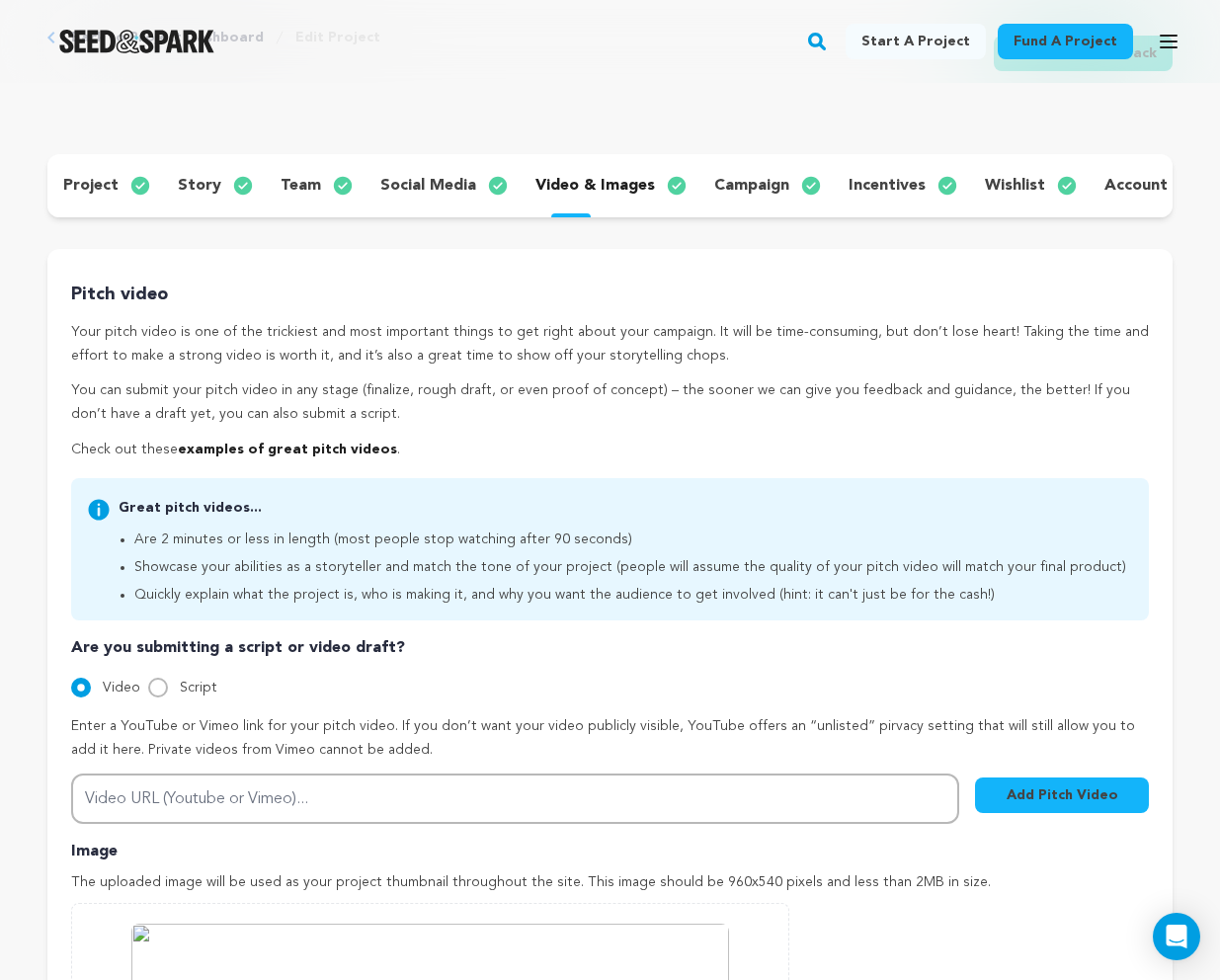 click on "project" at bounding box center [91, 186] 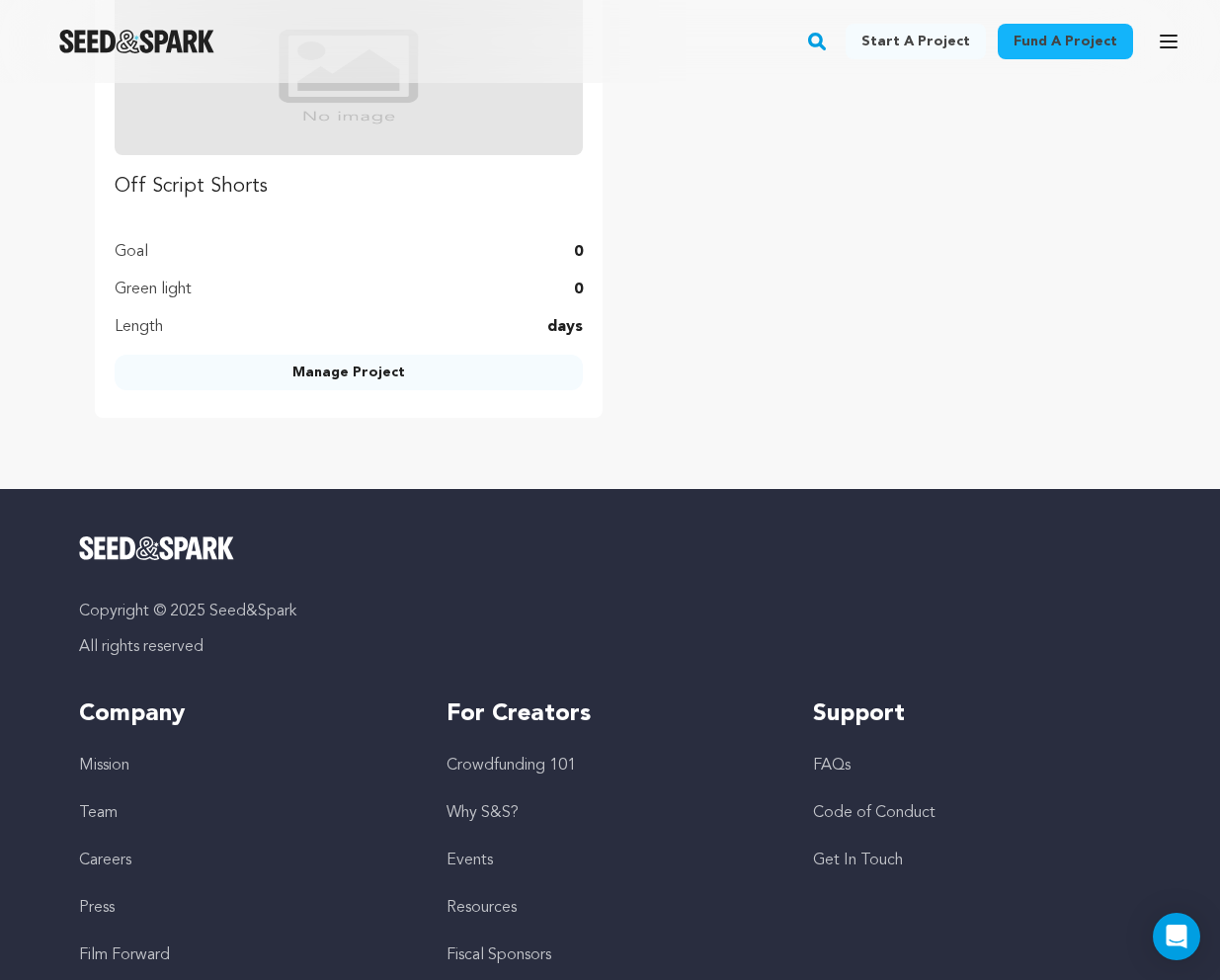 scroll, scrollTop: 2575, scrollLeft: 0, axis: vertical 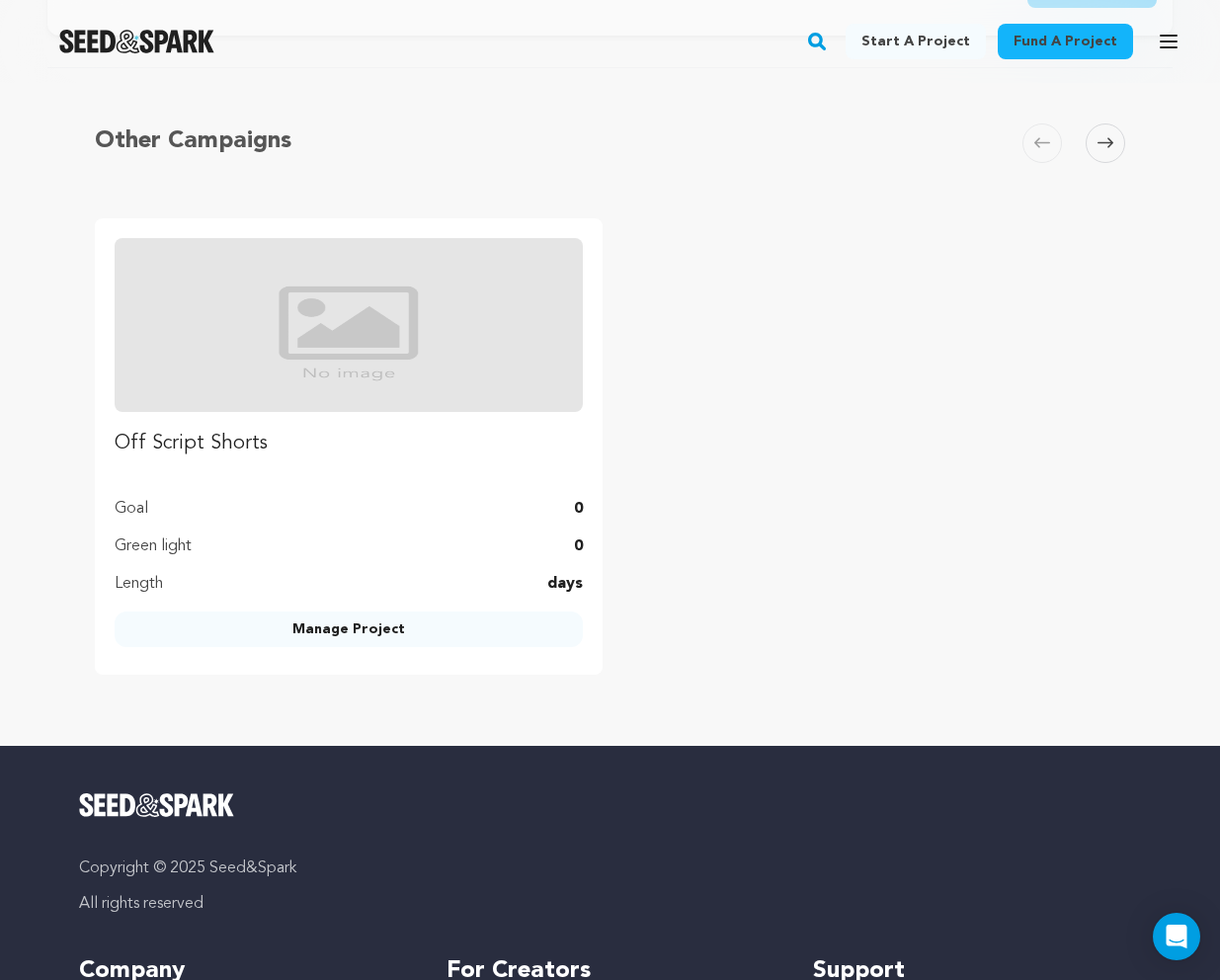 click on "Manage Project" at bounding box center (349, 629) 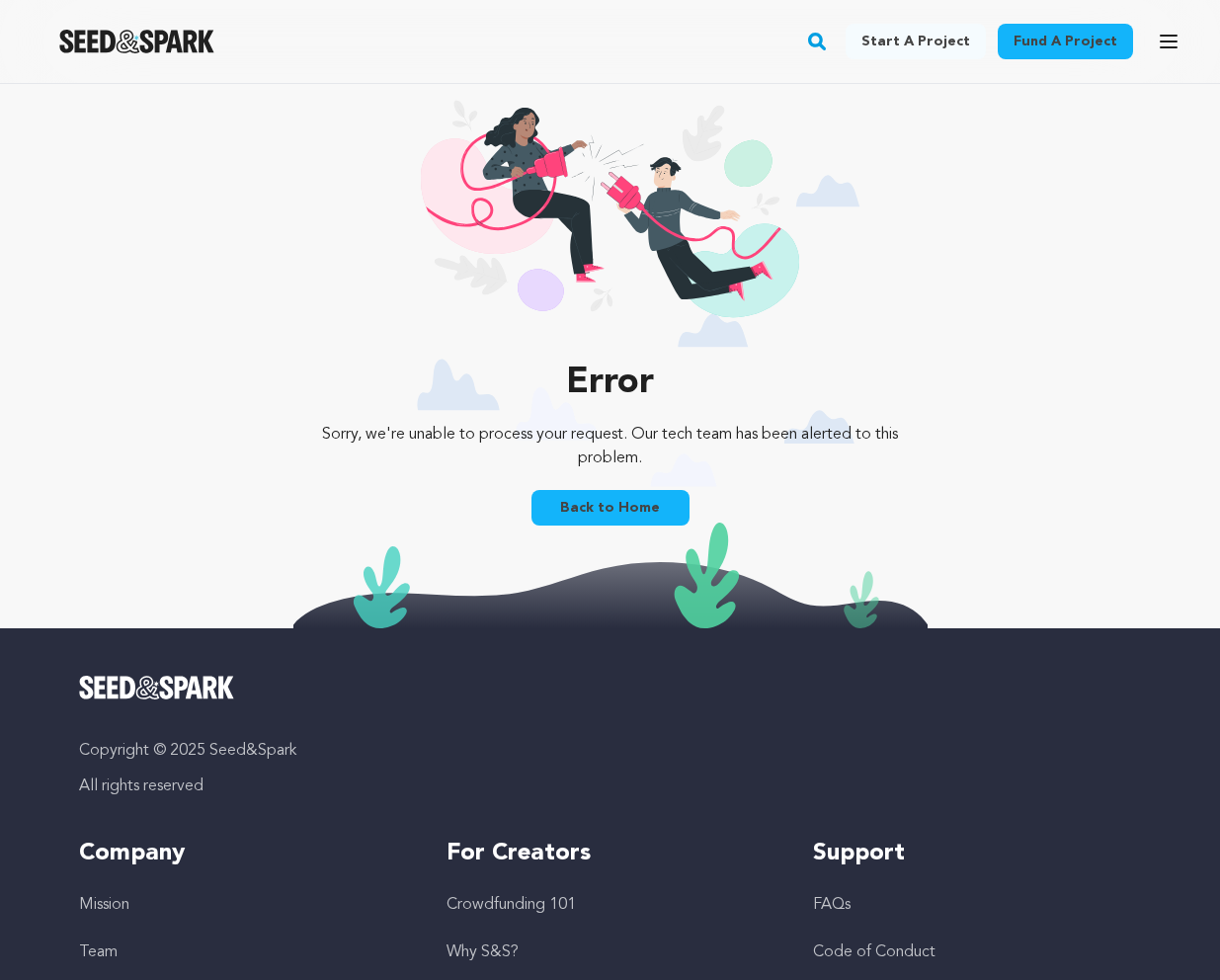 scroll, scrollTop: 0, scrollLeft: 0, axis: both 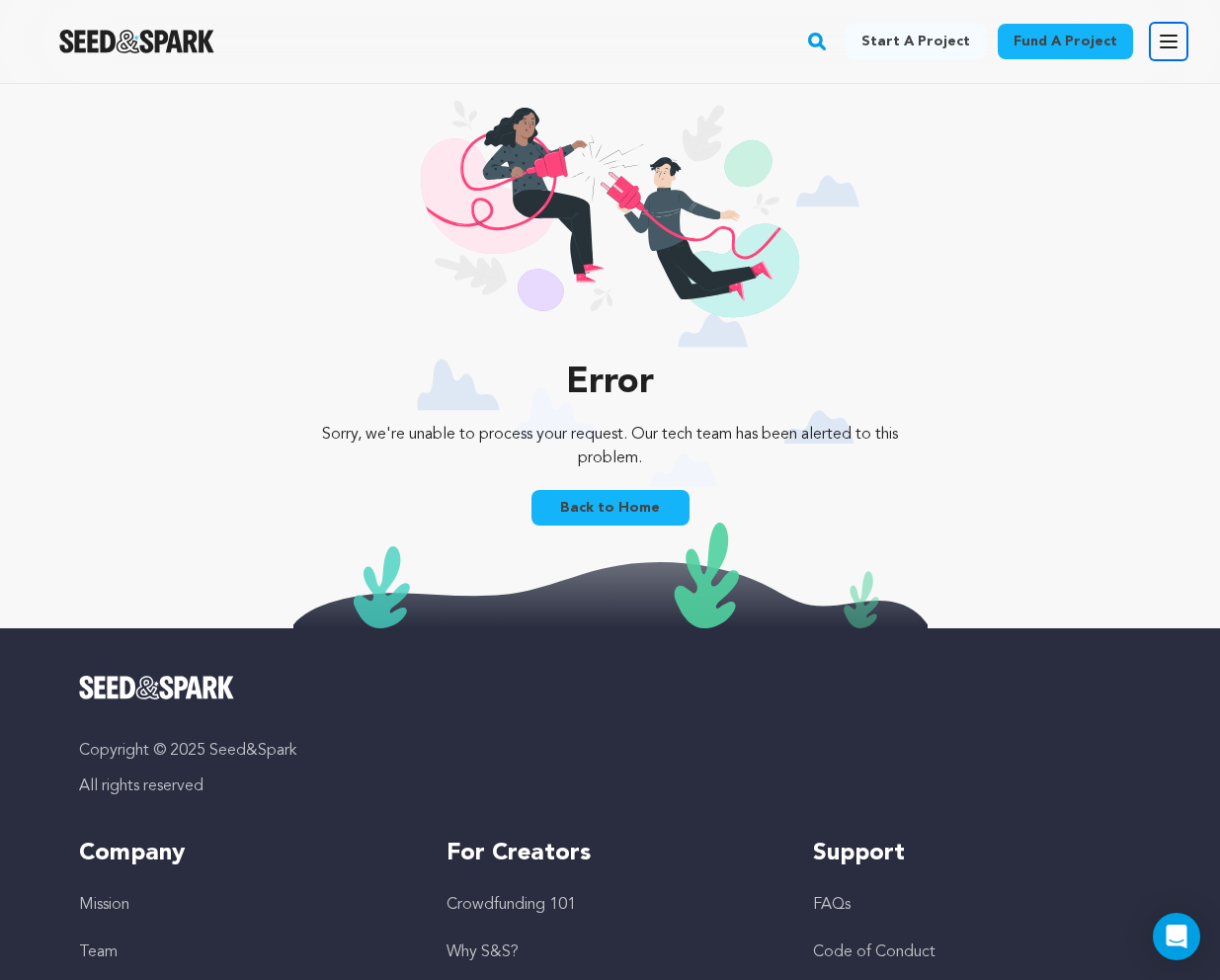 click 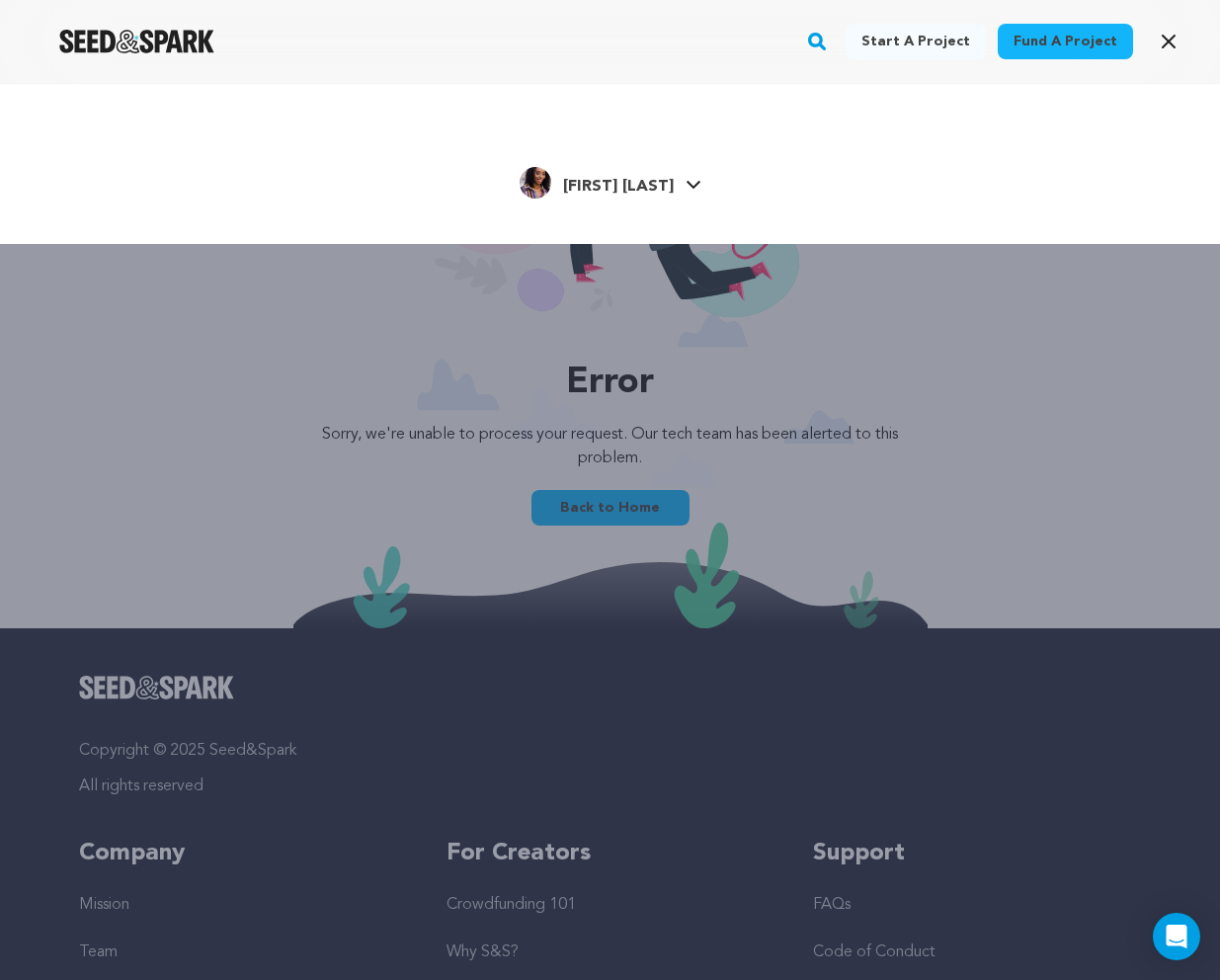 click on "[FIRST] [LAST]" at bounding box center [618, 187] 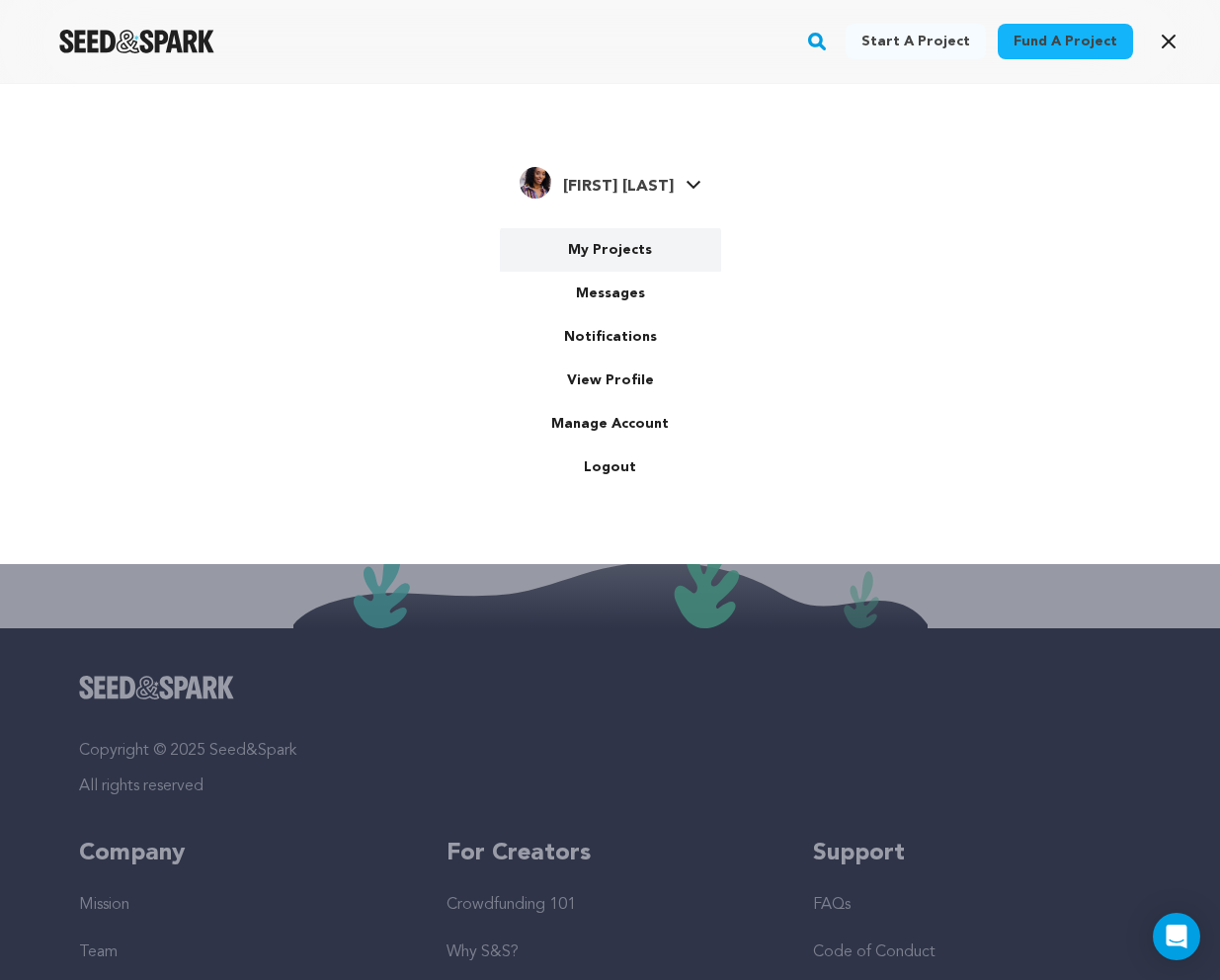 click on "My Projects" at bounding box center [610, 250] 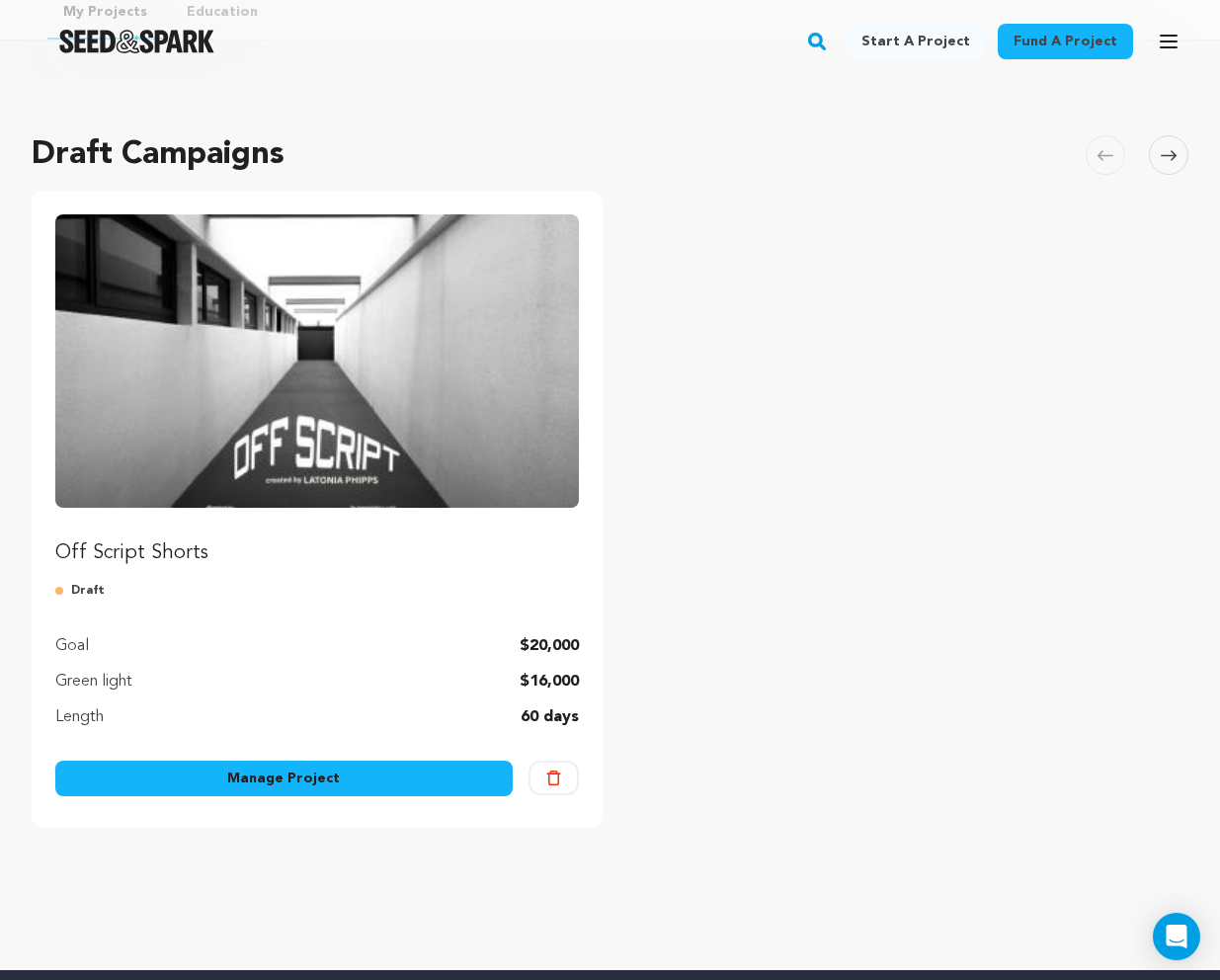 scroll, scrollTop: 130, scrollLeft: 0, axis: vertical 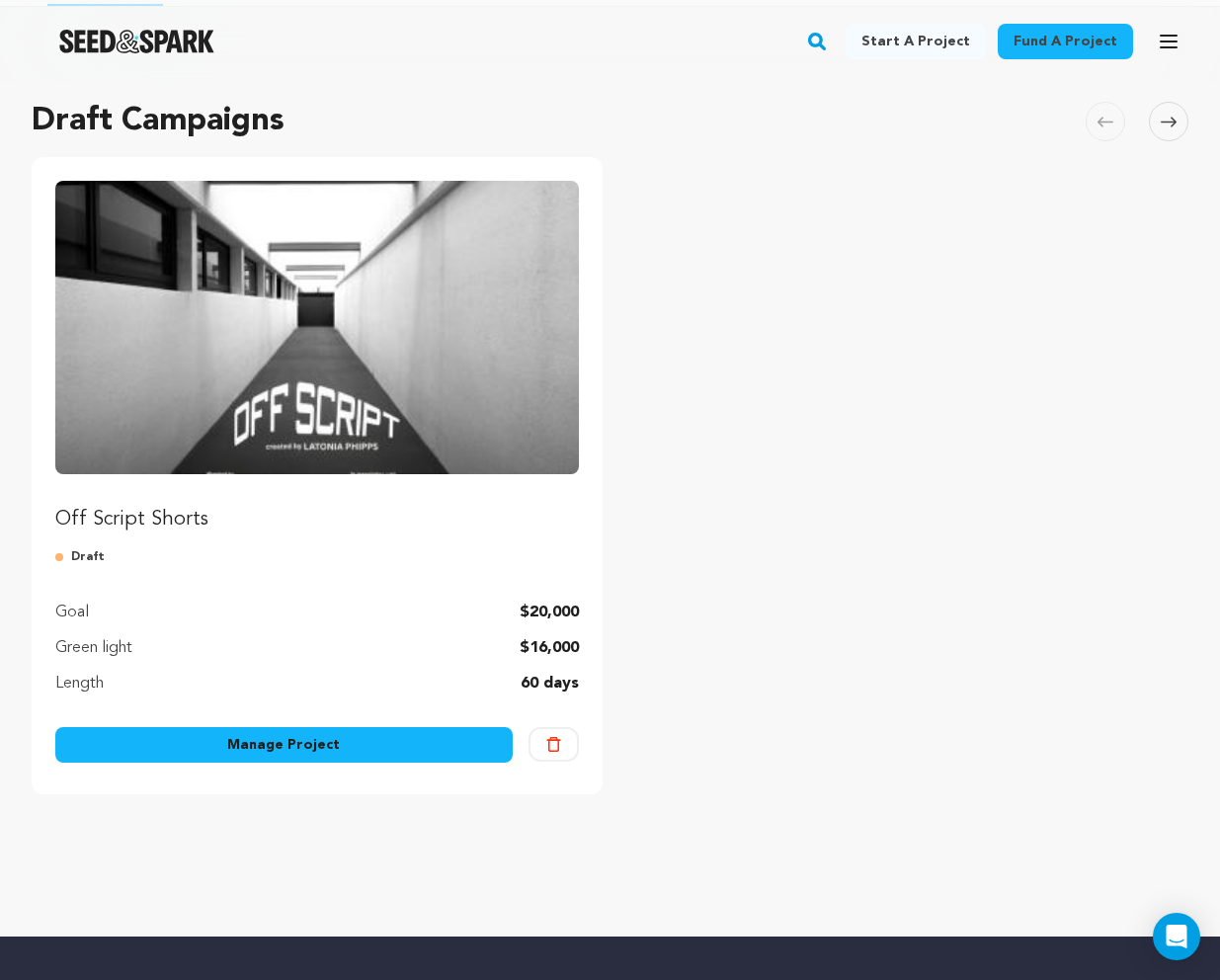 click at bounding box center [317, 327] 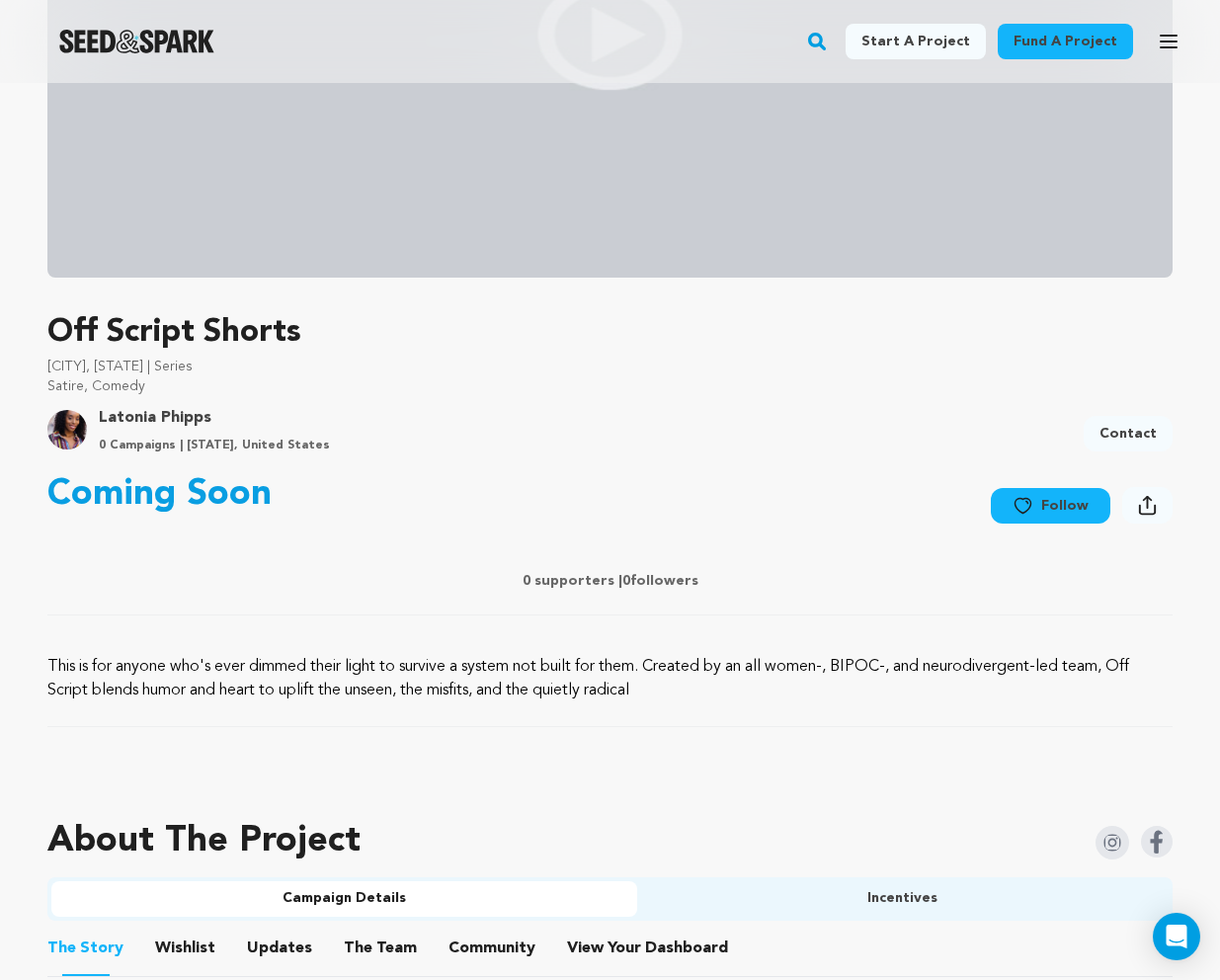 scroll, scrollTop: 751, scrollLeft: 0, axis: vertical 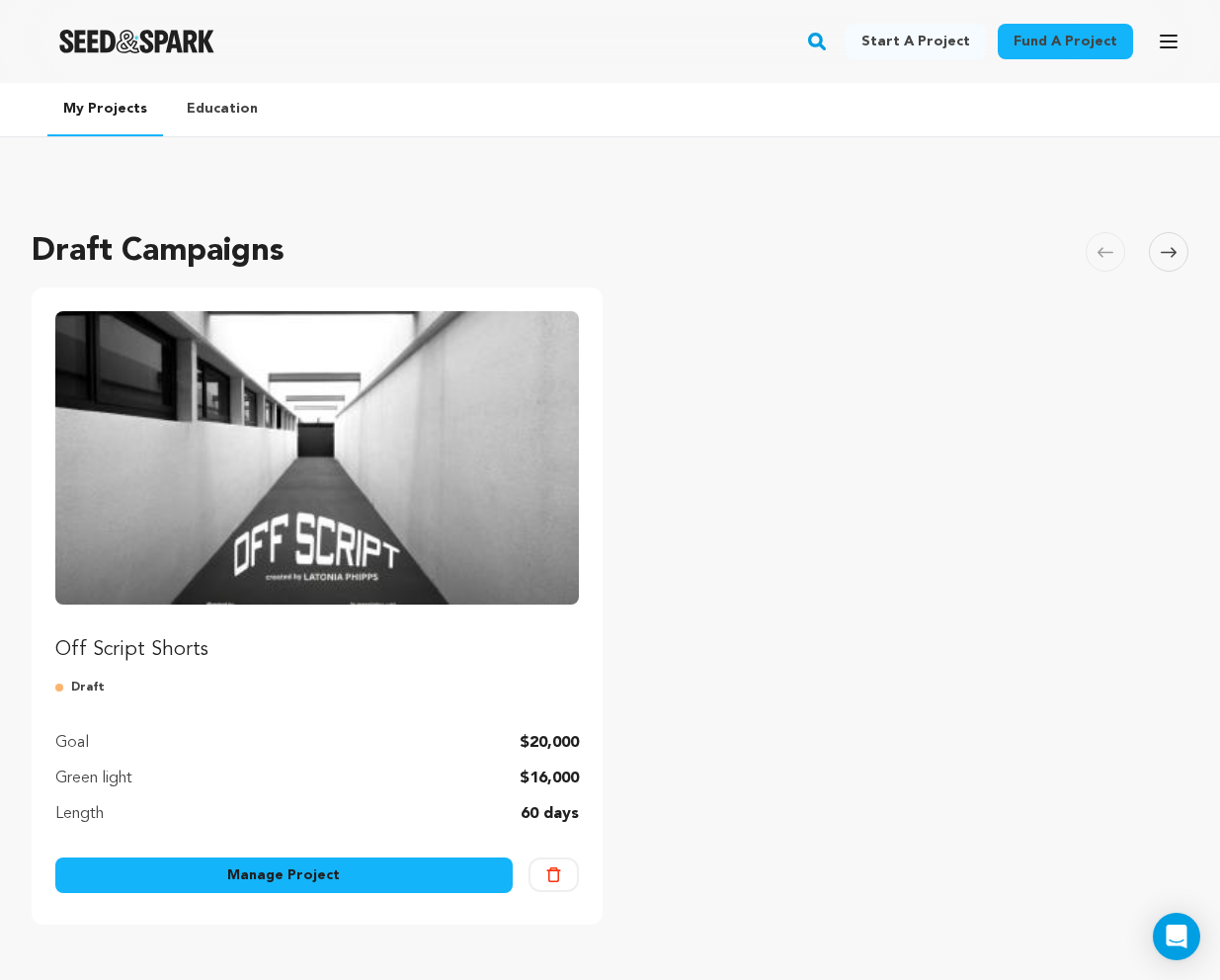 click on "Education" at bounding box center (222, 109) 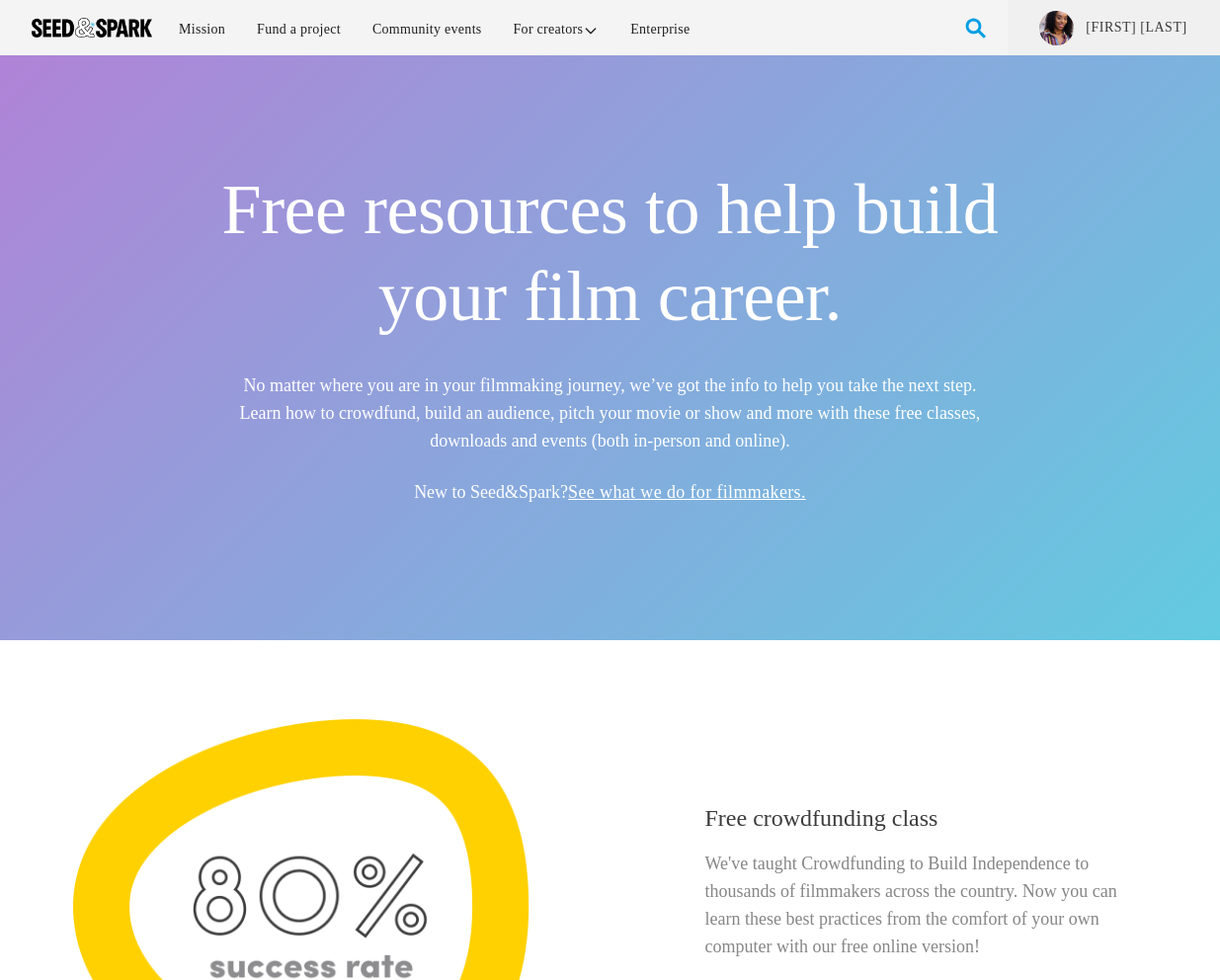 scroll, scrollTop: 0, scrollLeft: 0, axis: both 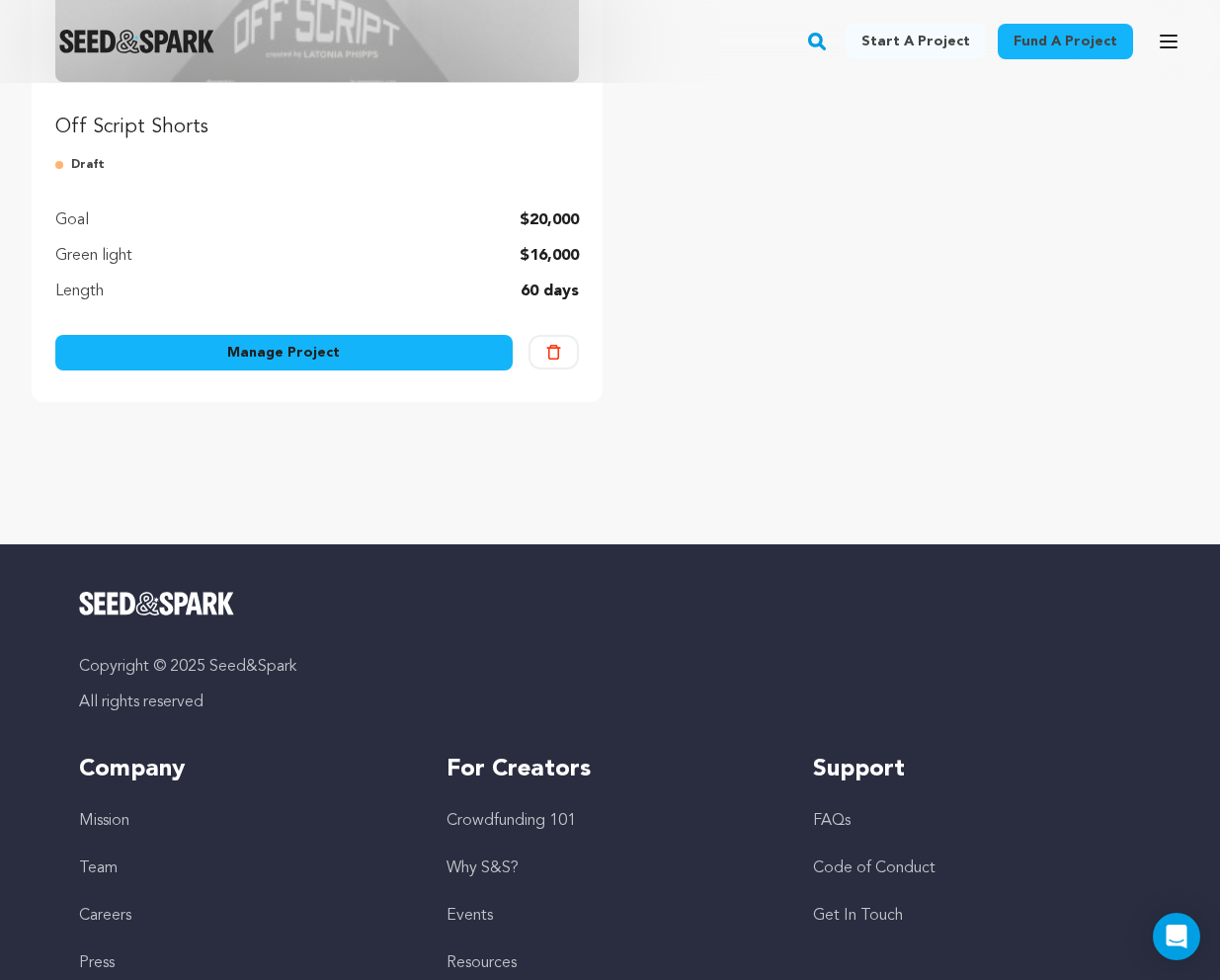 click on "Manage Project" at bounding box center (284, 353) 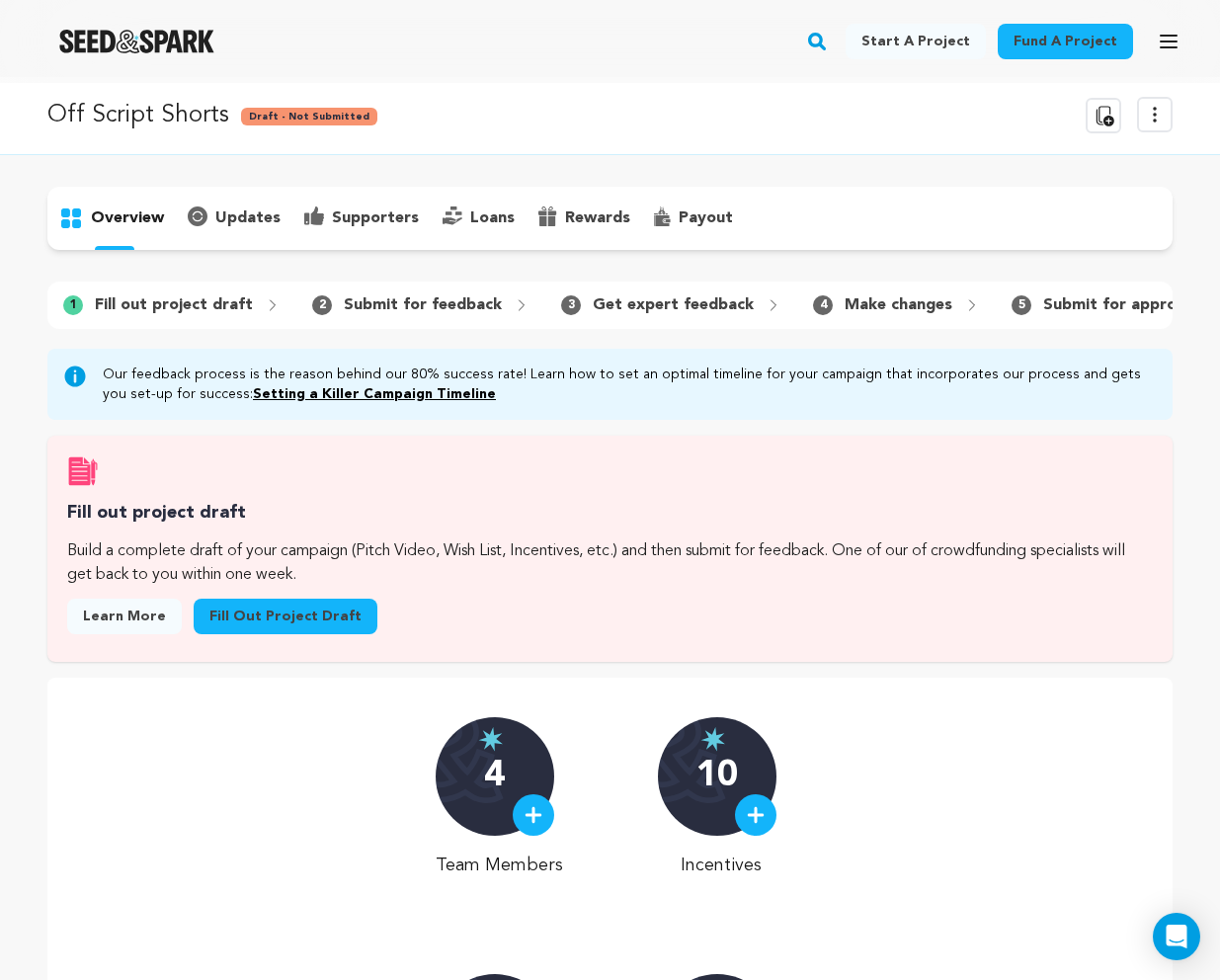 scroll, scrollTop: 0, scrollLeft: 0, axis: both 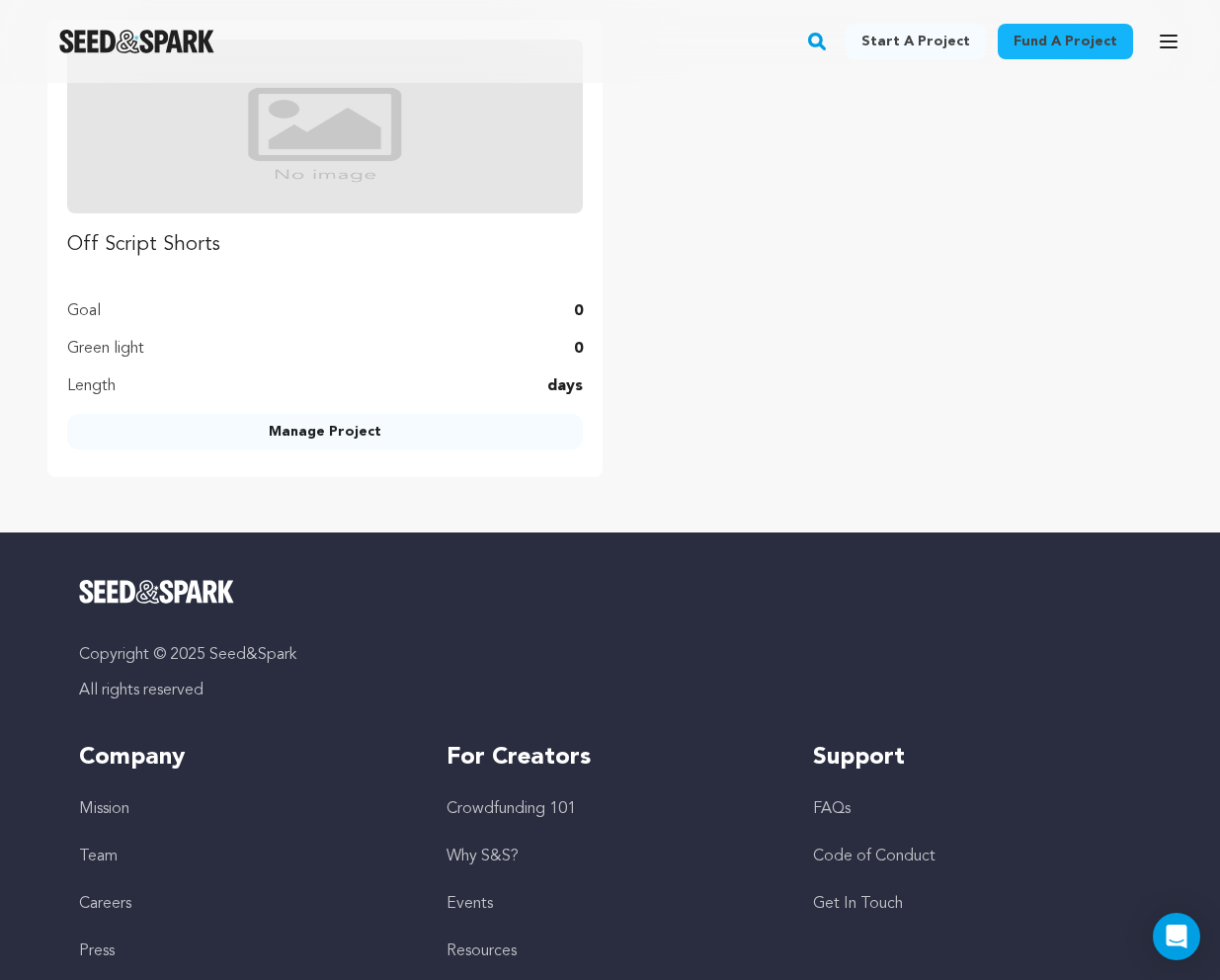 click on "Manage Project" at bounding box center (325, 432) 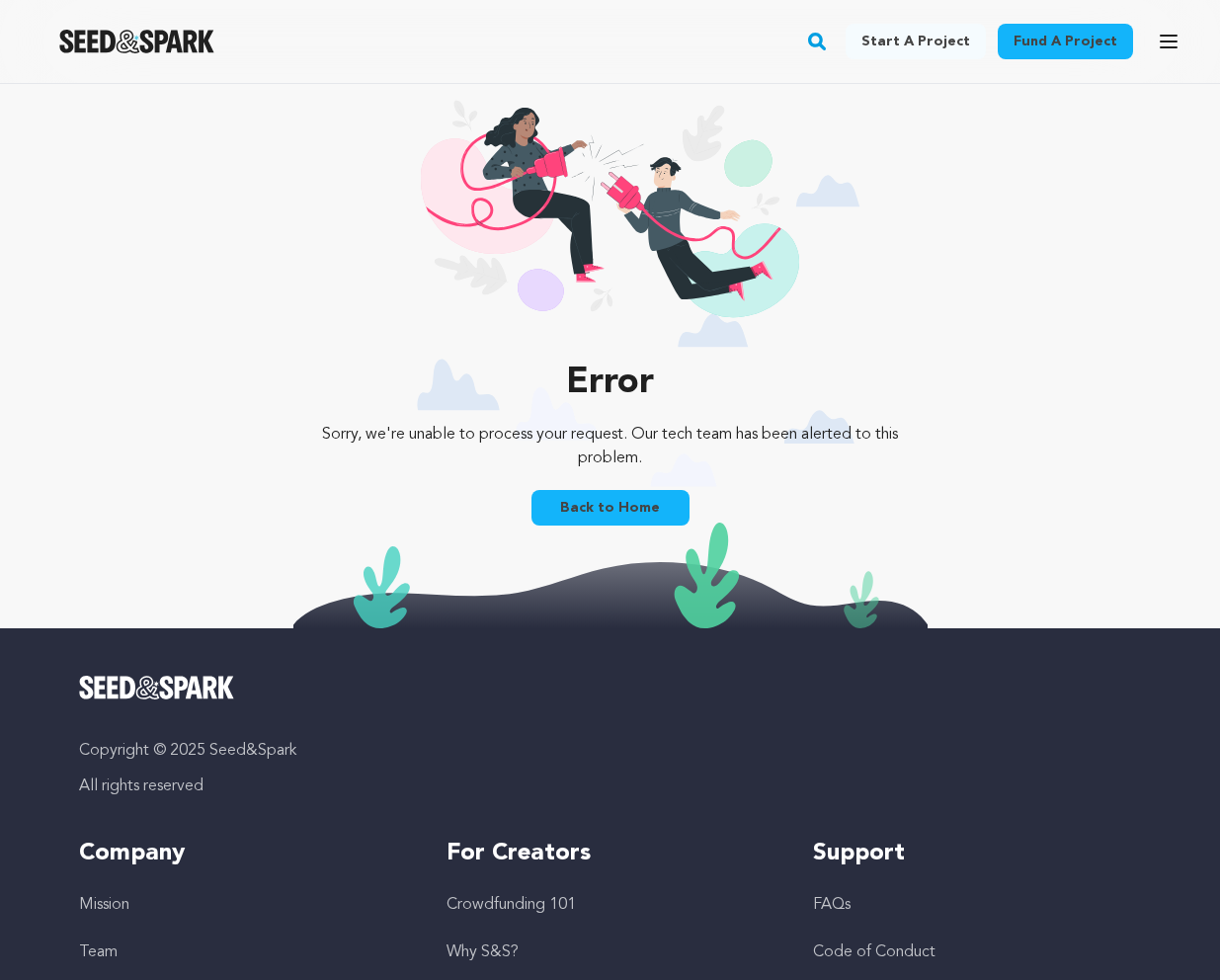 scroll, scrollTop: 0, scrollLeft: 0, axis: both 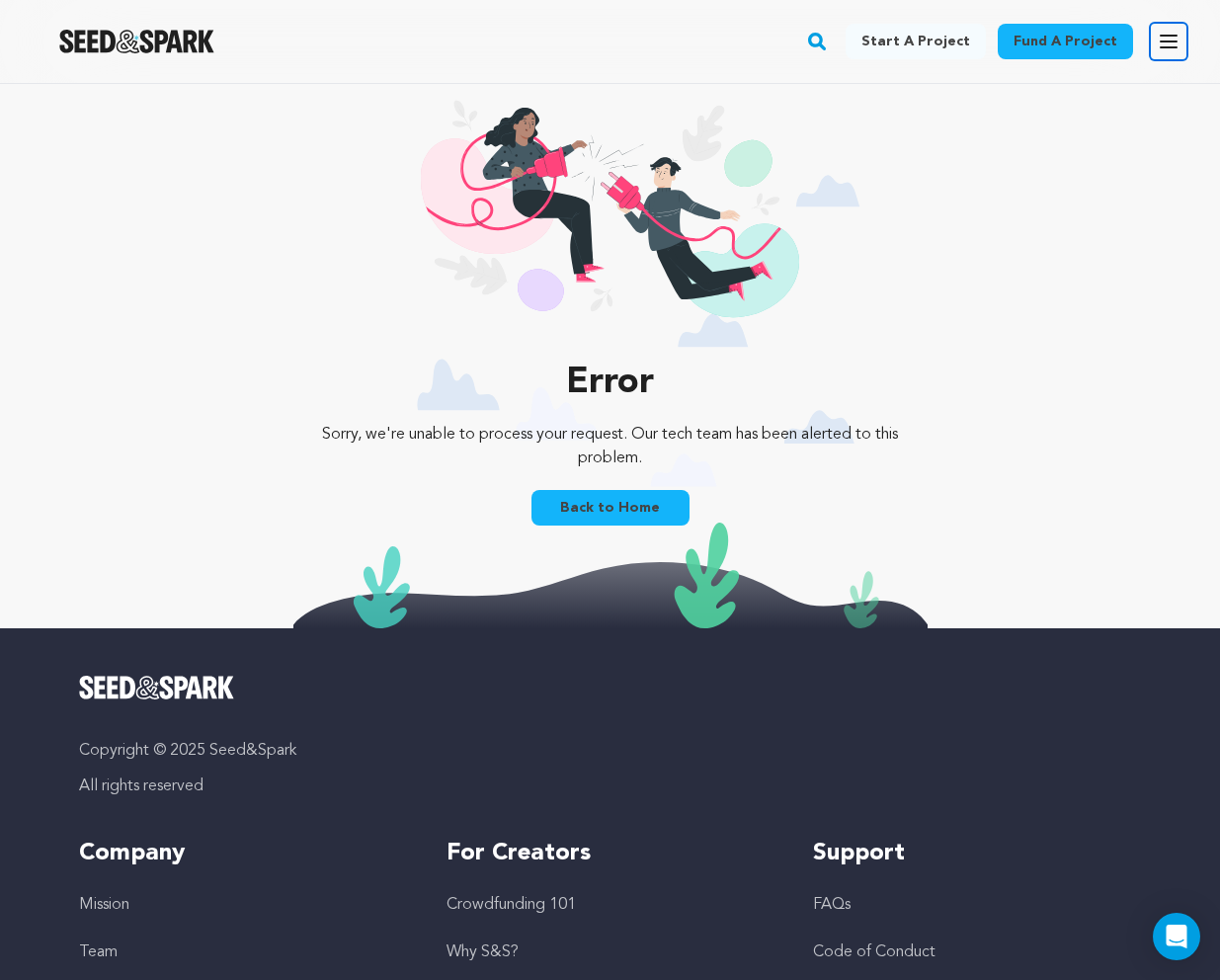 click on "Open main menu" at bounding box center (1169, 41) 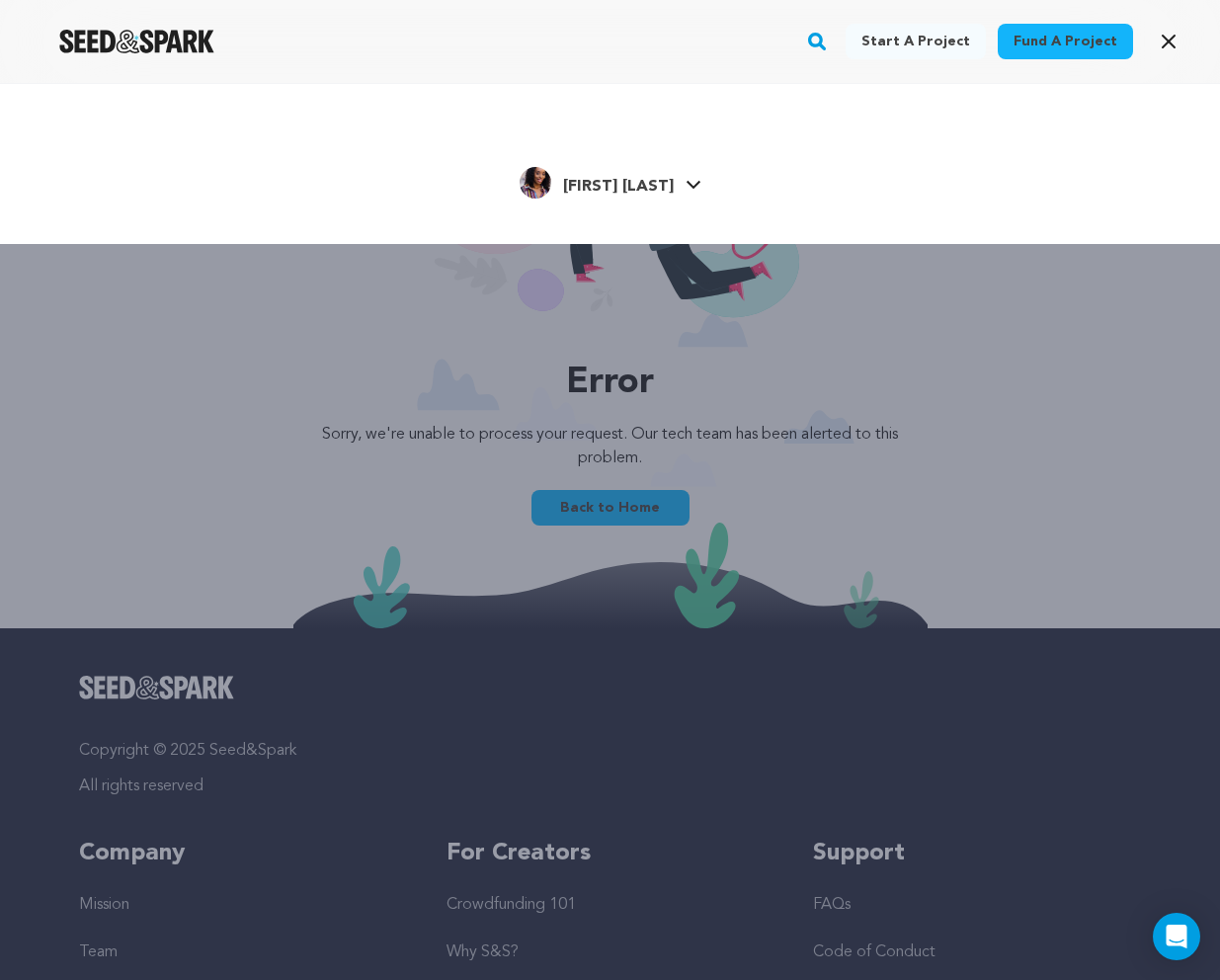 click on "Start a project
Fund a project
Latonia P." at bounding box center (610, 164) 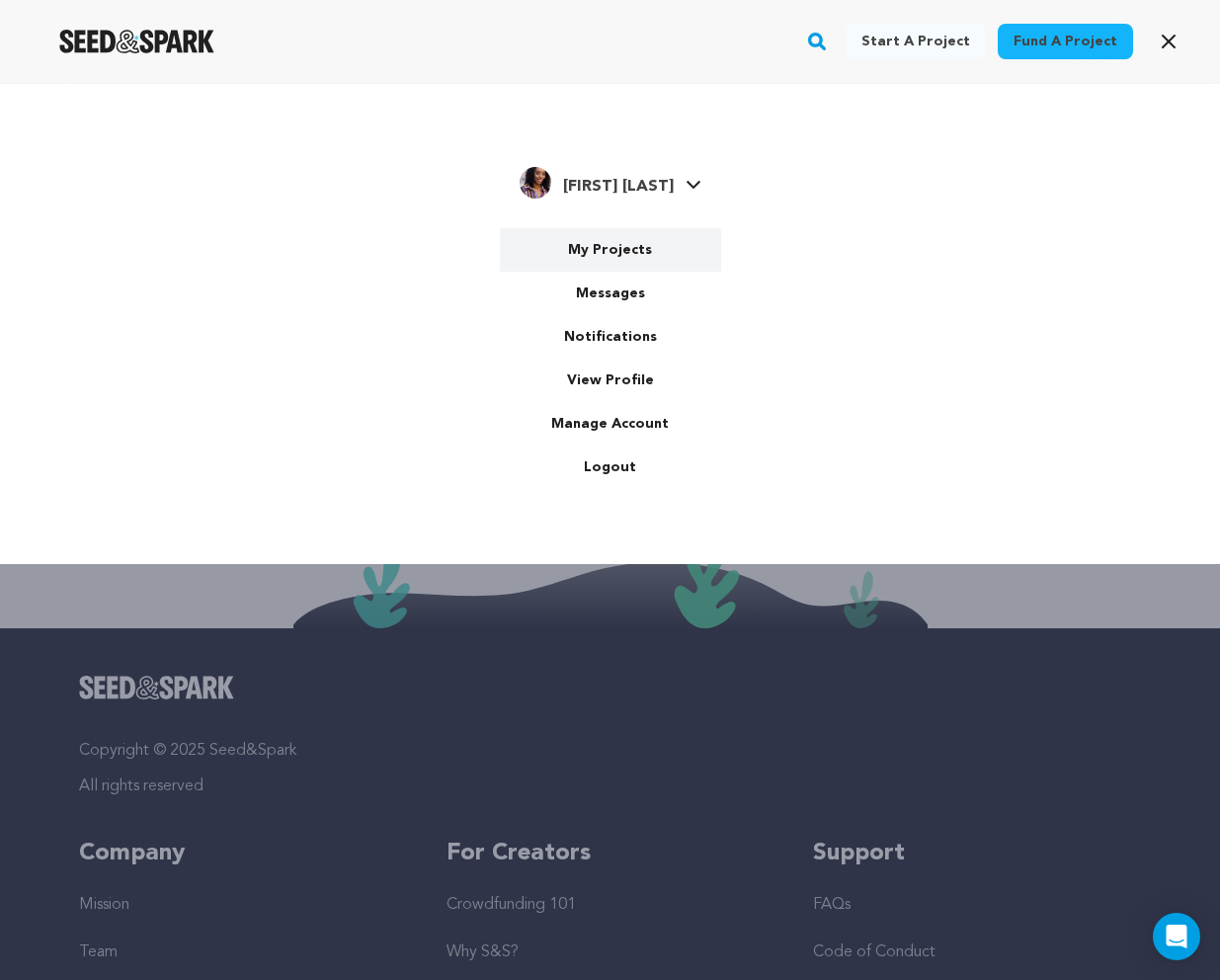 click on "My Projects" at bounding box center [610, 250] 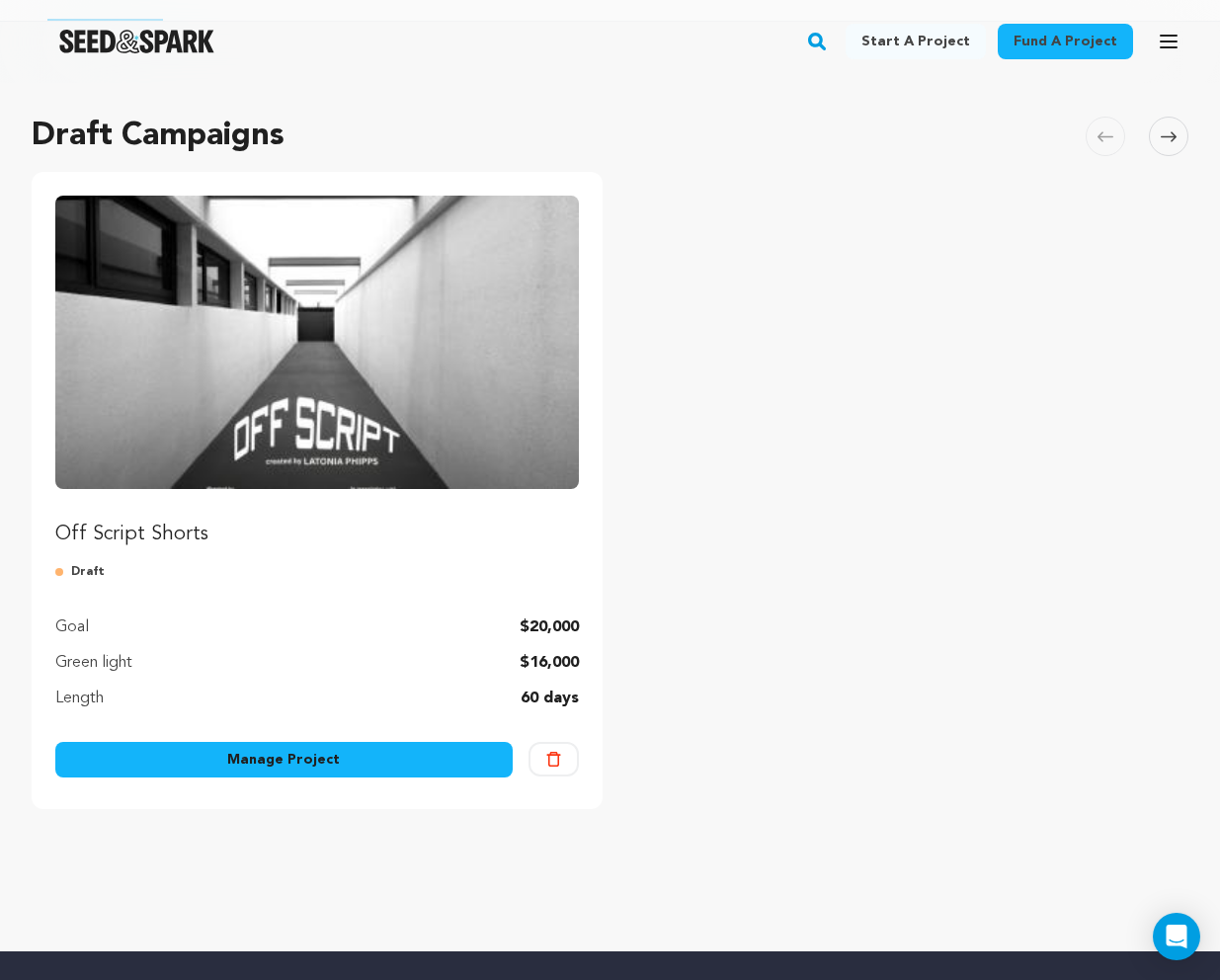 scroll, scrollTop: 286, scrollLeft: 0, axis: vertical 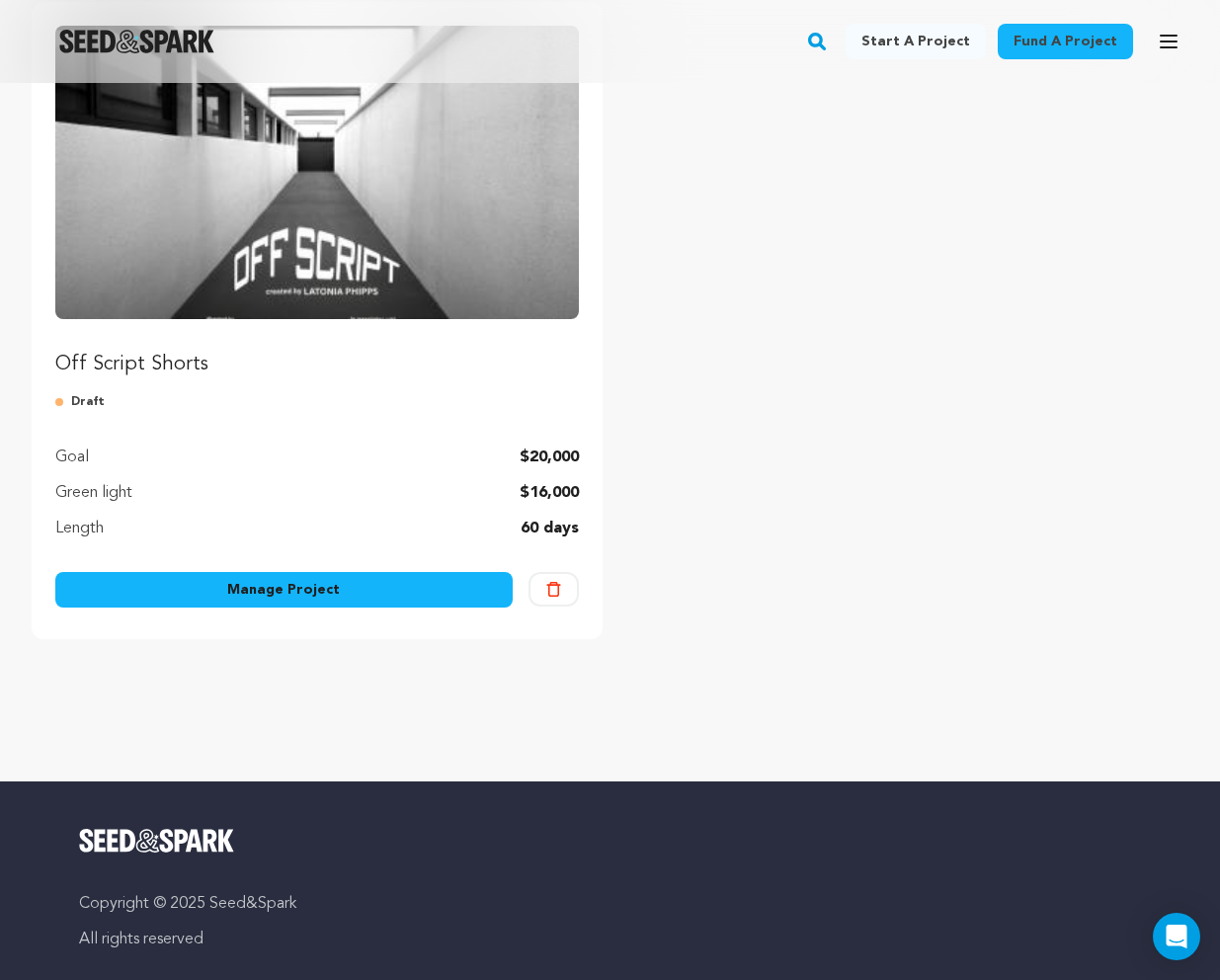 click on "Manage Project" at bounding box center [284, 590] 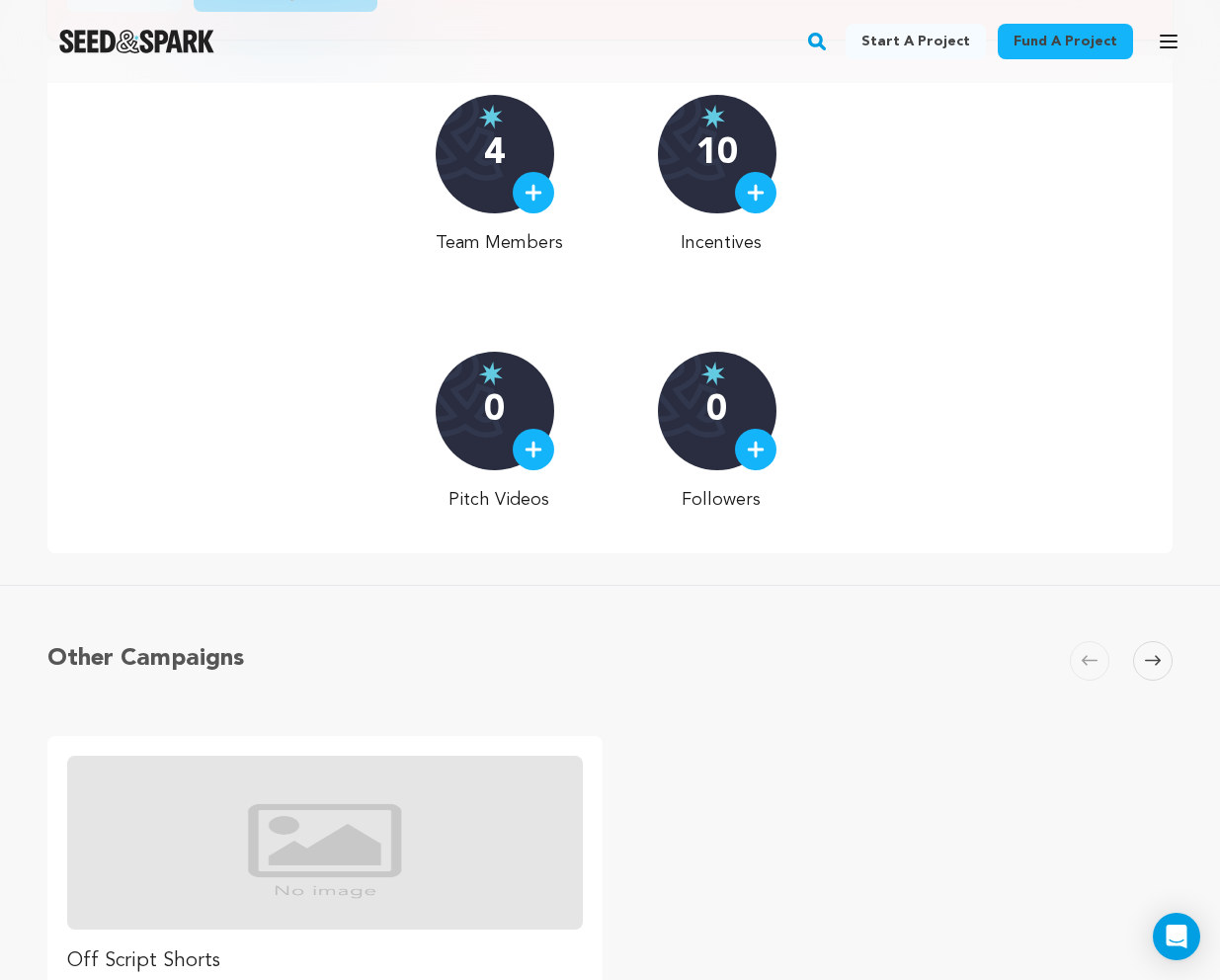 scroll, scrollTop: 630, scrollLeft: 0, axis: vertical 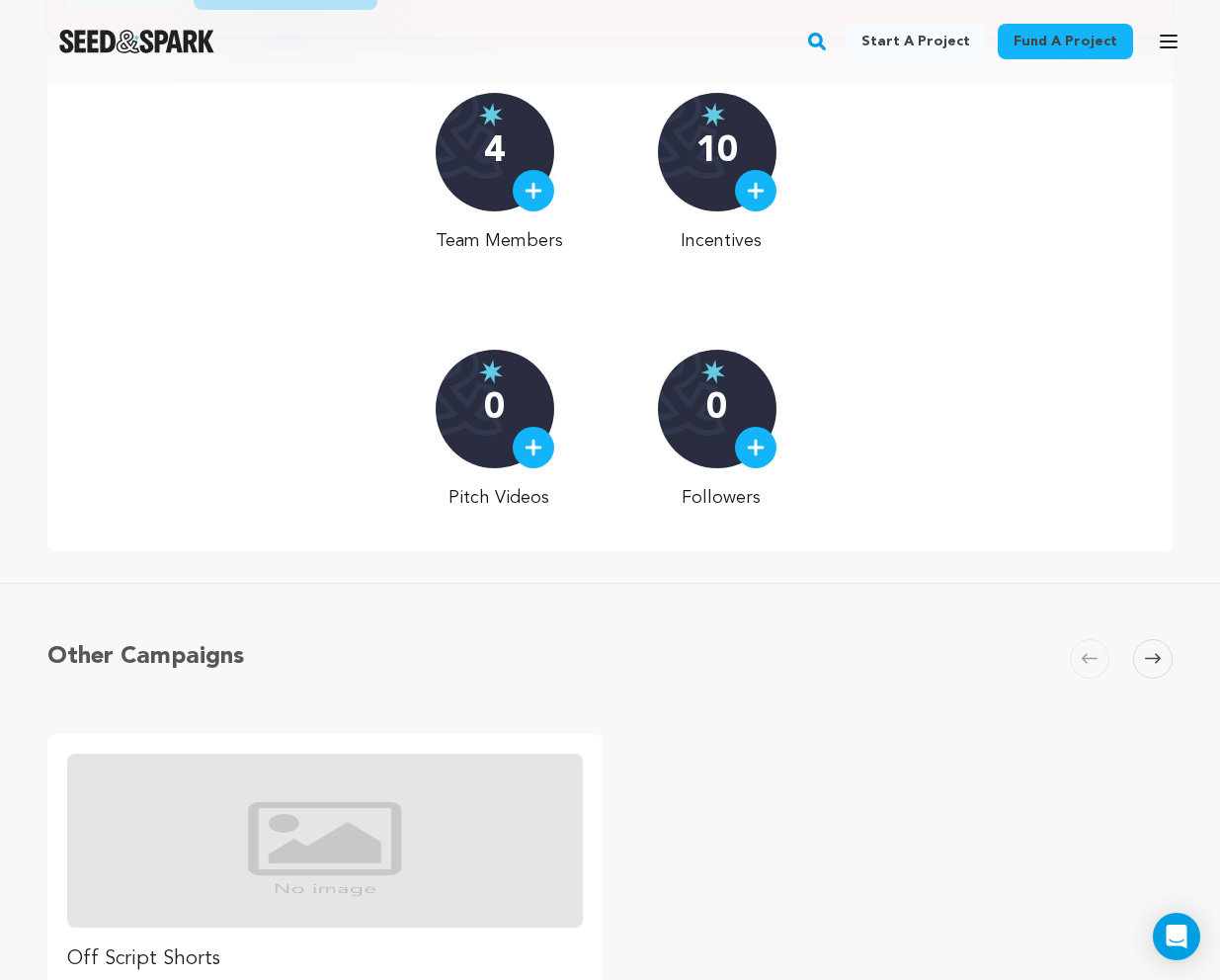 click on "10" at bounding box center (717, 152) 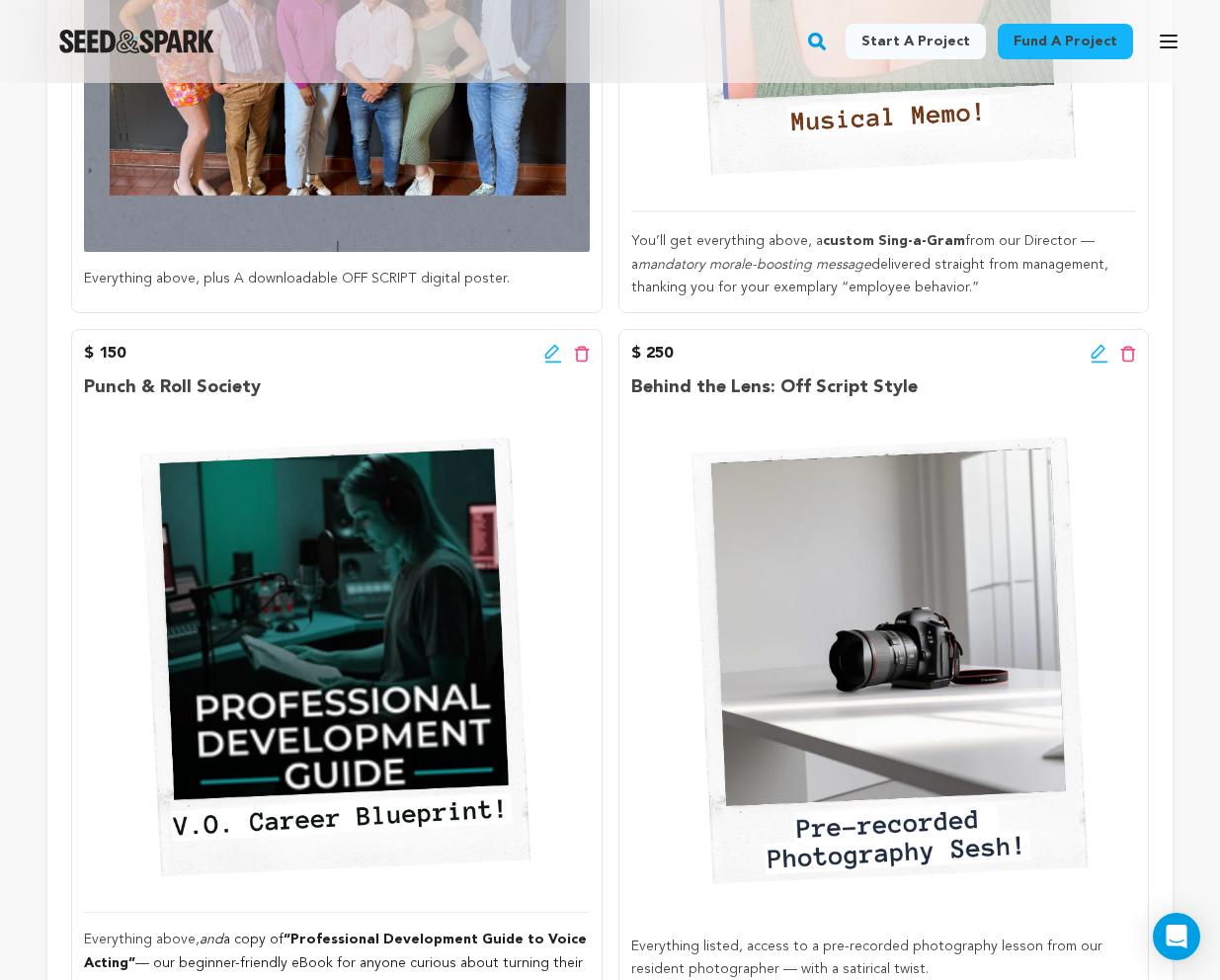 scroll, scrollTop: 1630, scrollLeft: 0, axis: vertical 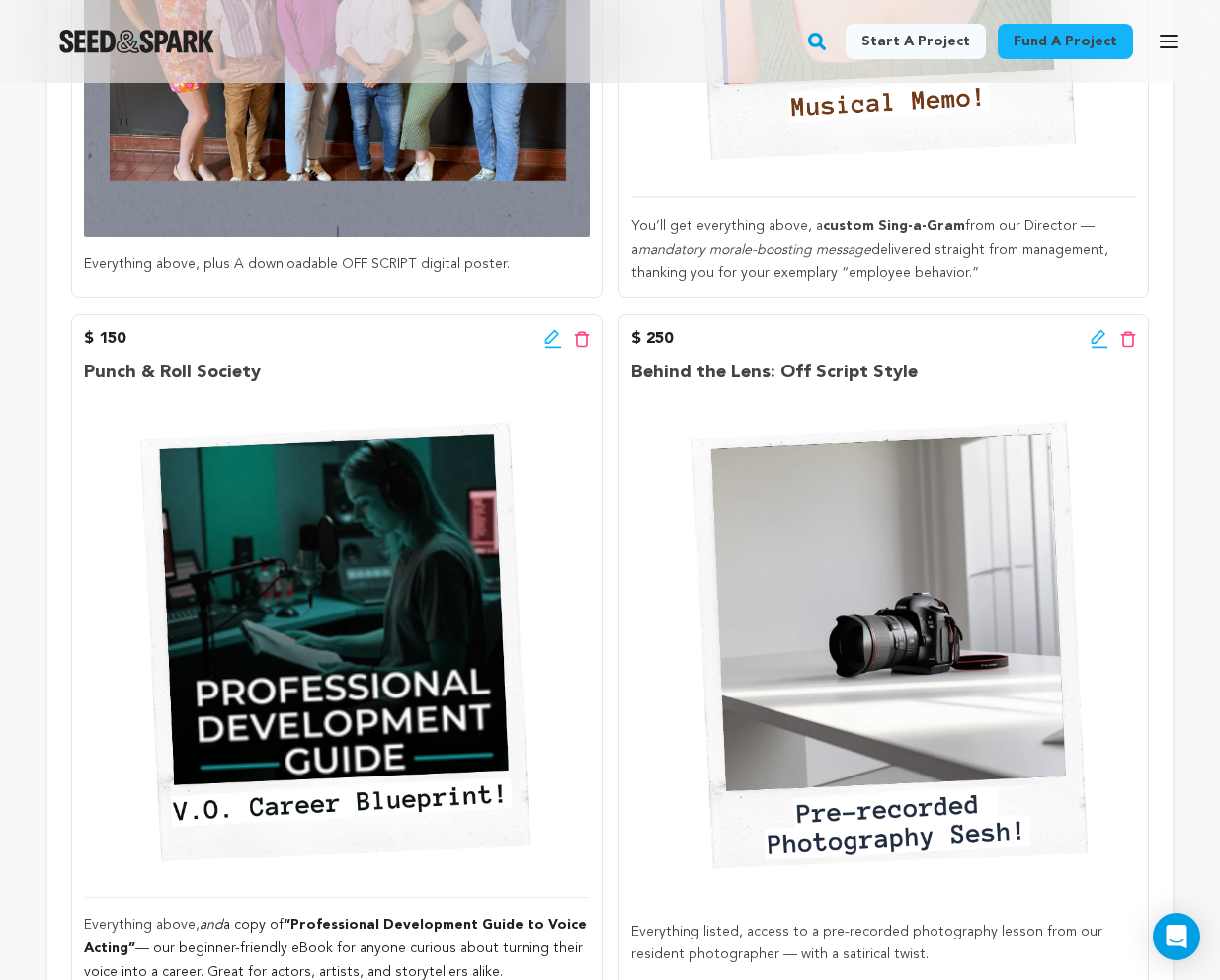 click 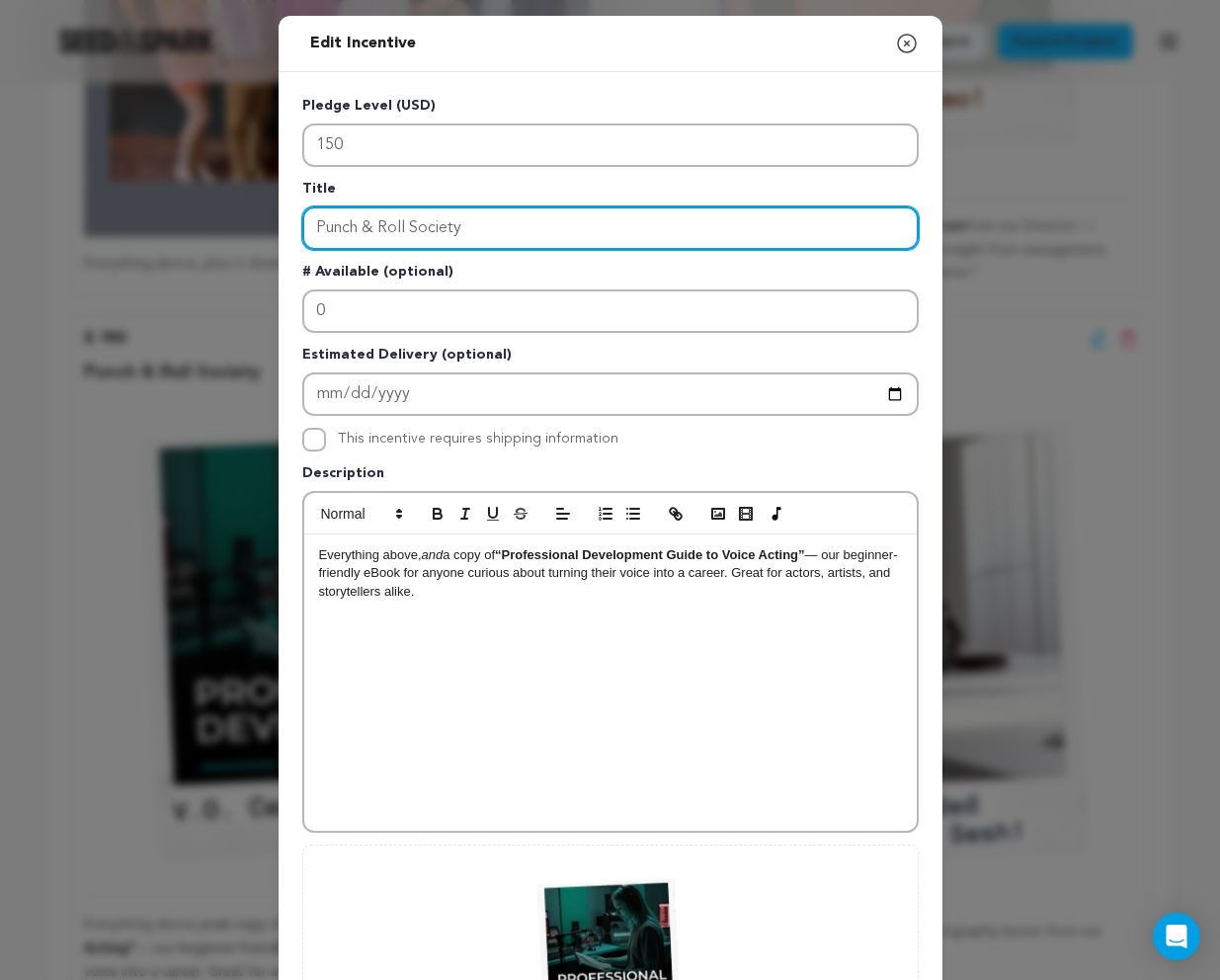drag, startPoint x: 478, startPoint y: 230, endPoint x: 279, endPoint y: 218, distance: 199.36148 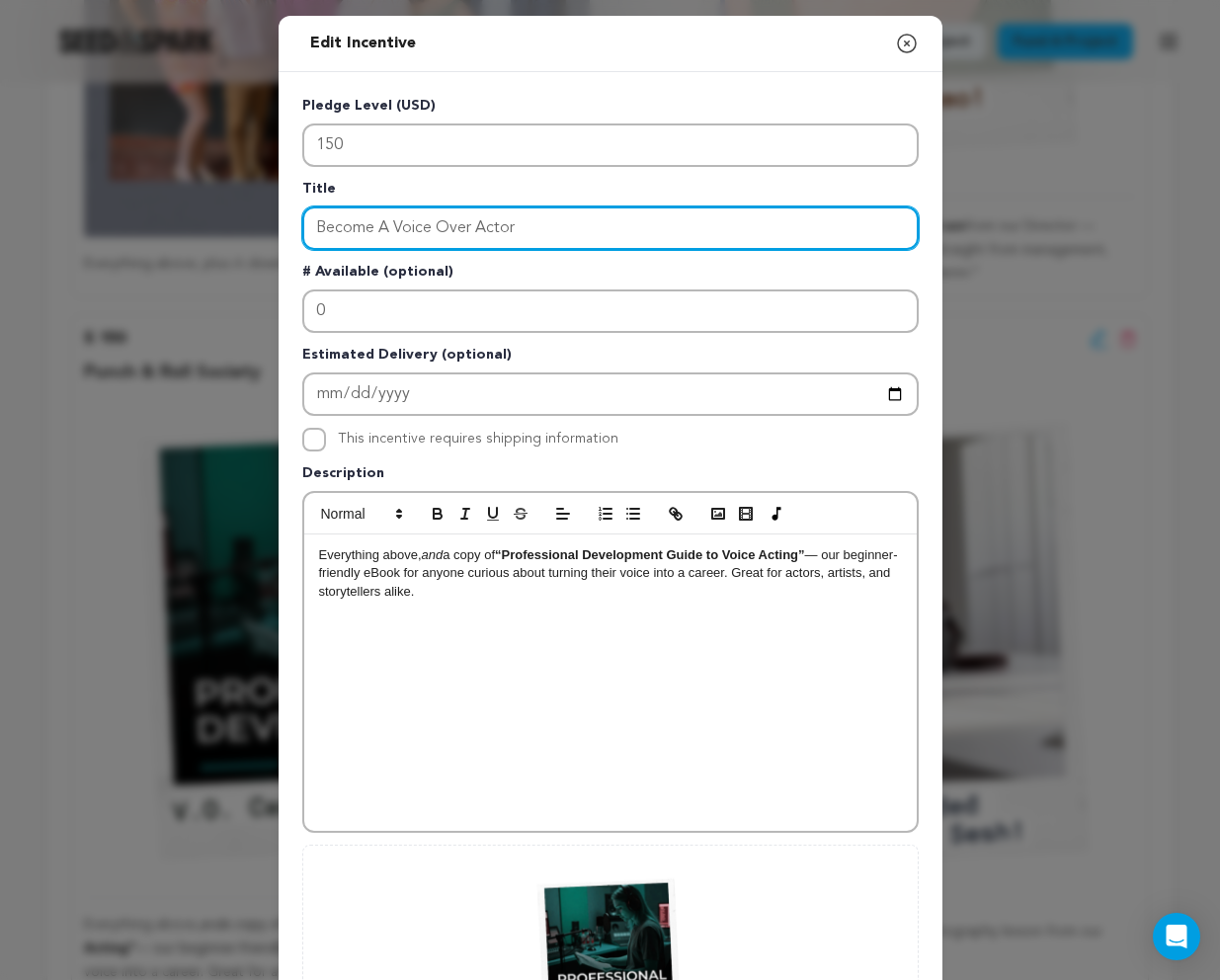 drag, startPoint x: 522, startPoint y: 223, endPoint x: 306, endPoint y: 231, distance: 216.1481 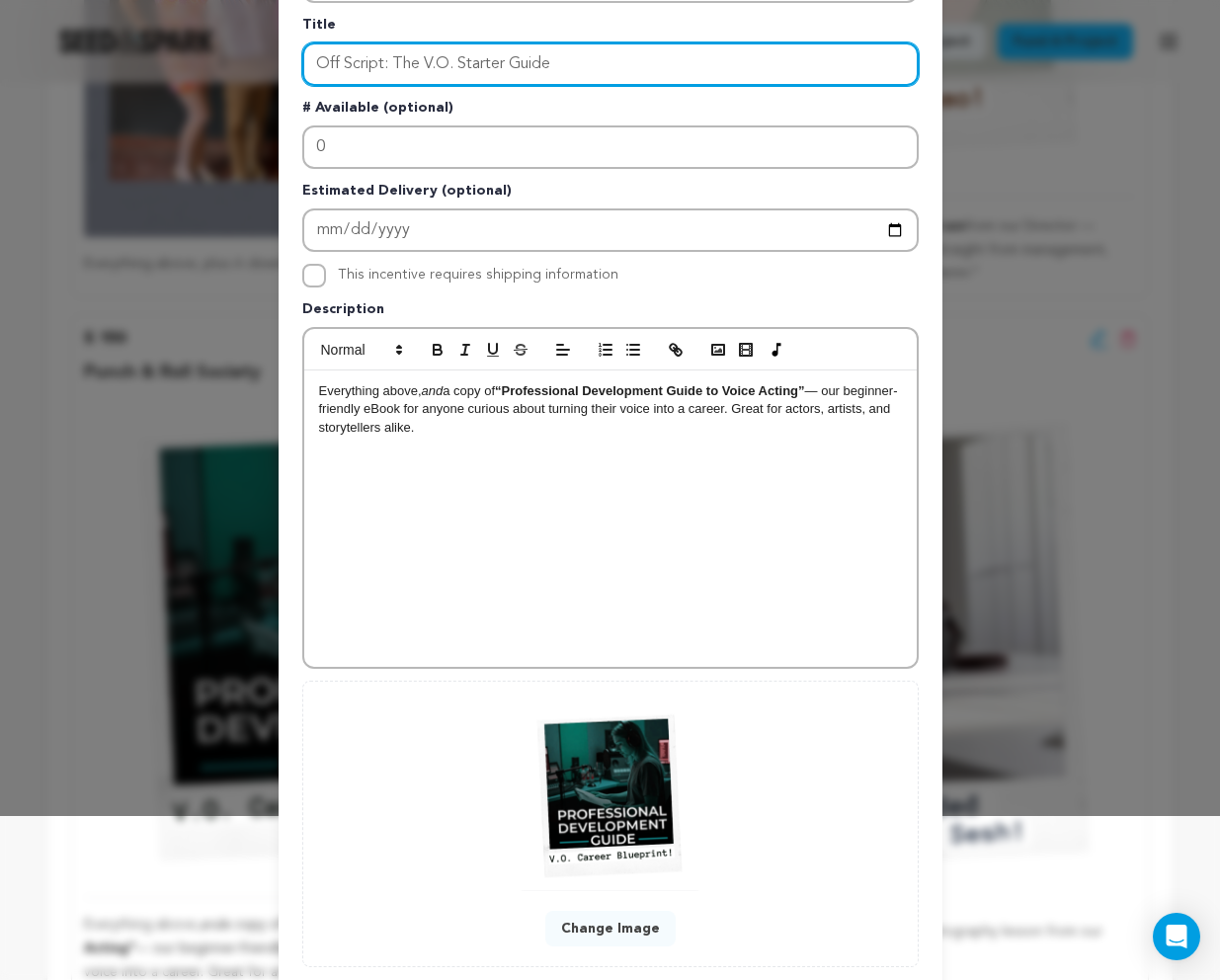scroll, scrollTop: 166, scrollLeft: 0, axis: vertical 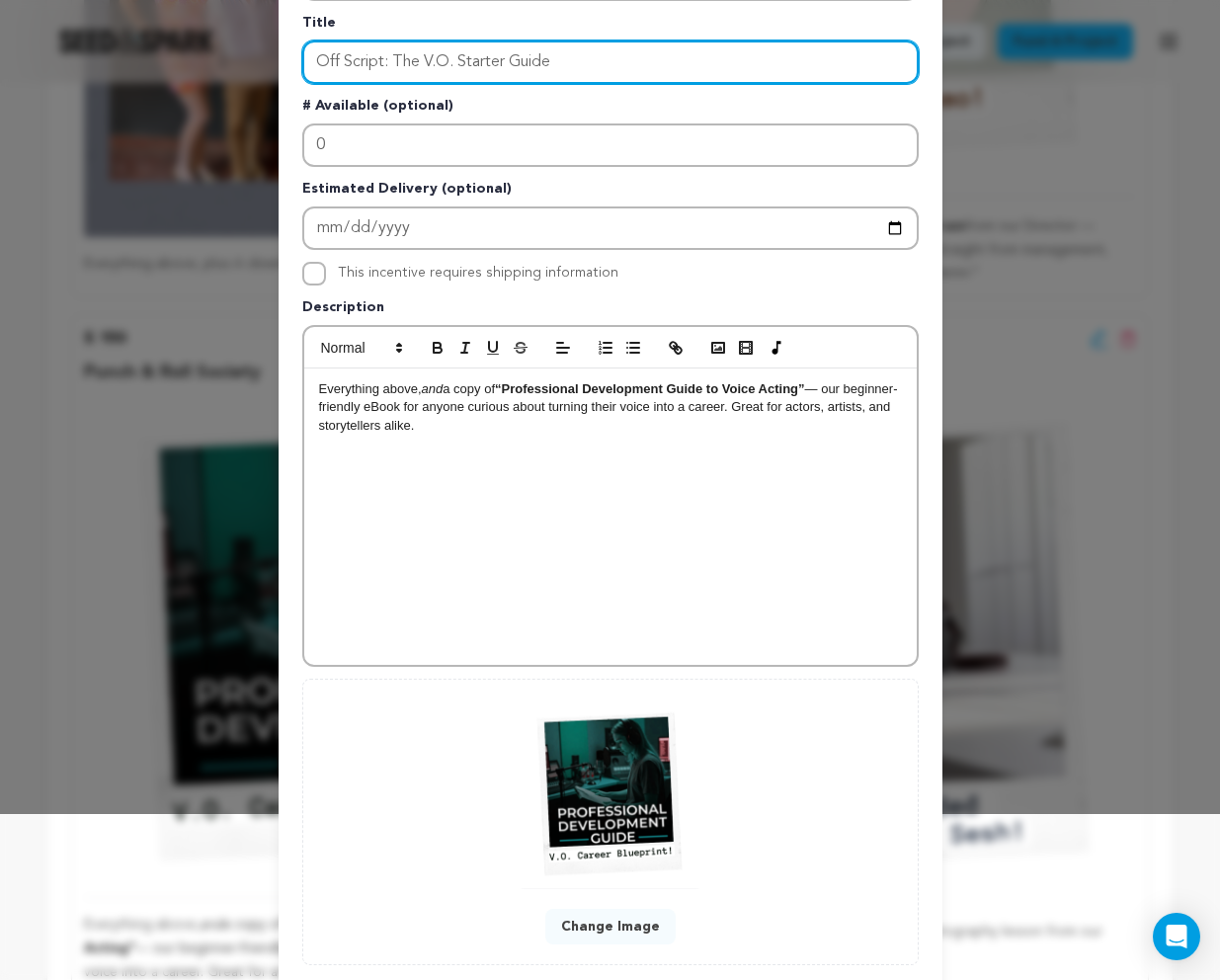 drag, startPoint x: 558, startPoint y: 60, endPoint x: 310, endPoint y: 49, distance: 248.24383 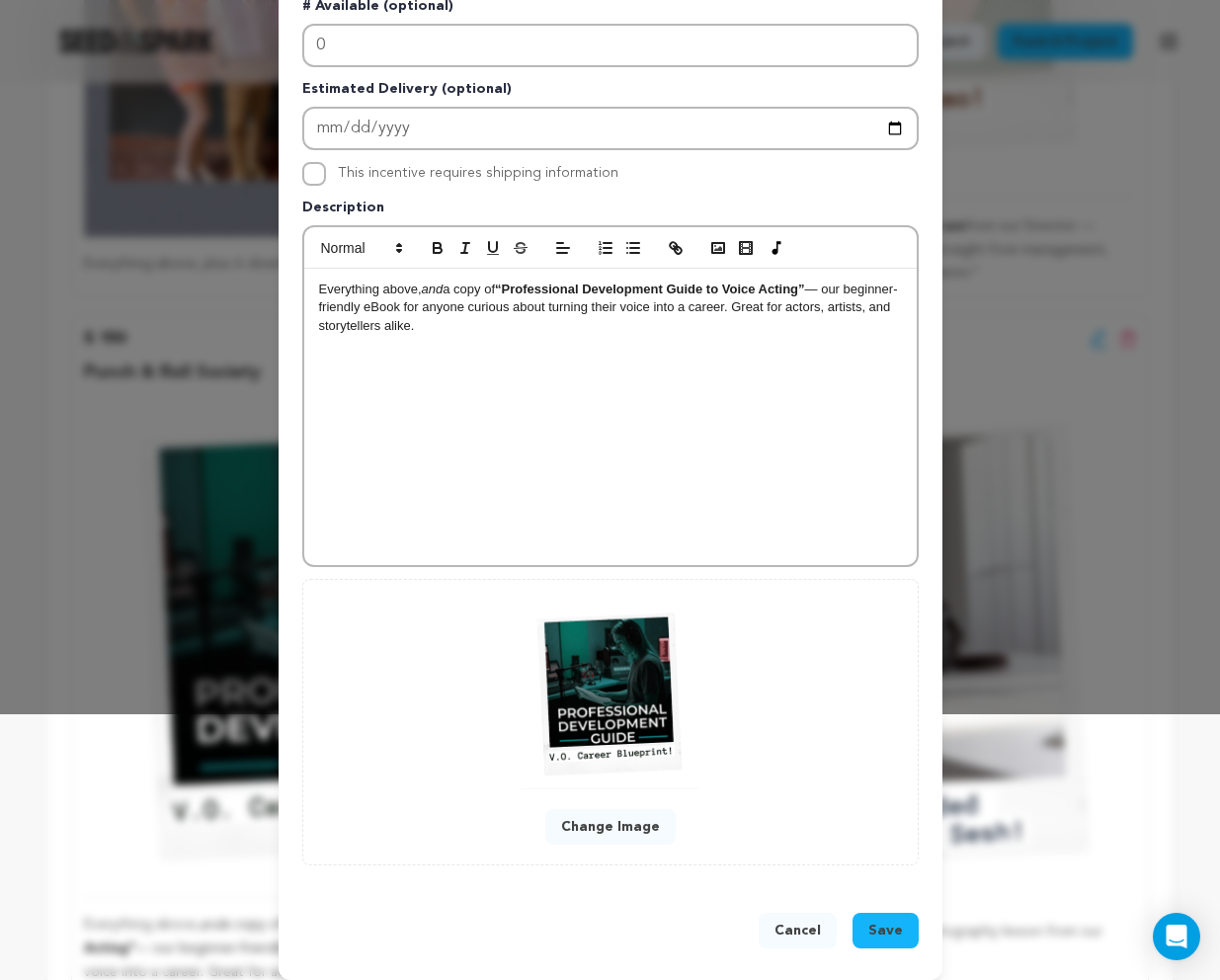 scroll, scrollTop: 282, scrollLeft: 0, axis: vertical 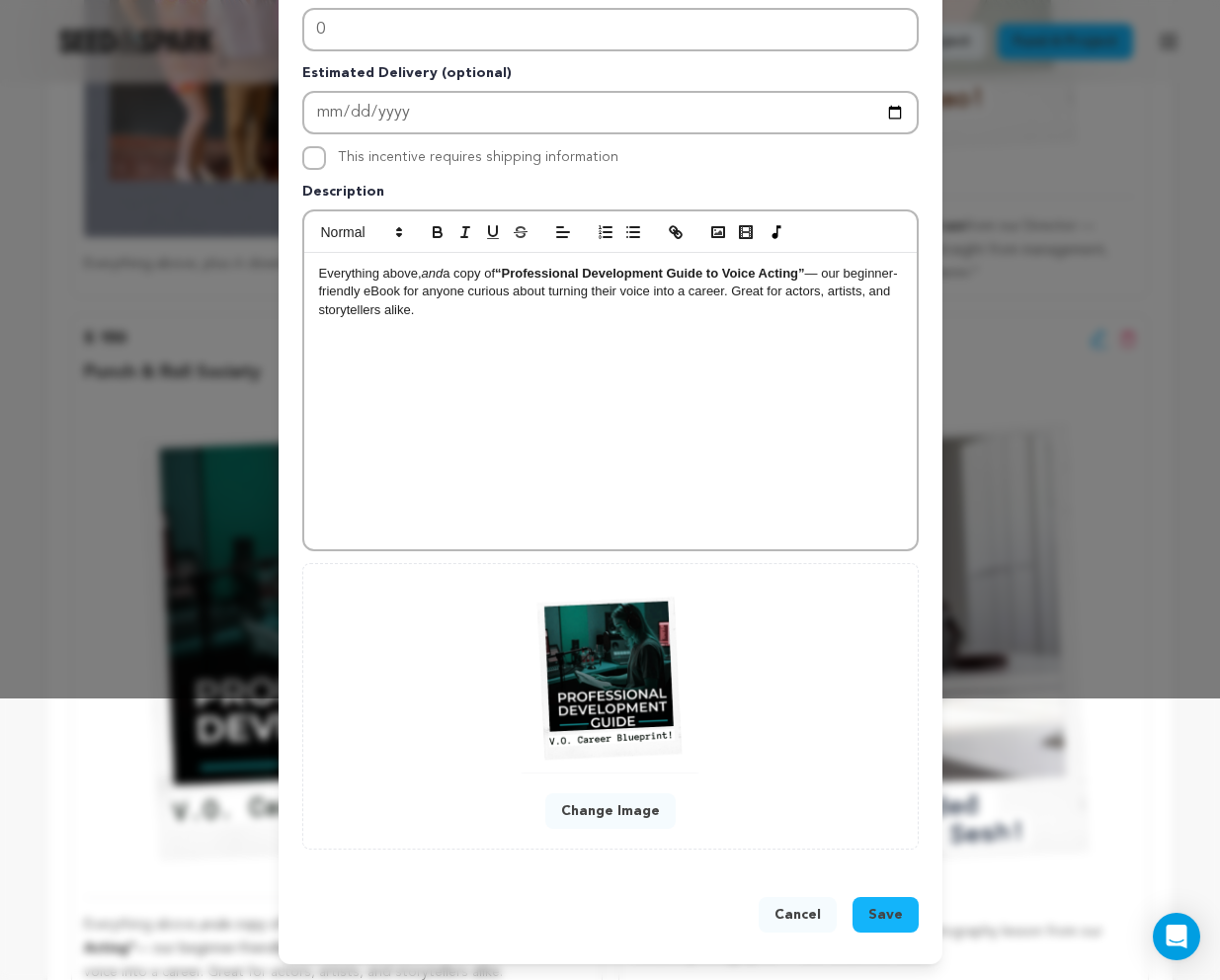 type on "Off Script: The V.O. Starter Guide" 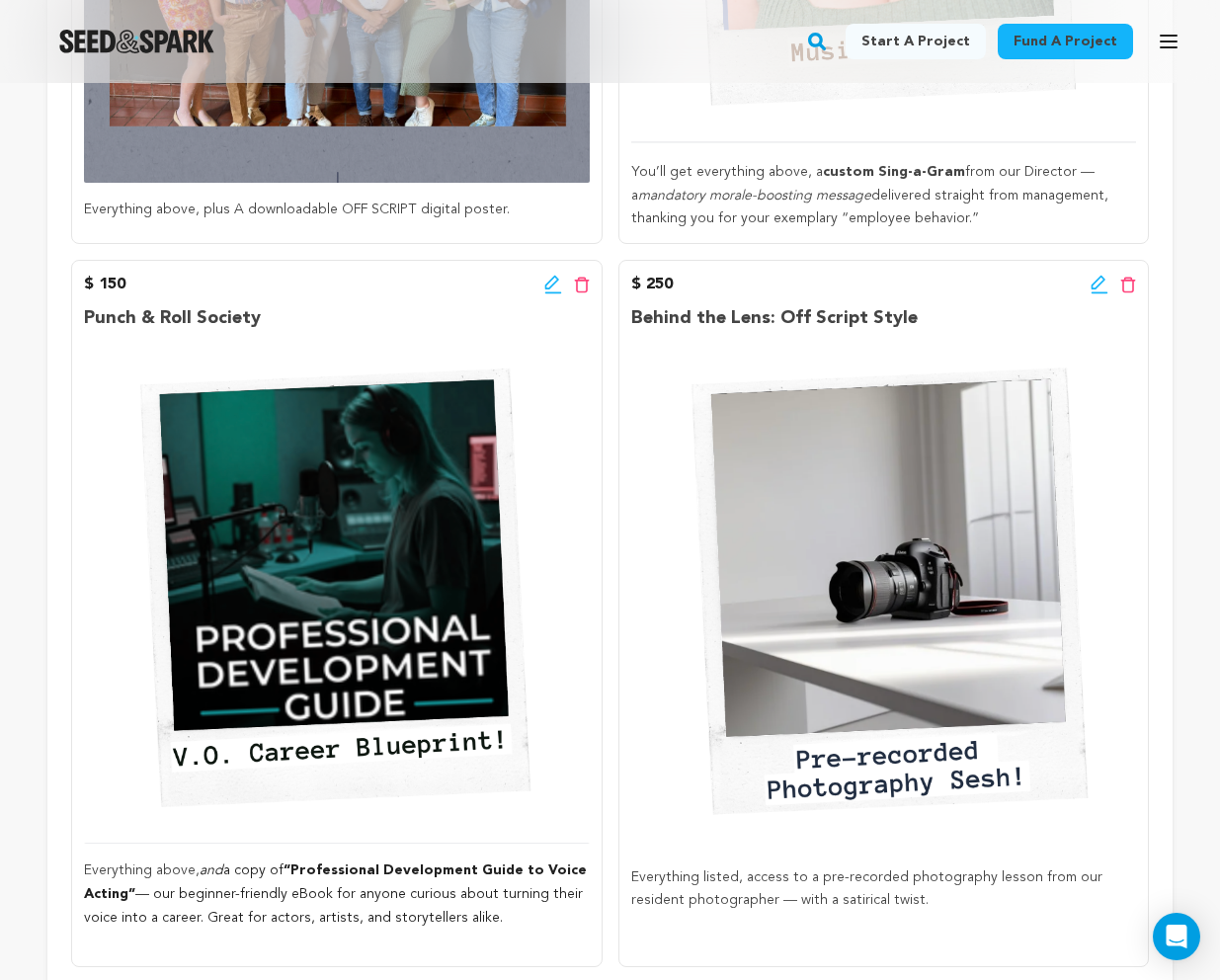 scroll, scrollTop: 1667, scrollLeft: 0, axis: vertical 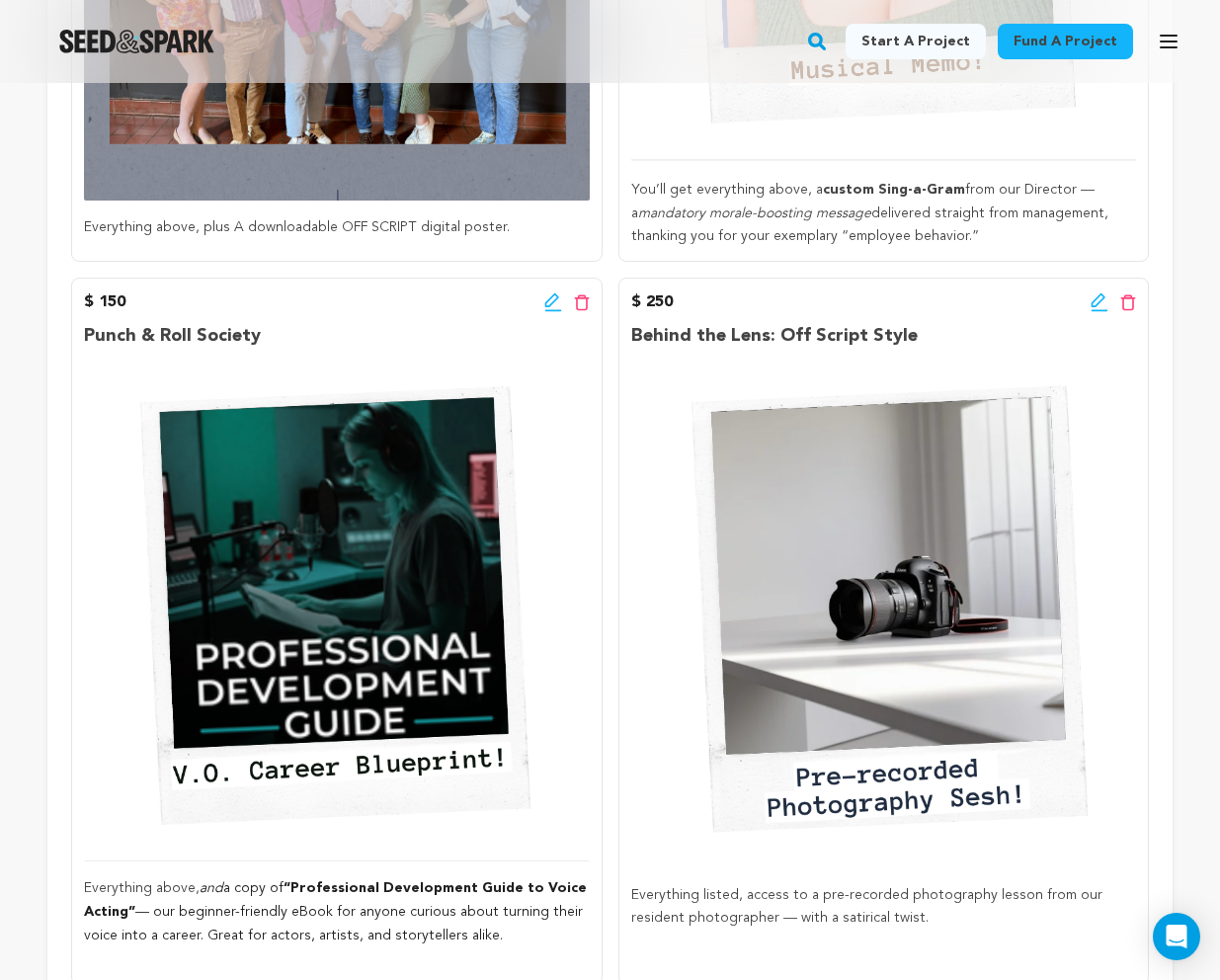 click 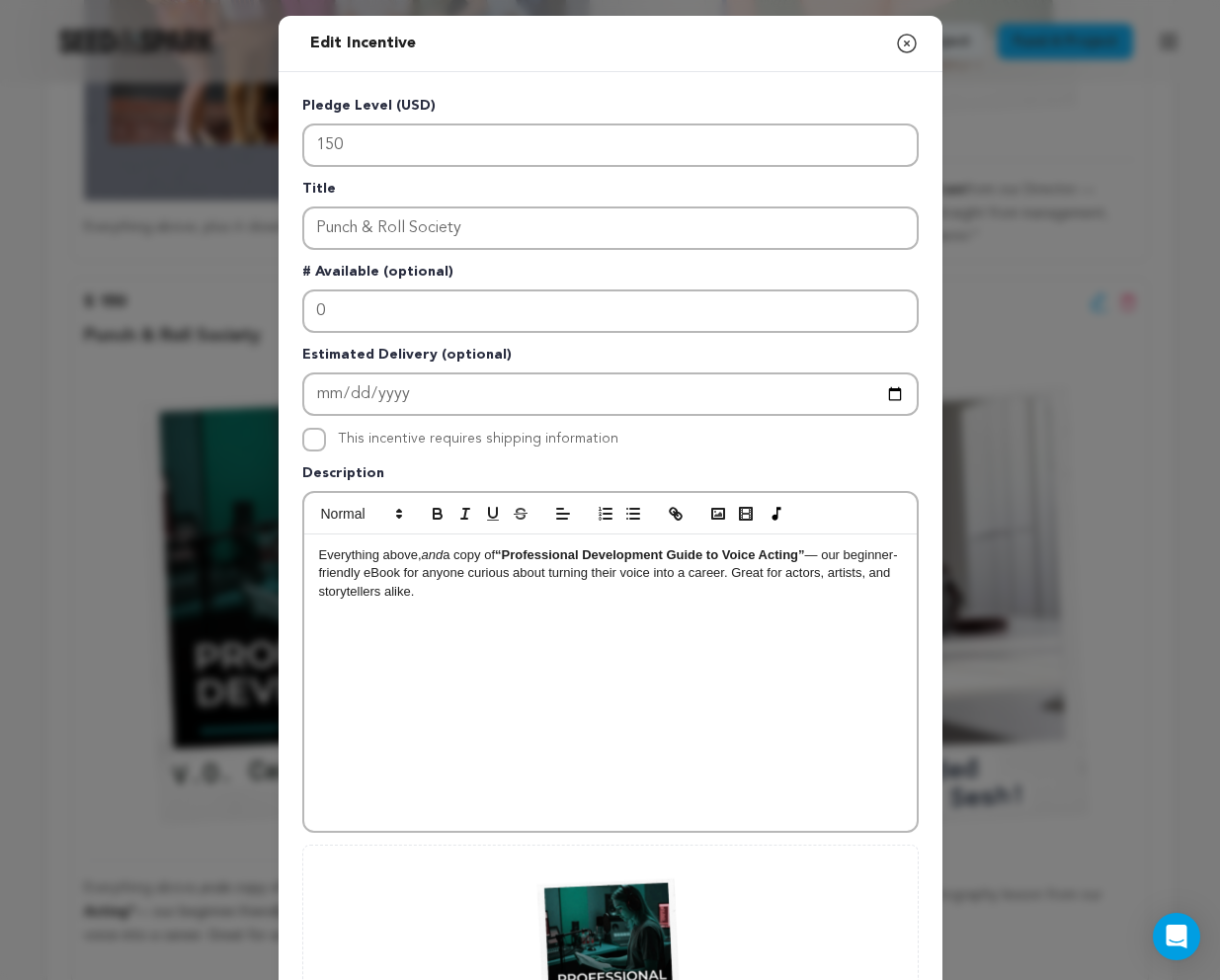 click on "0" at bounding box center [610, 311] 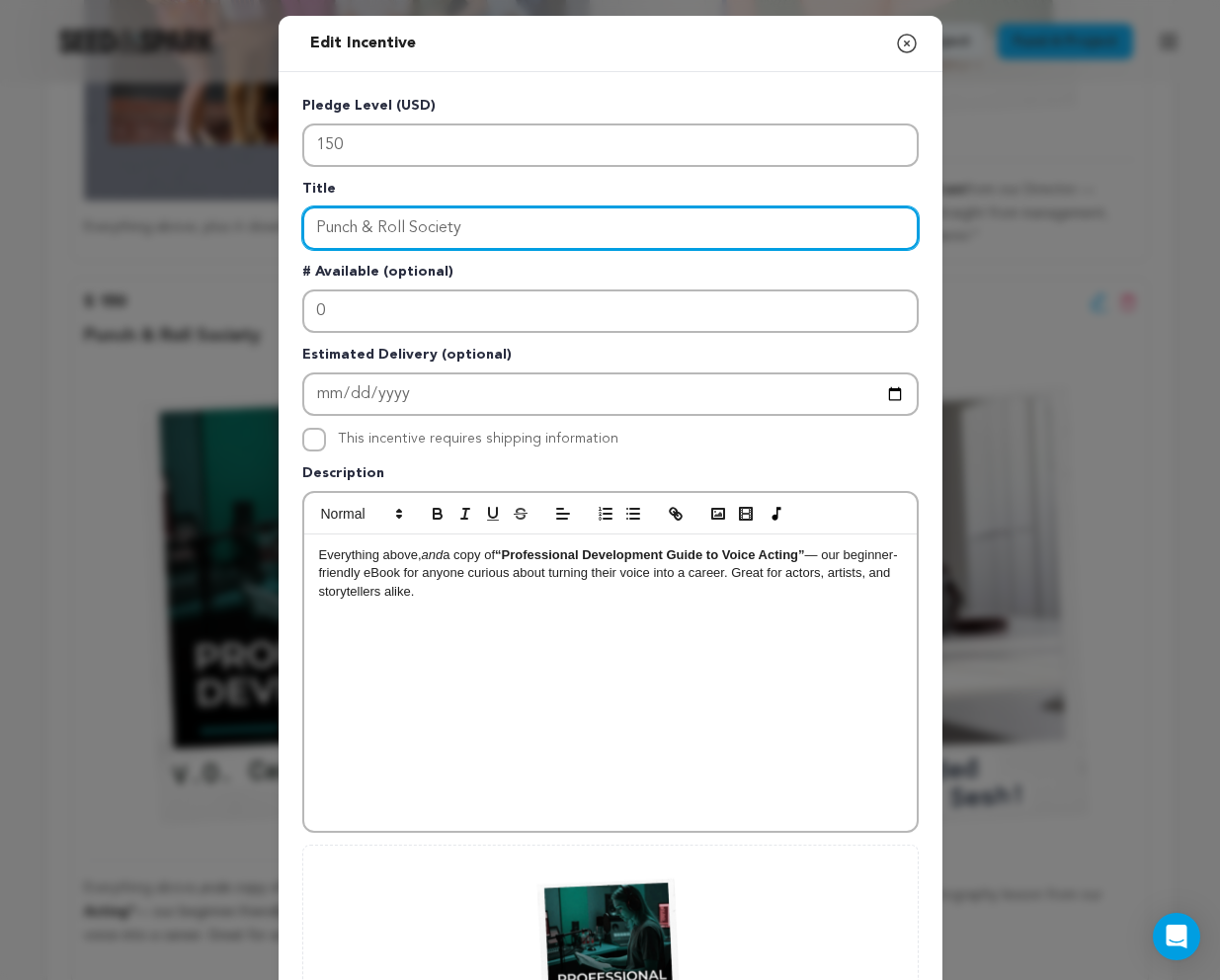 drag, startPoint x: 479, startPoint y: 225, endPoint x: 311, endPoint y: 213, distance: 168.428 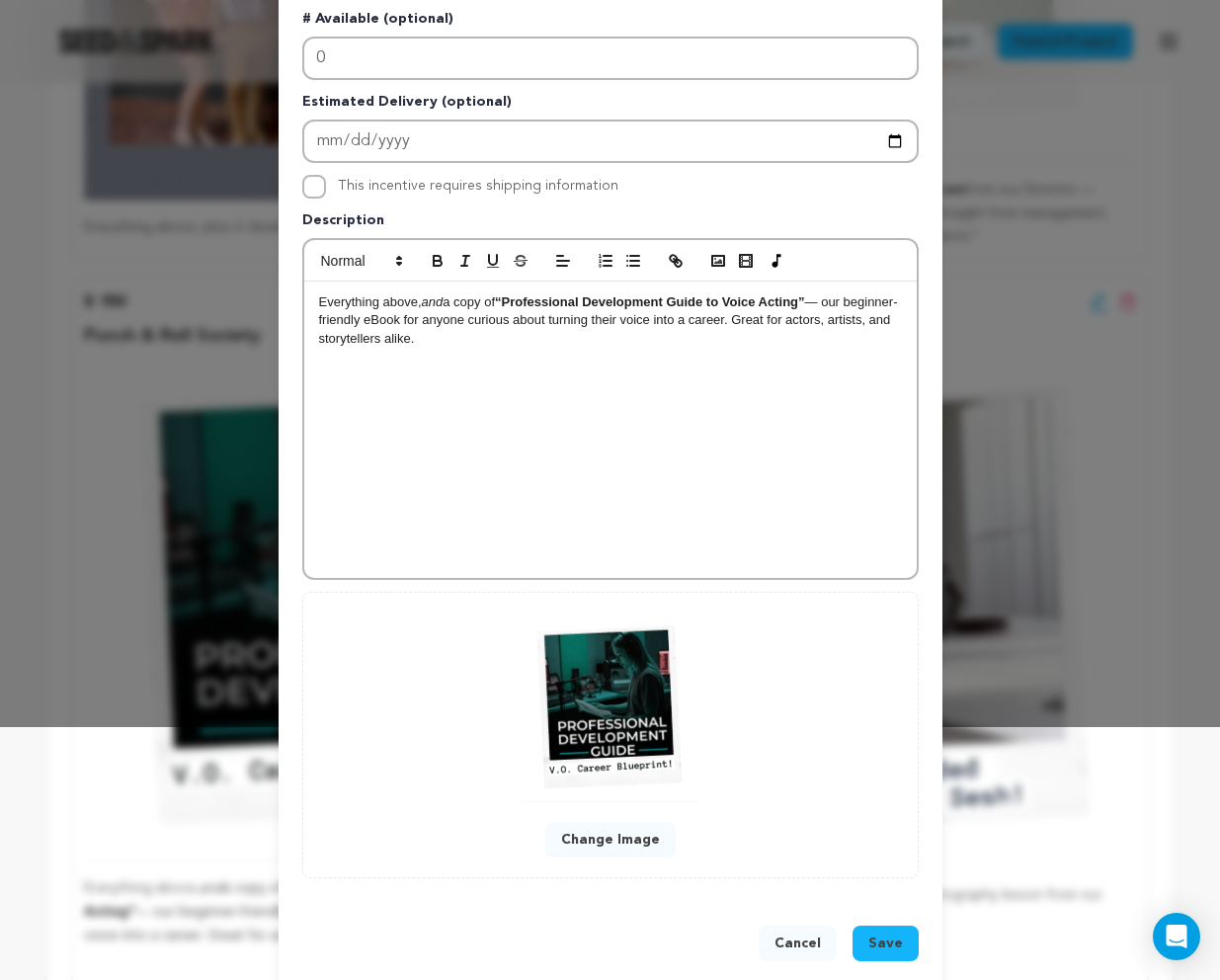 scroll, scrollTop: 271, scrollLeft: 0, axis: vertical 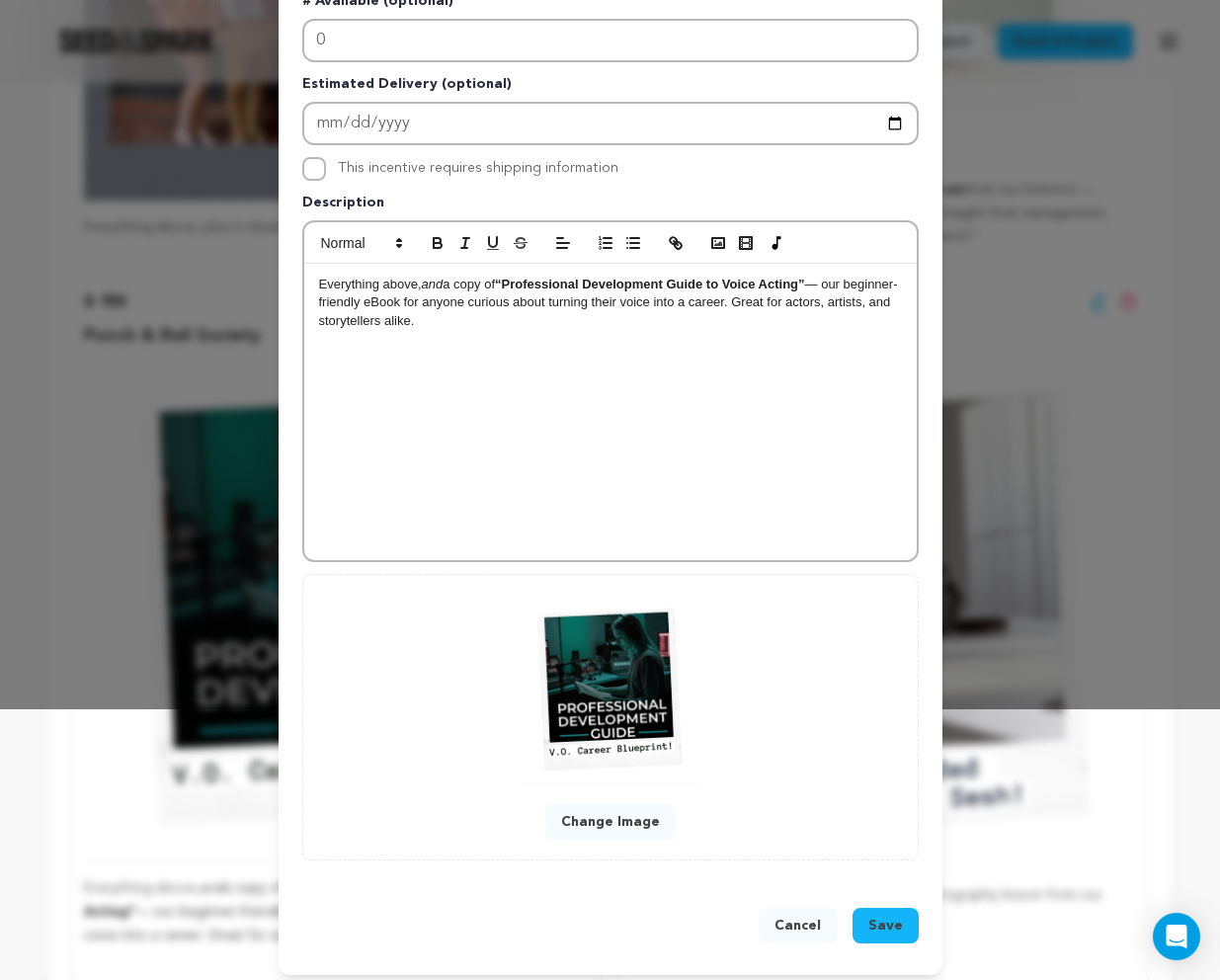 type on "Professional Voice Over Development Ebook!" 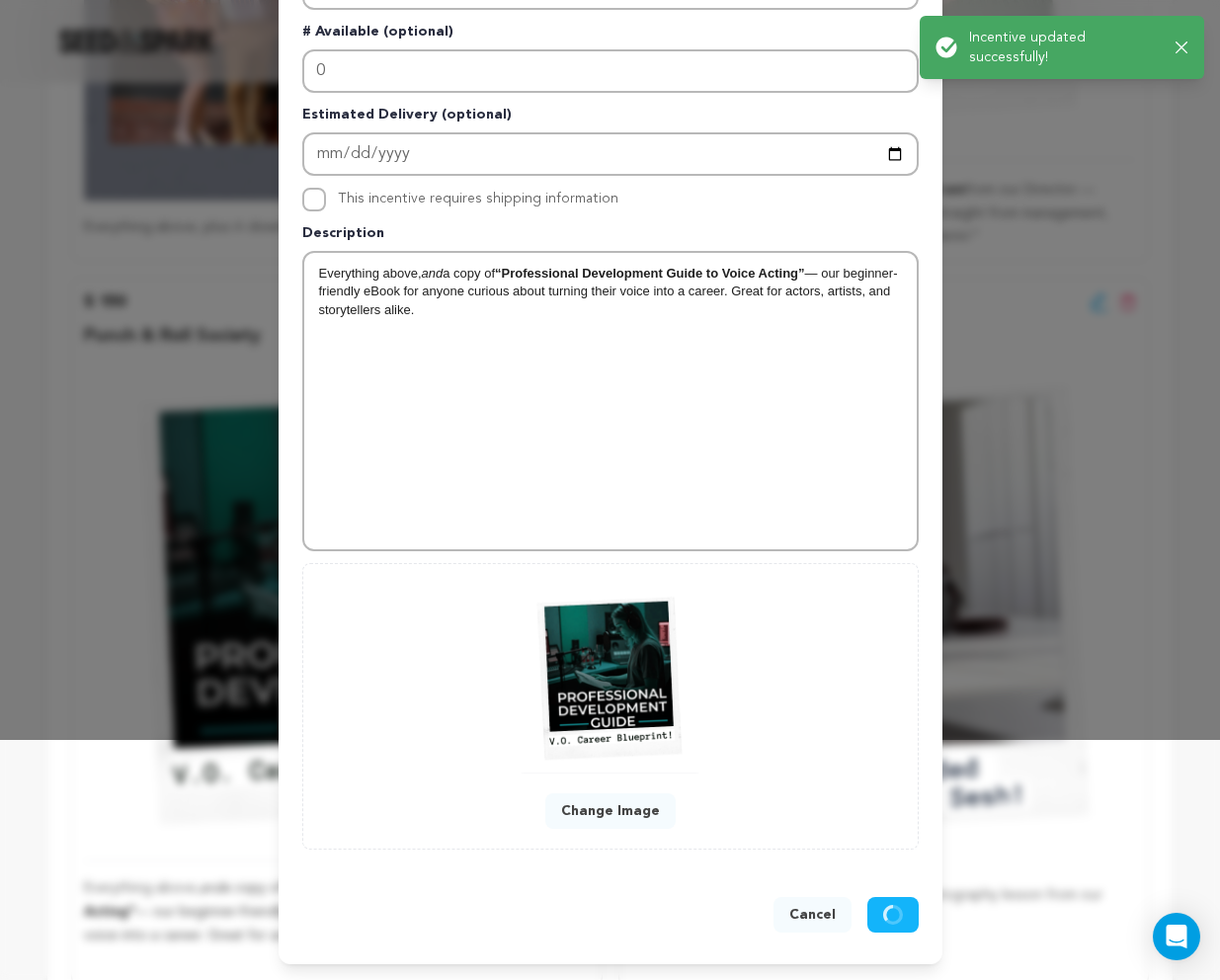 scroll, scrollTop: 240, scrollLeft: 0, axis: vertical 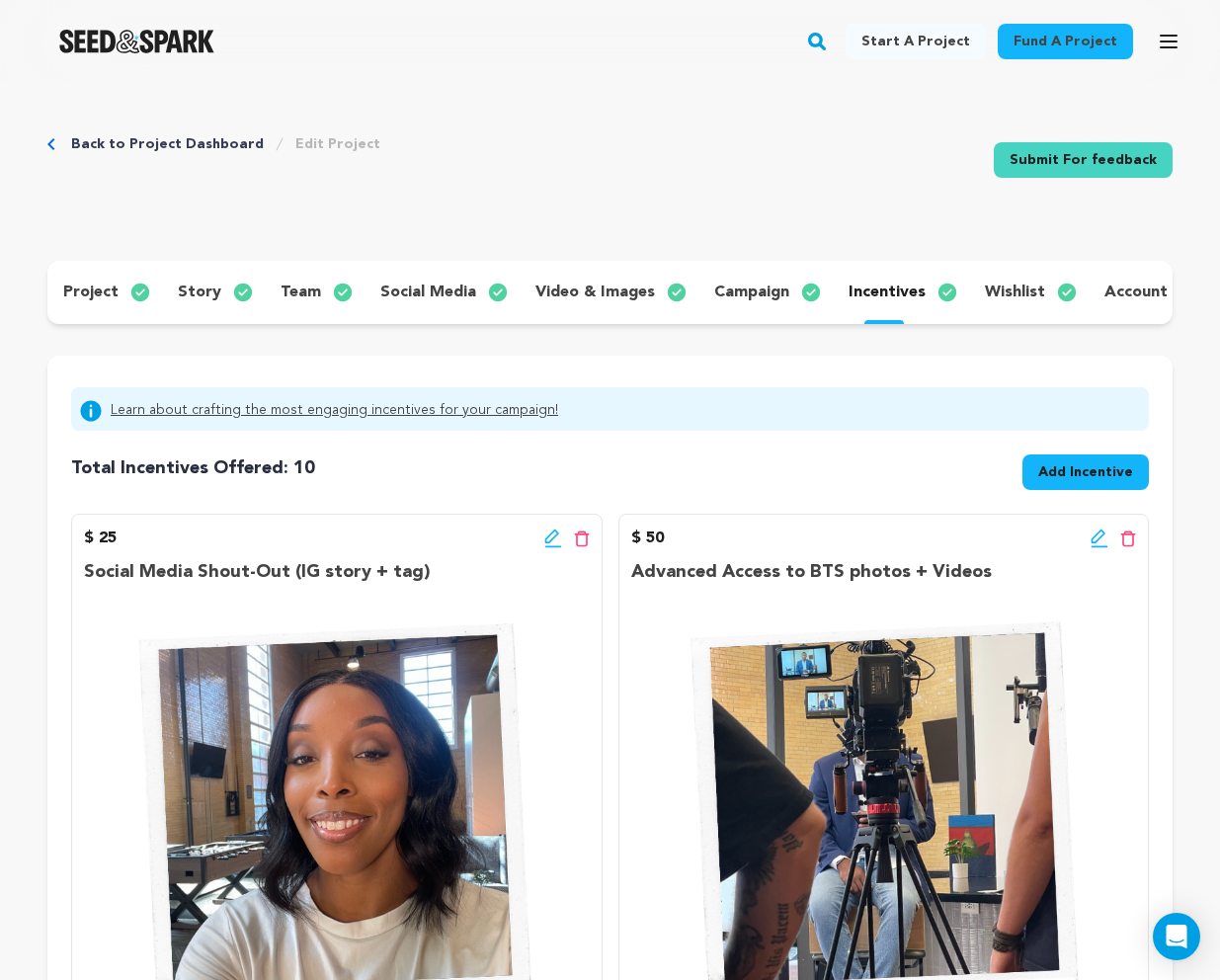 click on "video & images" at bounding box center [595, 292] 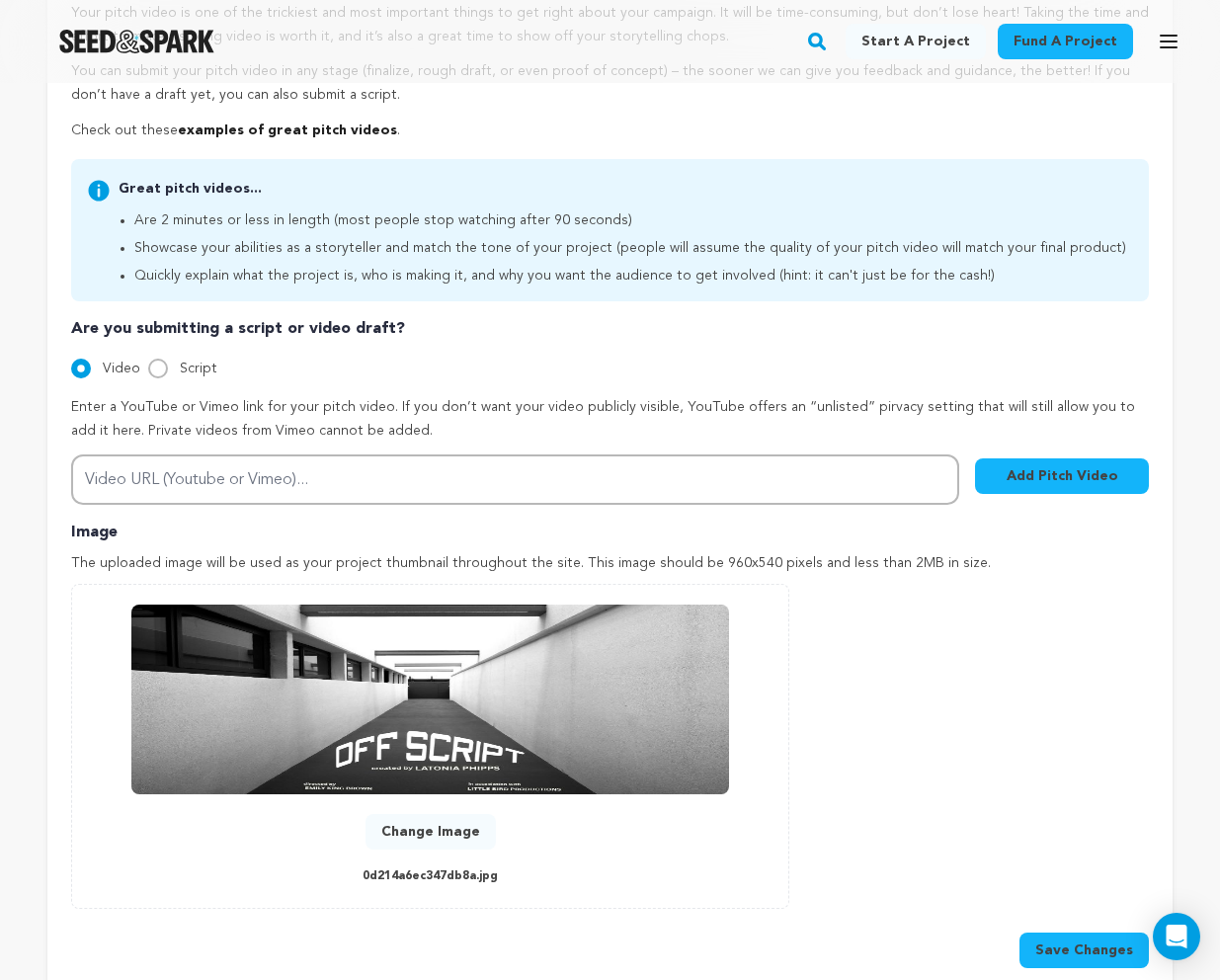scroll, scrollTop: 436, scrollLeft: 0, axis: vertical 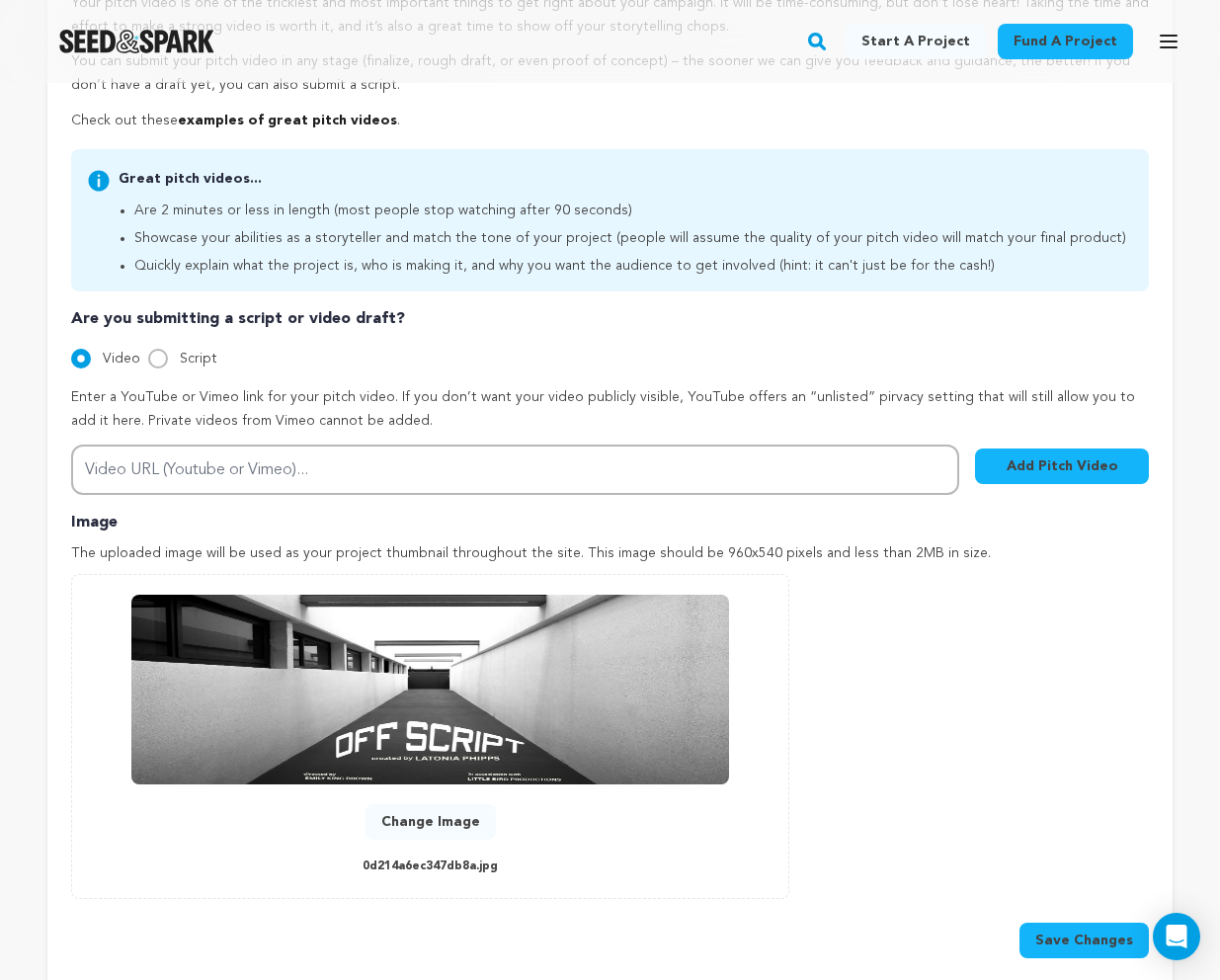 click at bounding box center (158, 359) 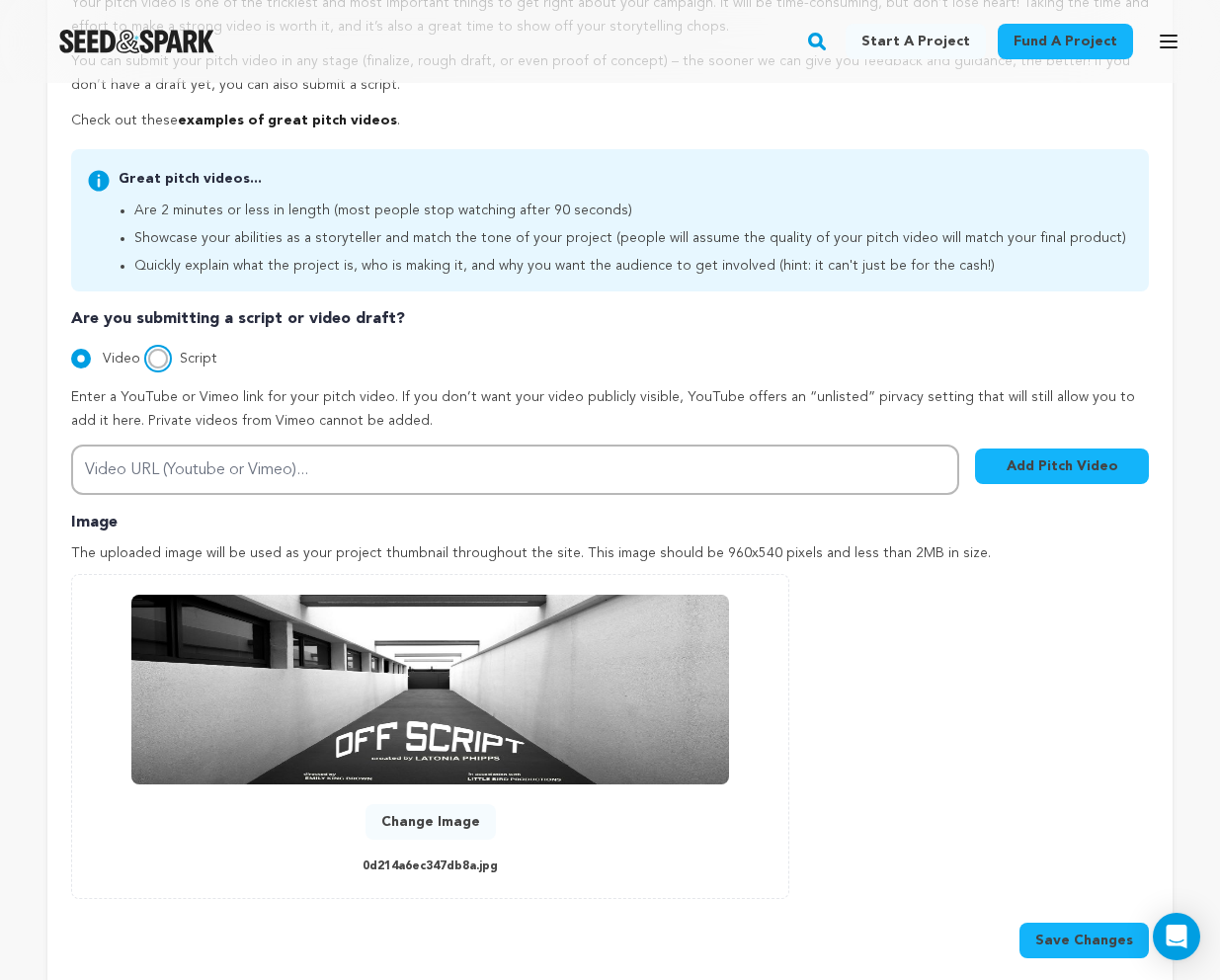 click on "Script" at bounding box center (158, 359) 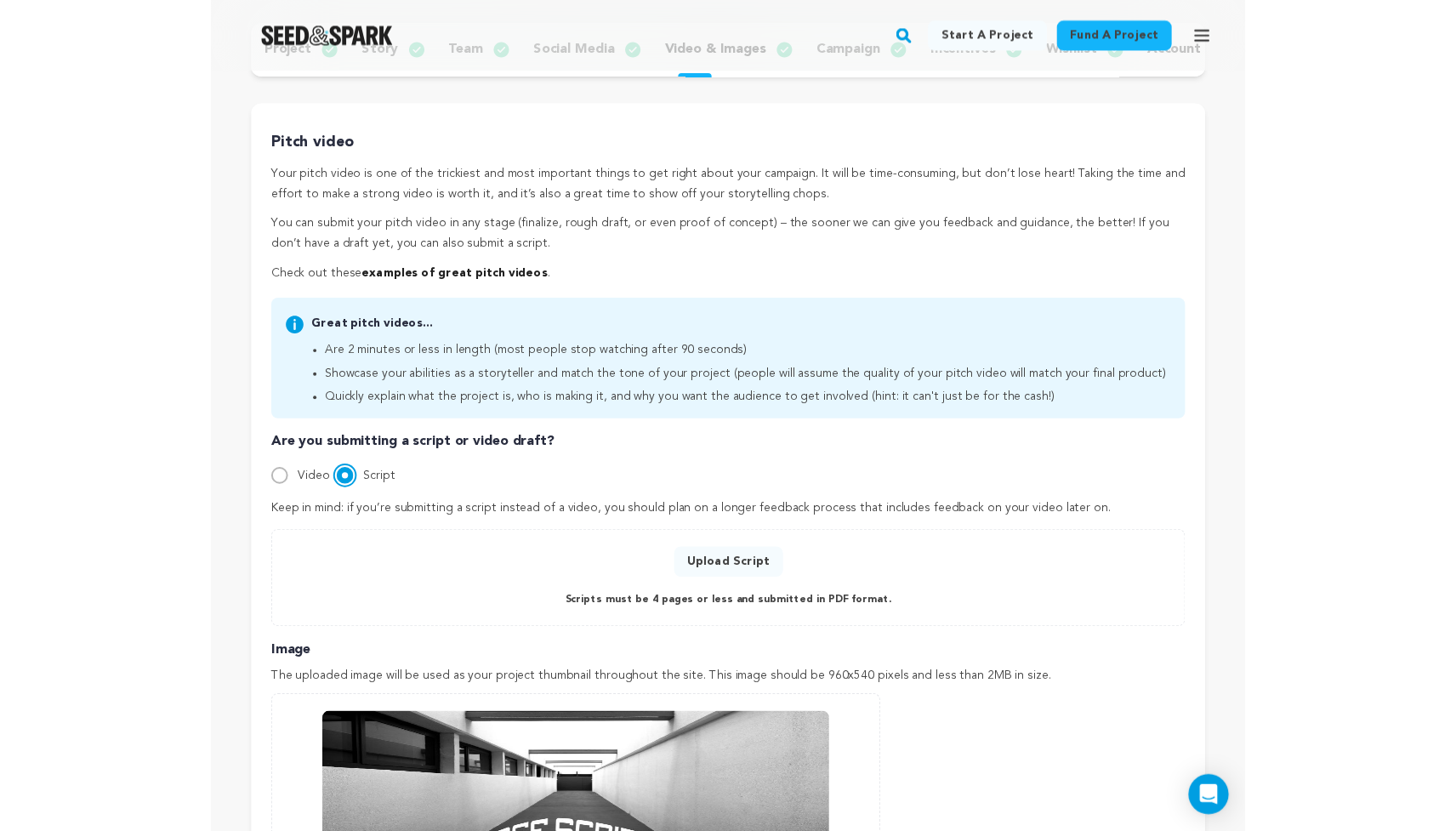scroll, scrollTop: 202, scrollLeft: 0, axis: vertical 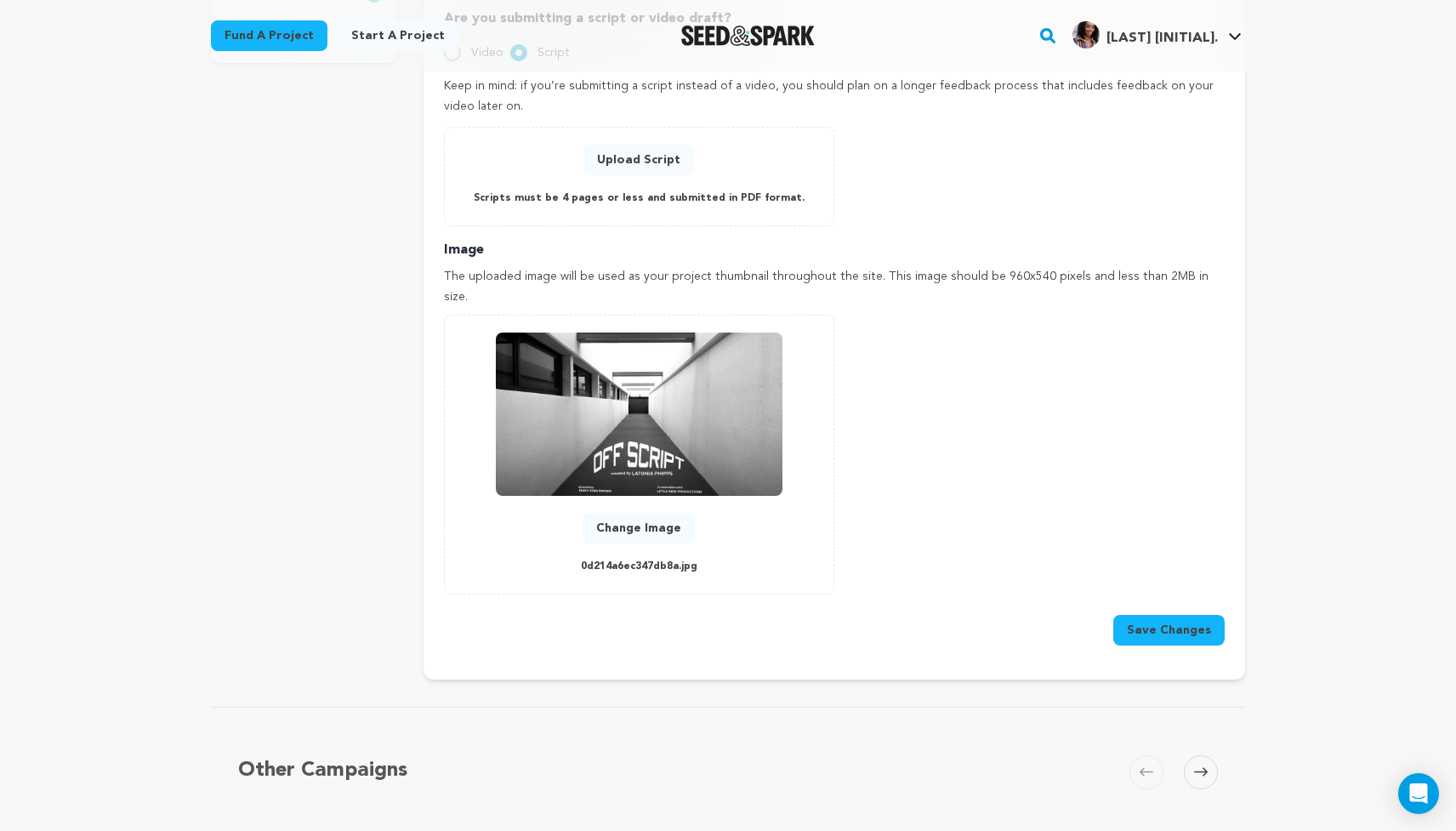 click at bounding box center [639, 414] 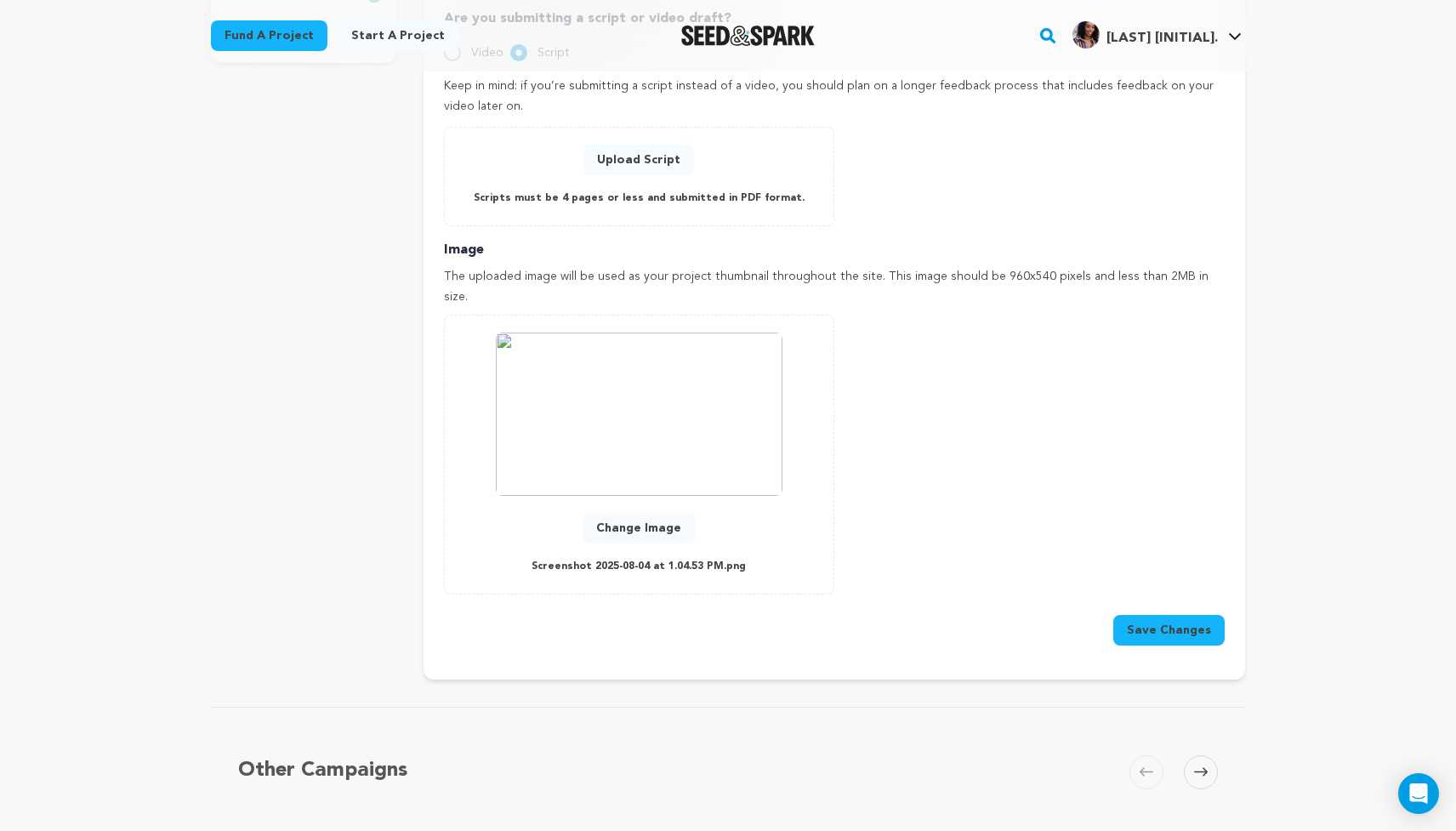 click at bounding box center (639, 414) 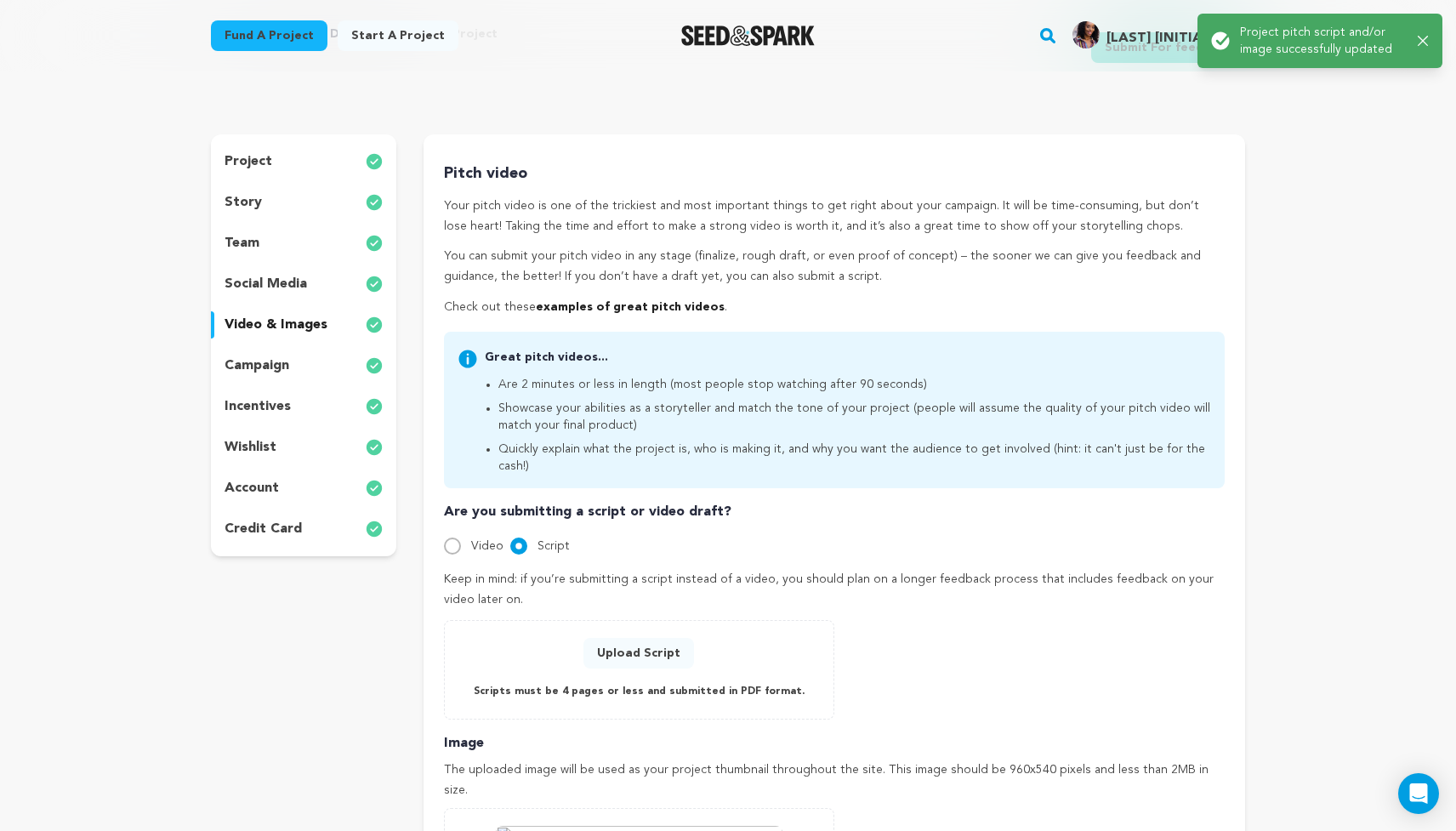 scroll, scrollTop: 103, scrollLeft: 0, axis: vertical 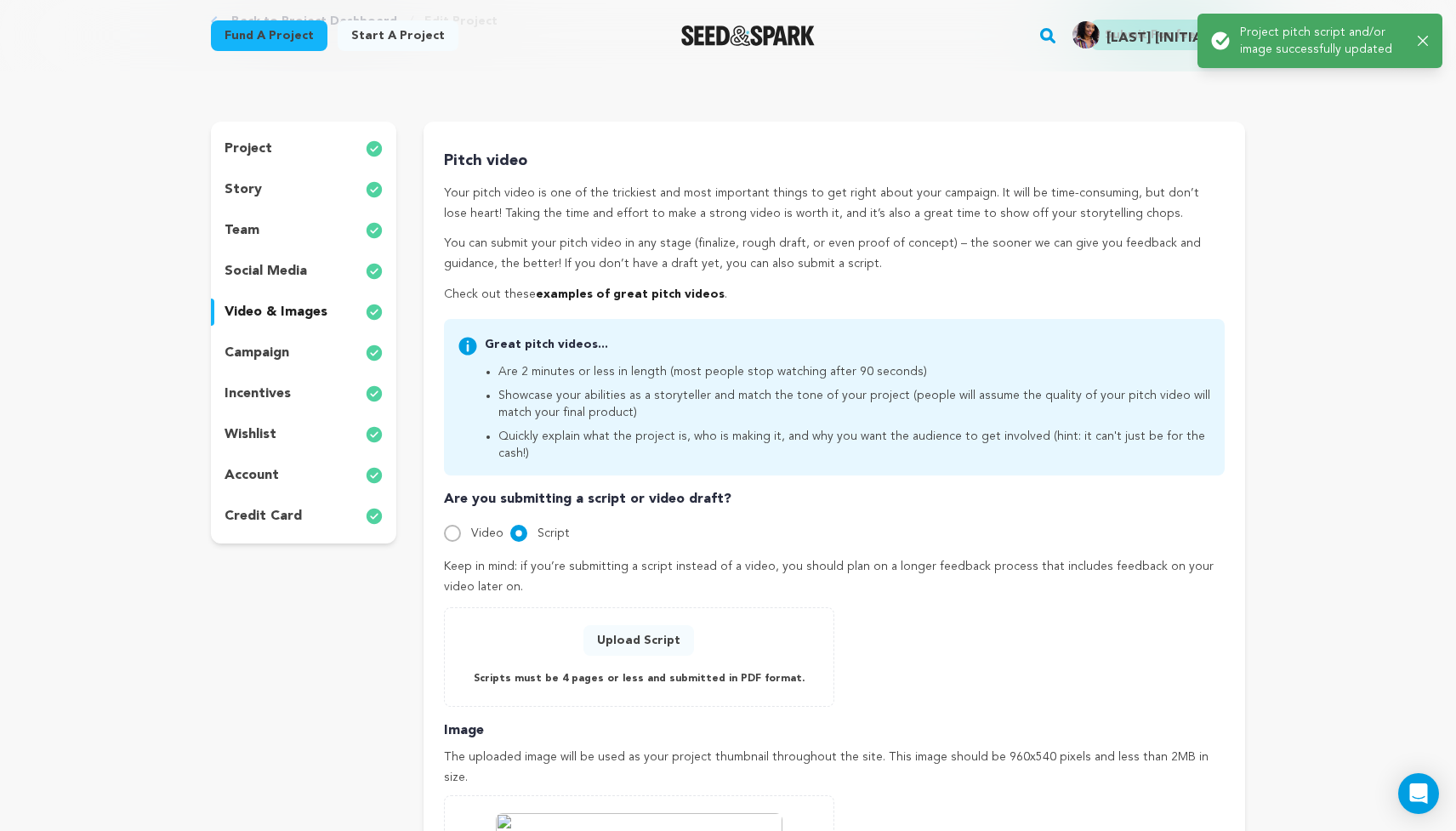 click 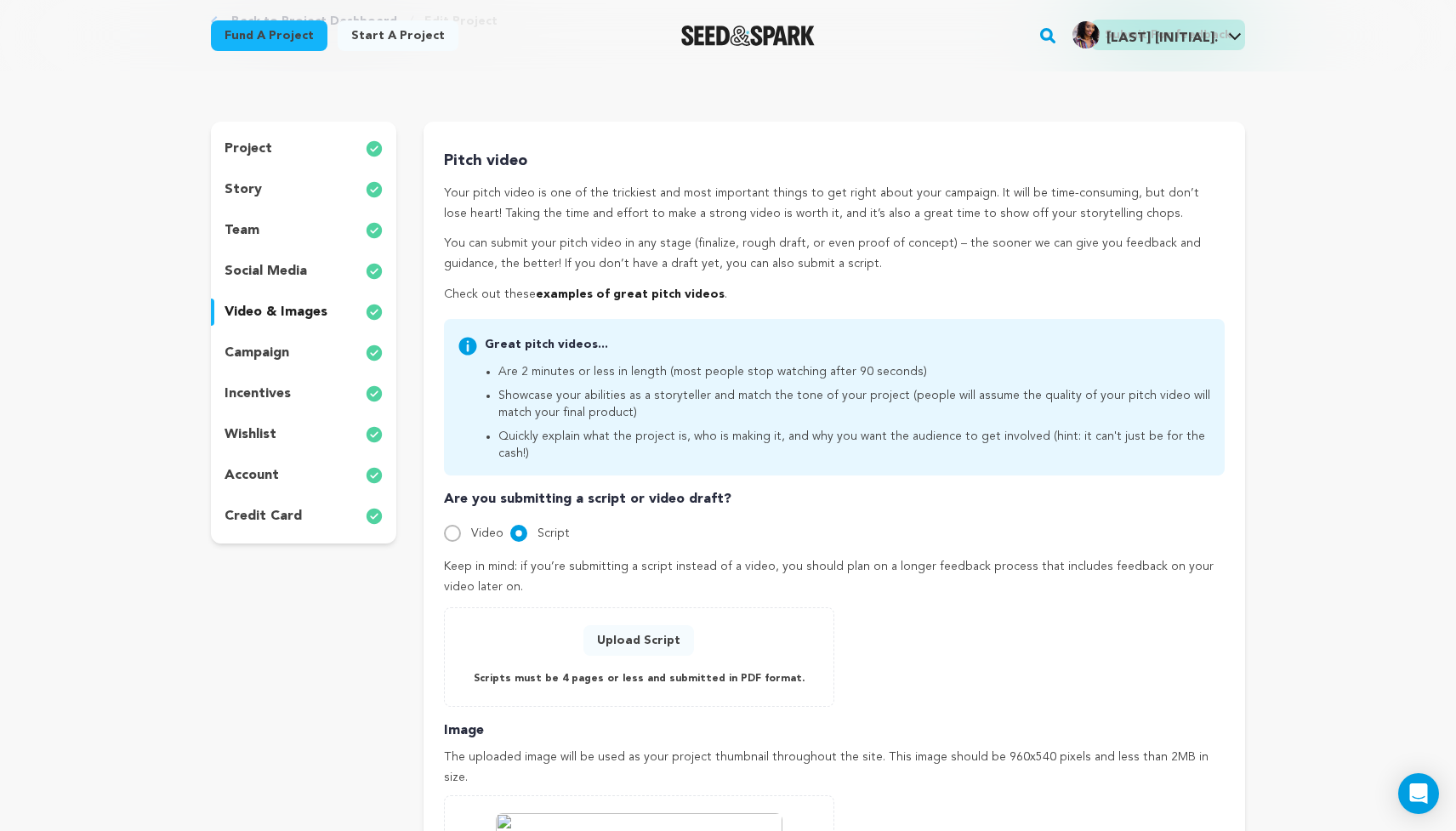 scroll, scrollTop: 0, scrollLeft: 0, axis: both 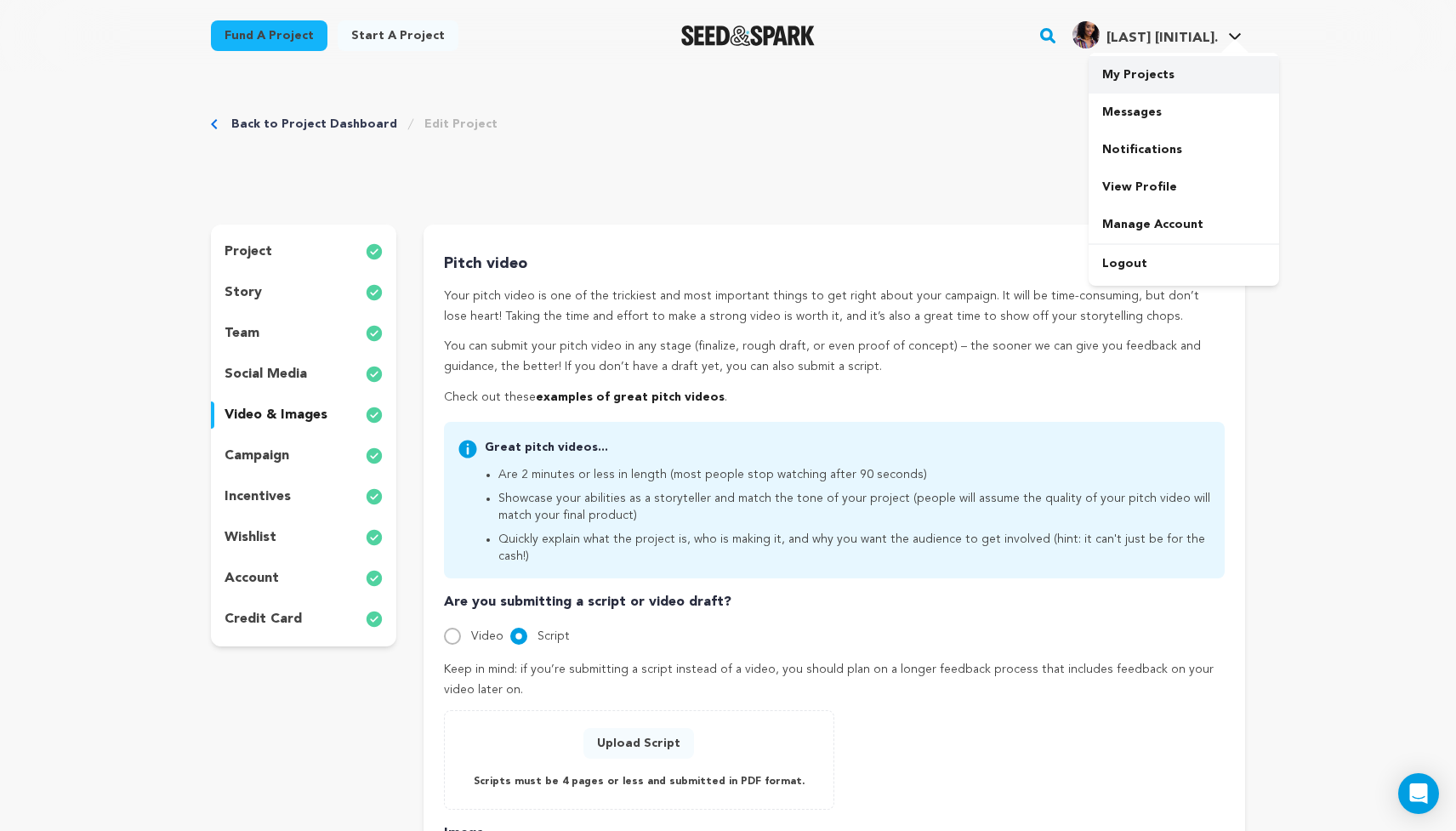 click on "My Projects" at bounding box center (1184, 75) 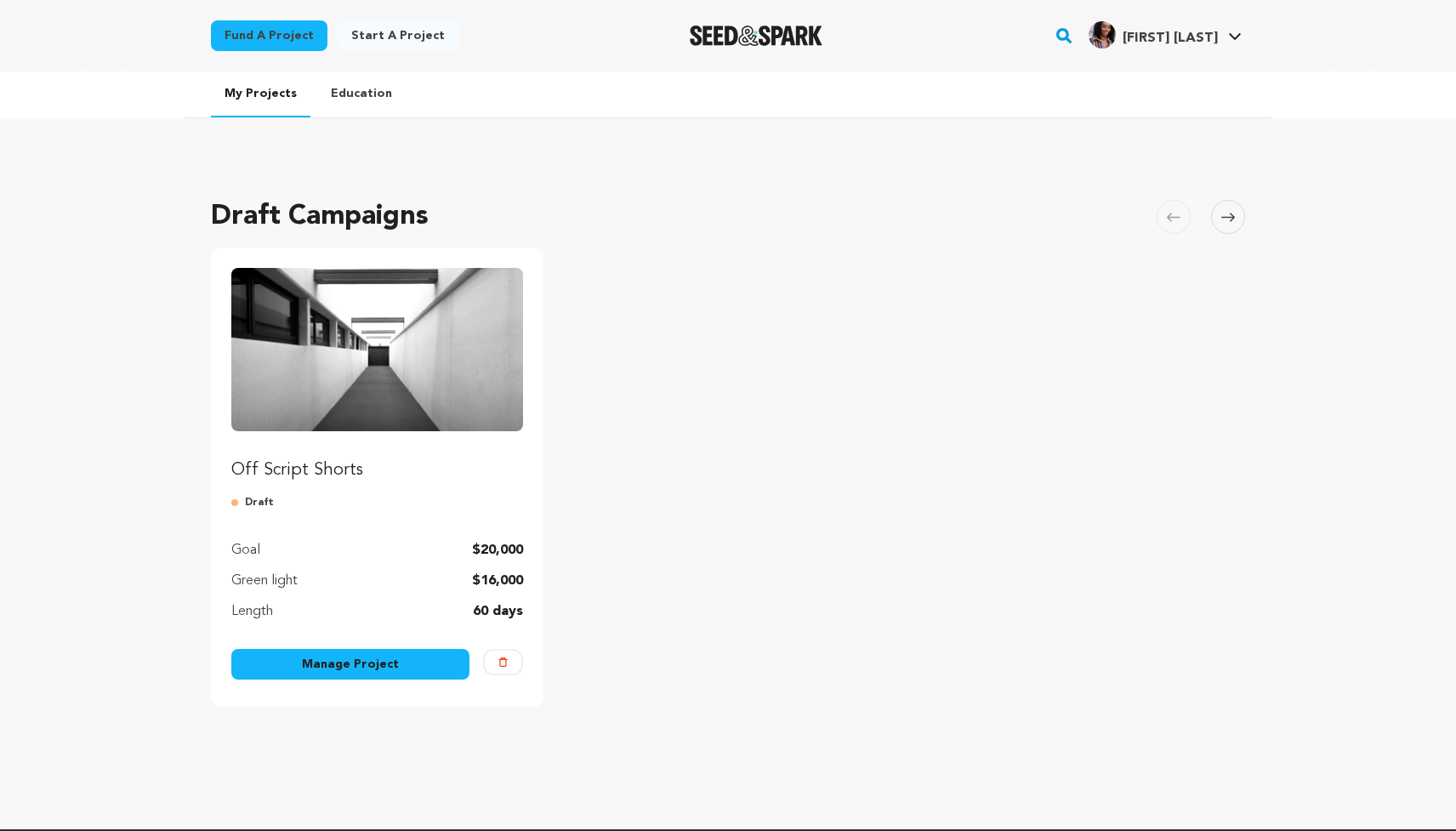 scroll, scrollTop: 0, scrollLeft: 0, axis: both 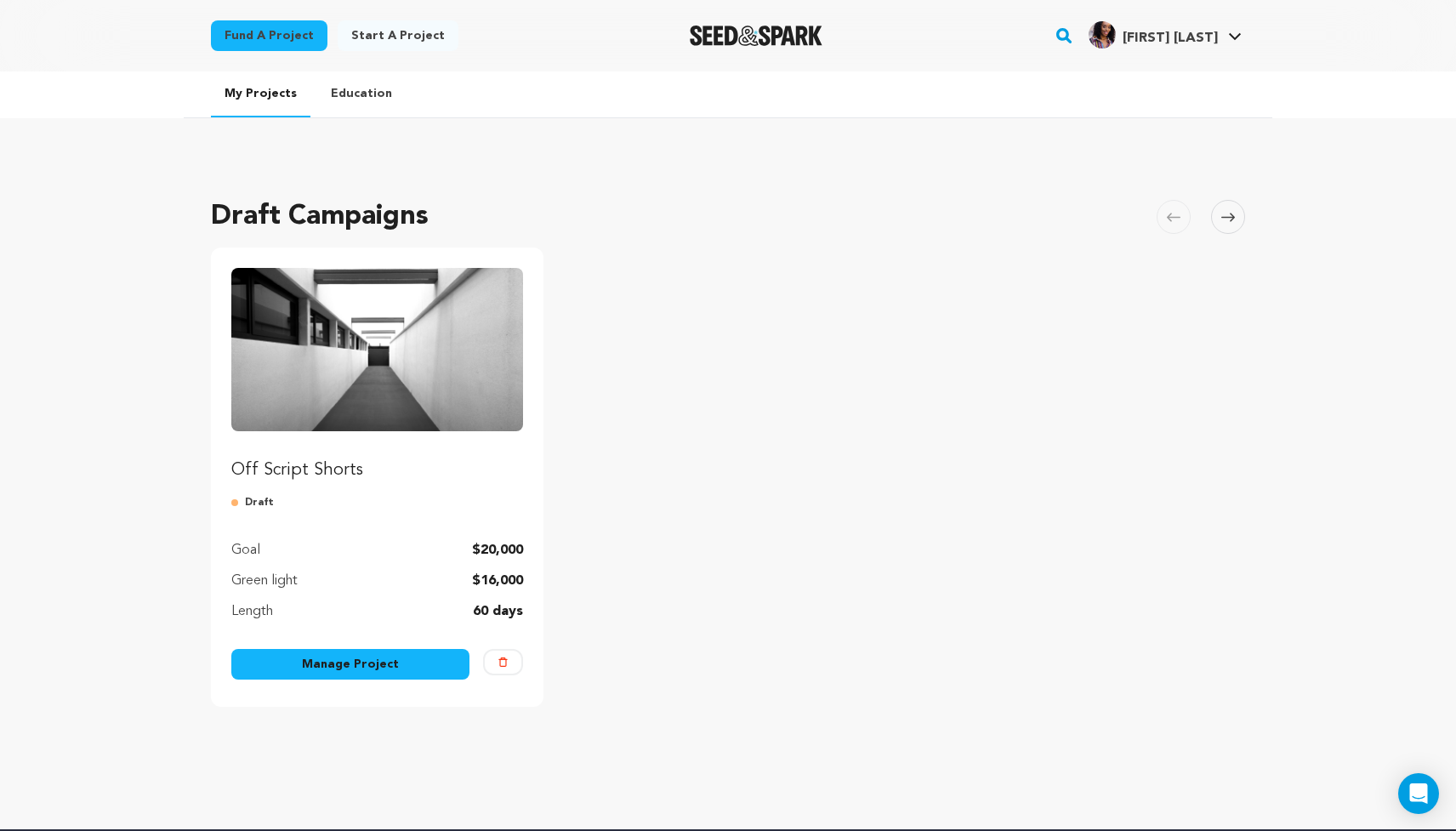 click at bounding box center [377, 350] 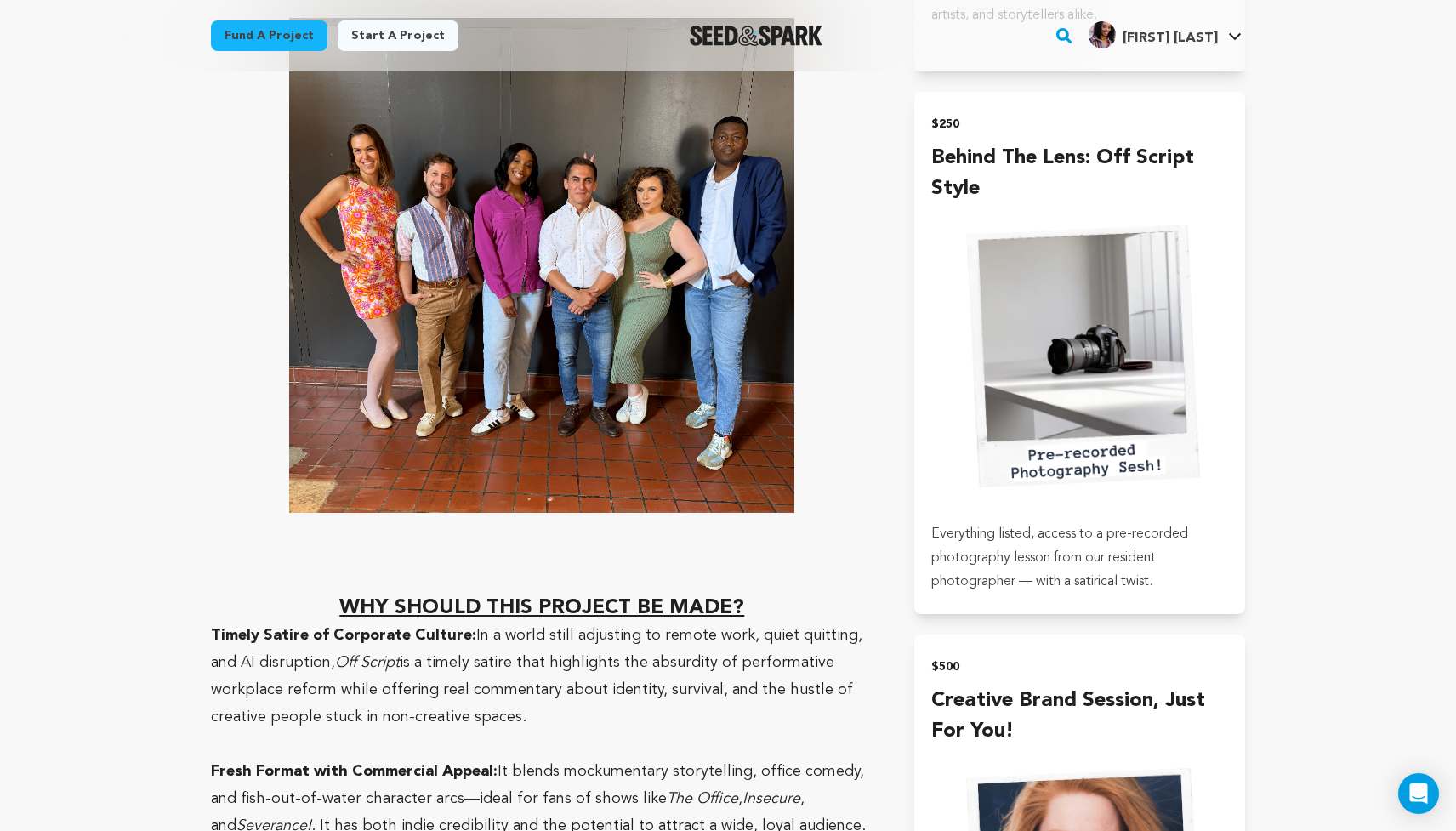 scroll, scrollTop: 4093, scrollLeft: 0, axis: vertical 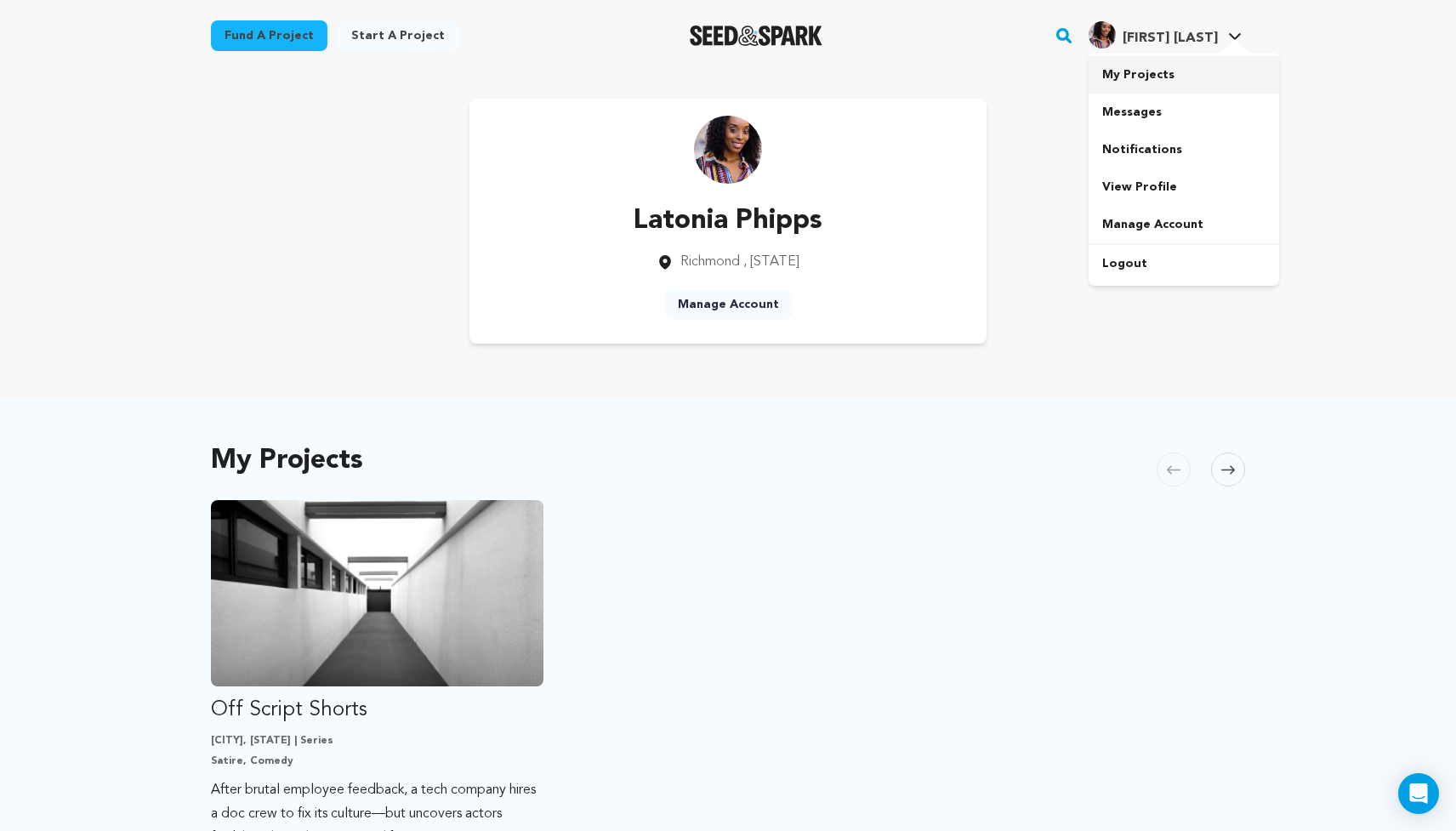 click on "My Projects" at bounding box center [1184, 75] 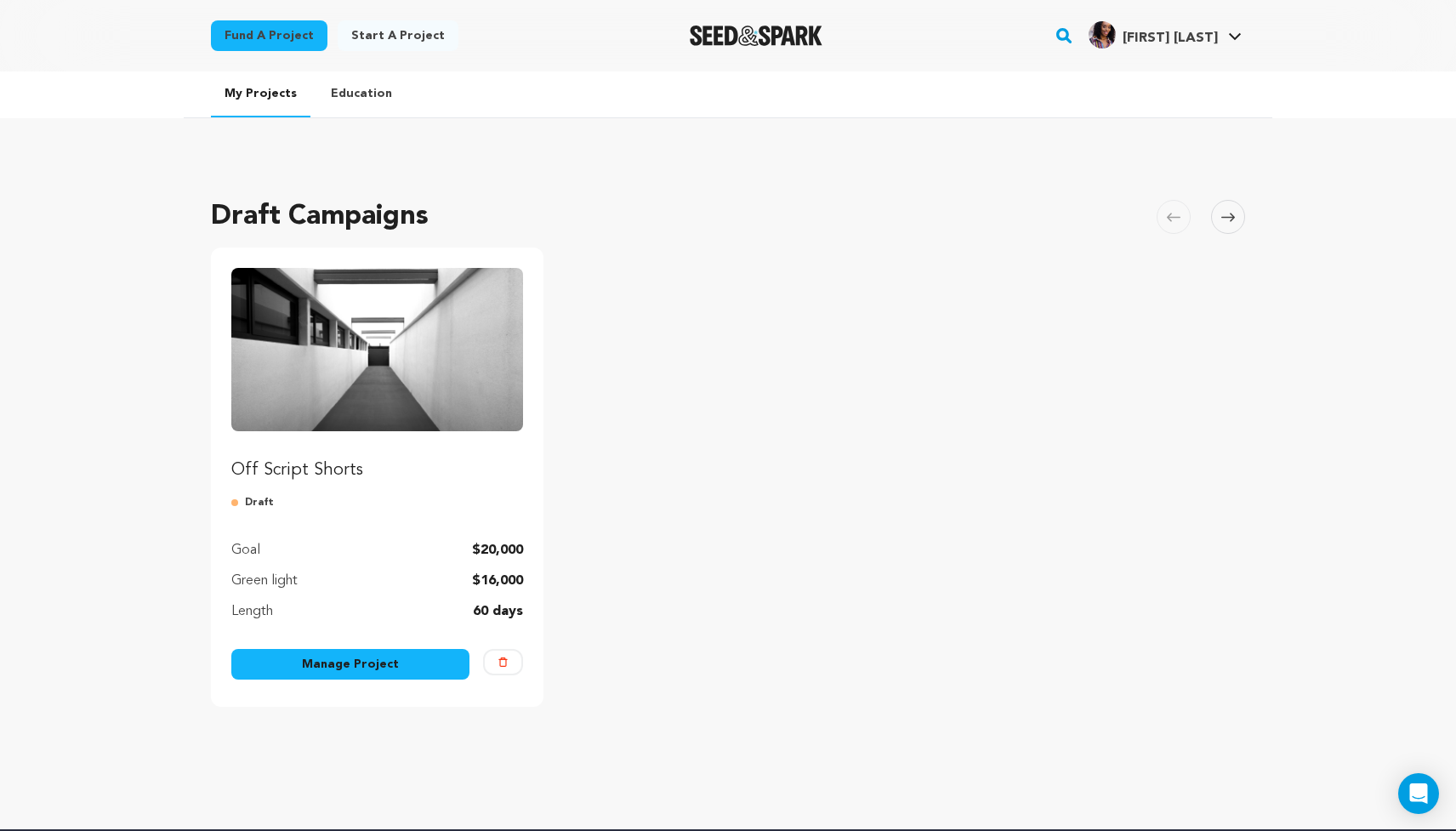 scroll, scrollTop: 0, scrollLeft: 0, axis: both 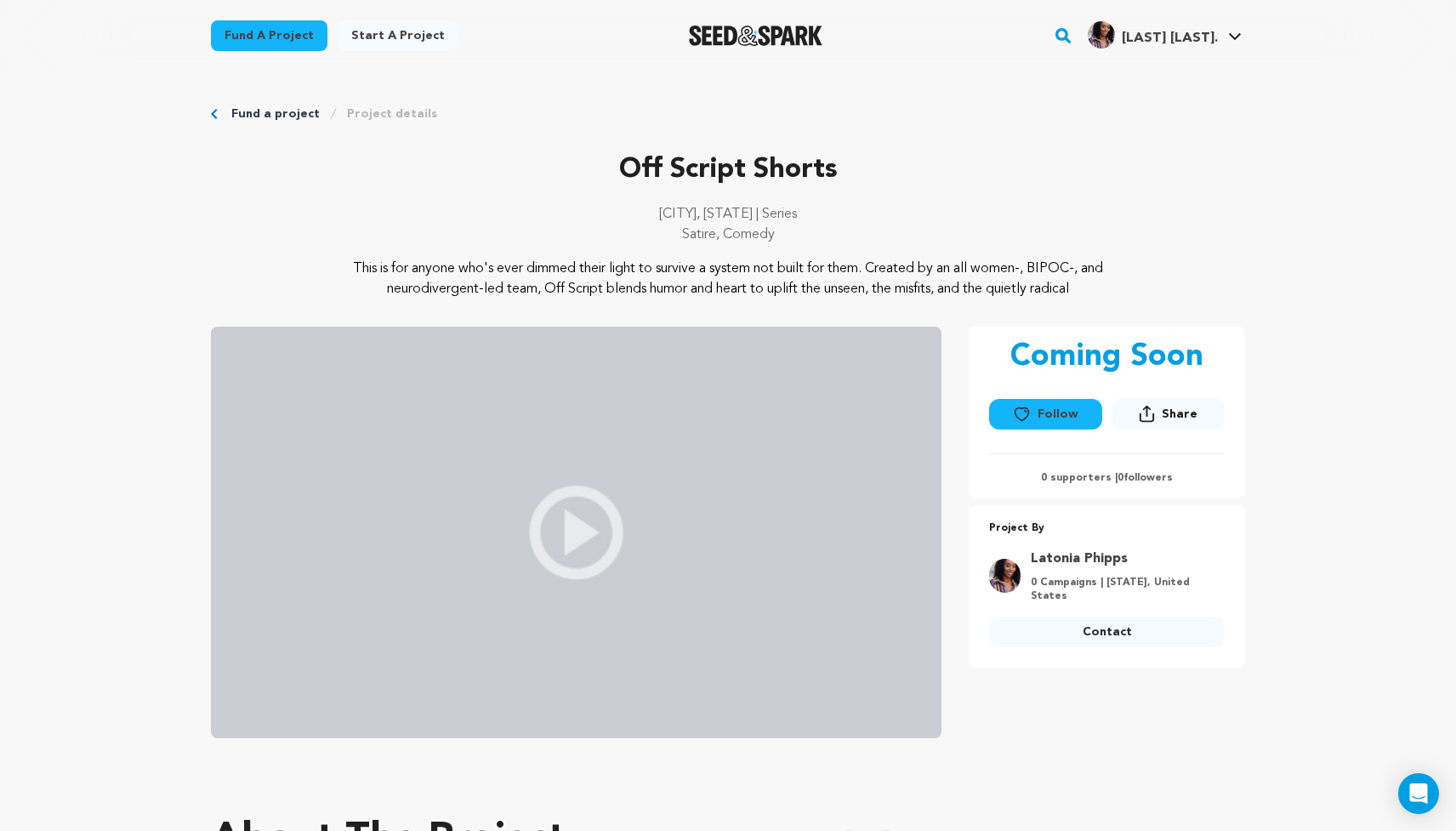 click on "Project details" at bounding box center (392, 114) 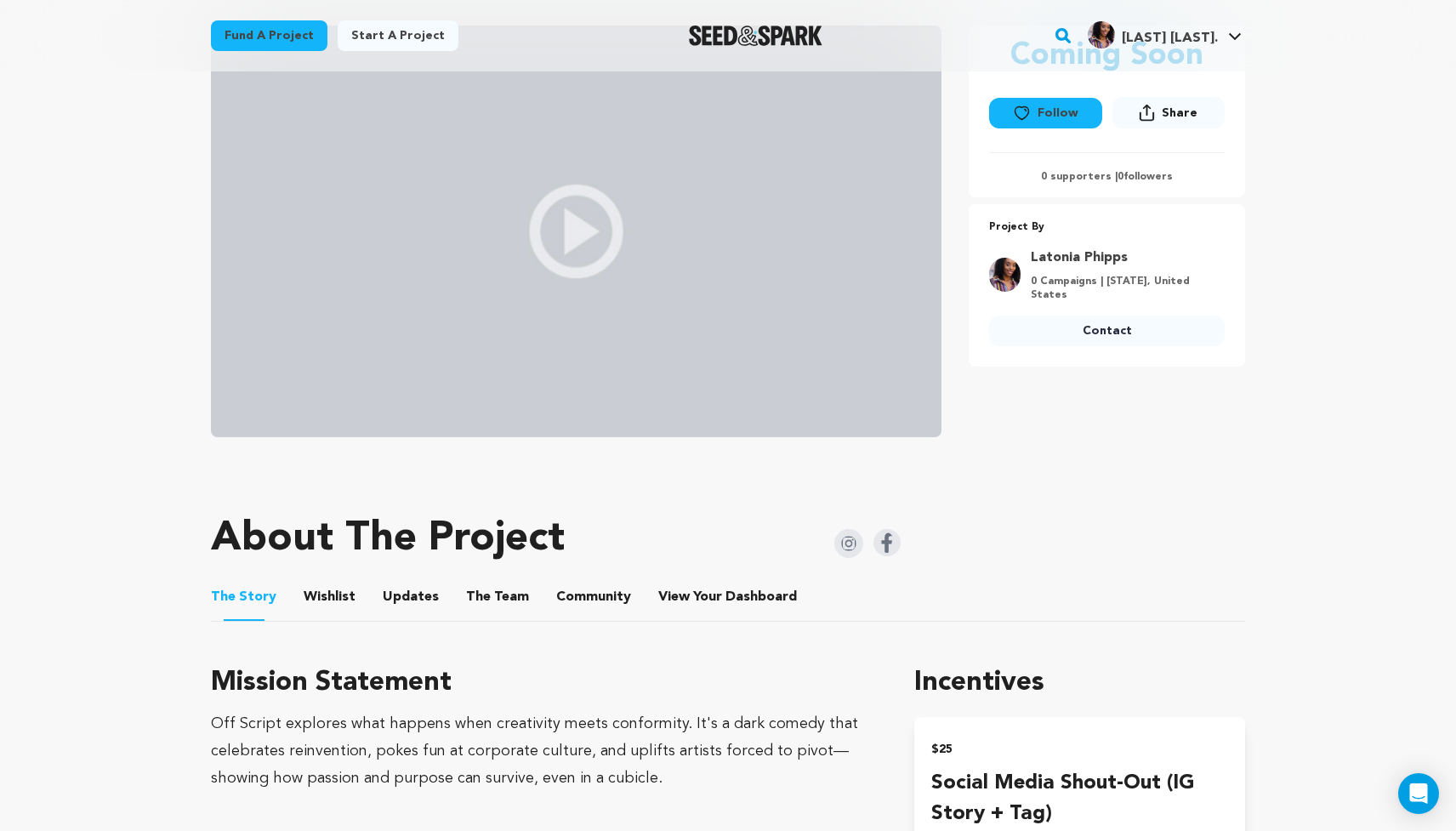 scroll, scrollTop: 642, scrollLeft: 0, axis: vertical 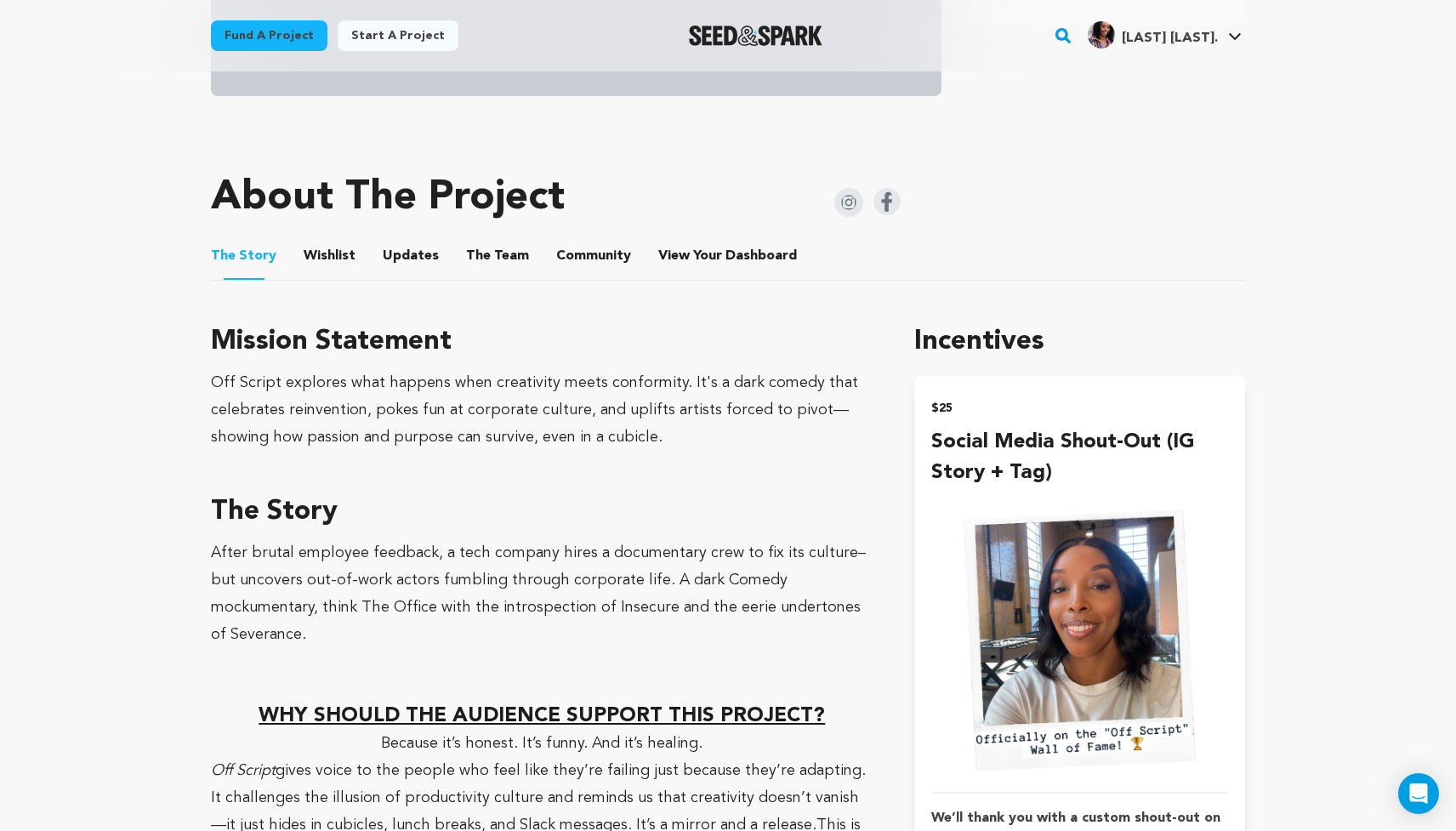 click on "Wishlist" at bounding box center (330, 259) 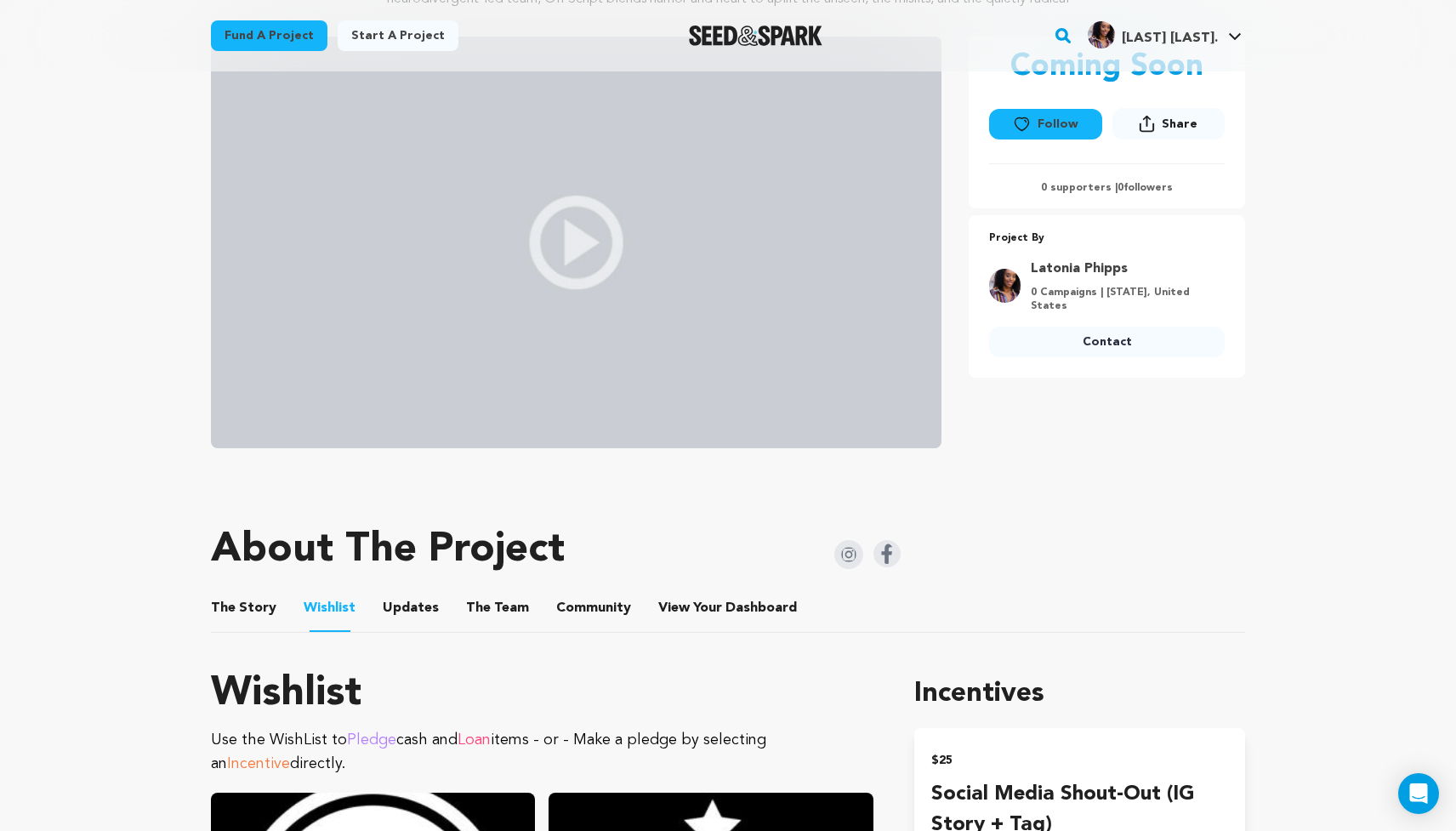 scroll, scrollTop: 0, scrollLeft: 0, axis: both 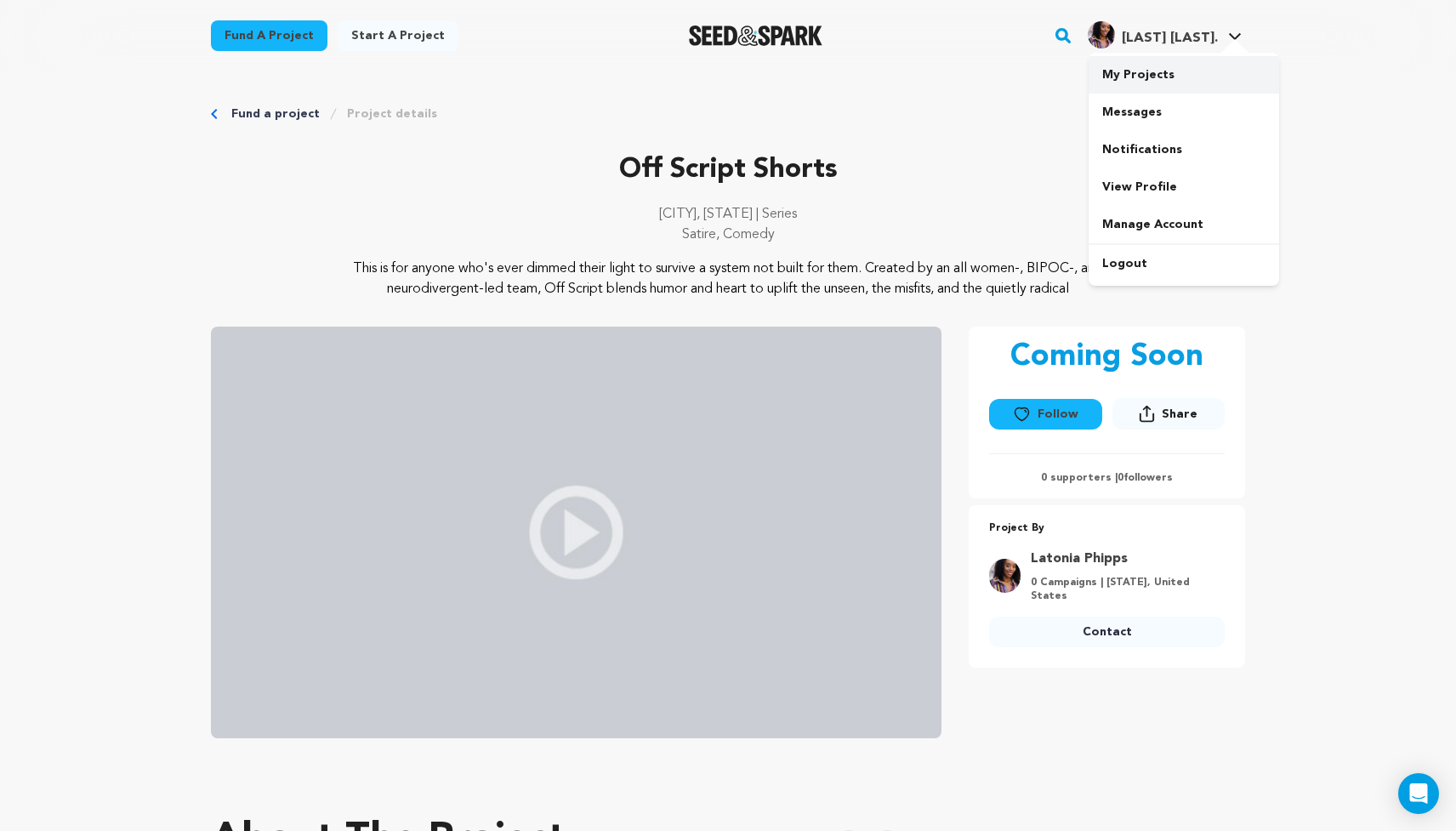 click on "My Projects" at bounding box center (1184, 75) 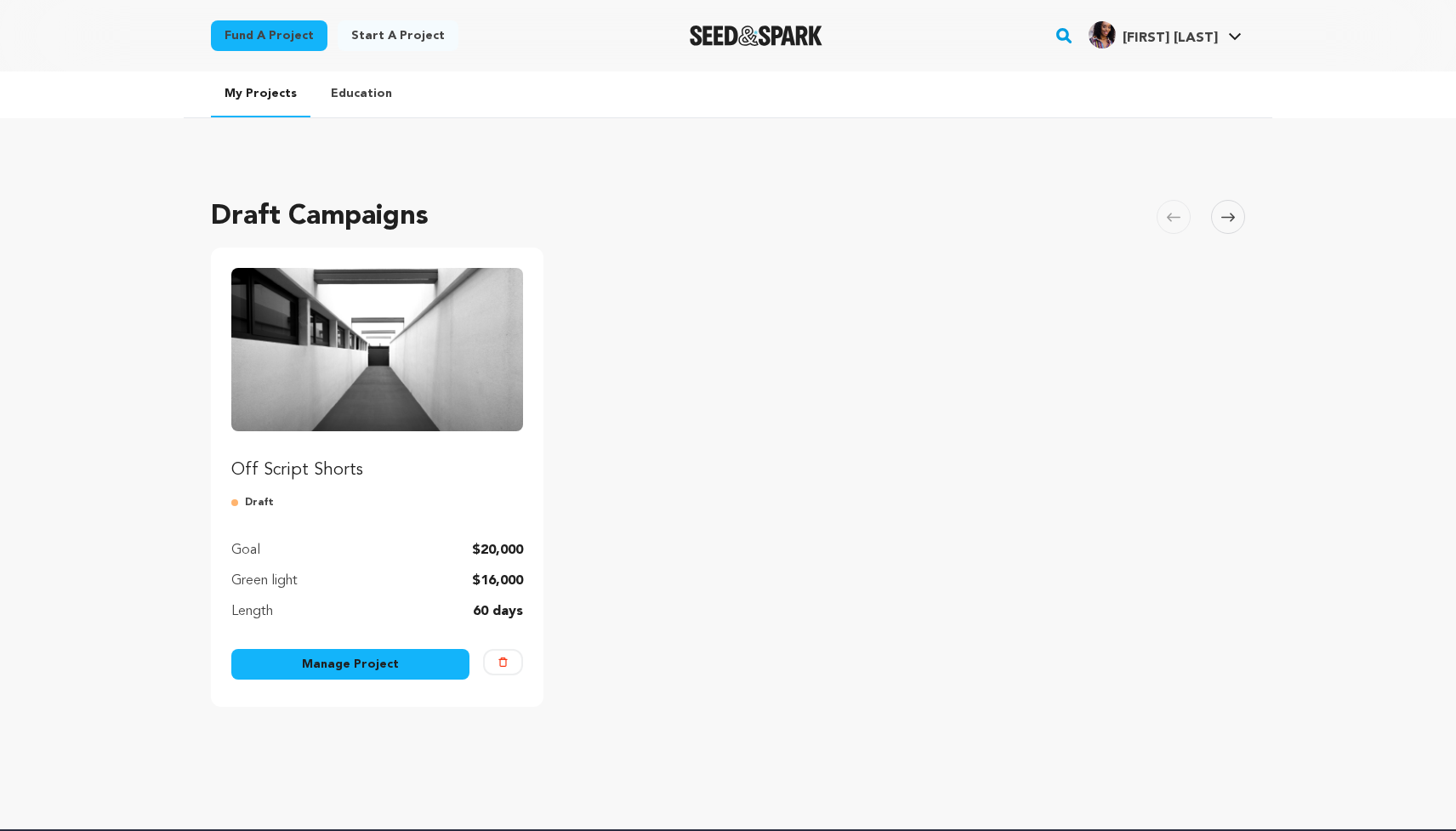 scroll, scrollTop: 0, scrollLeft: 0, axis: both 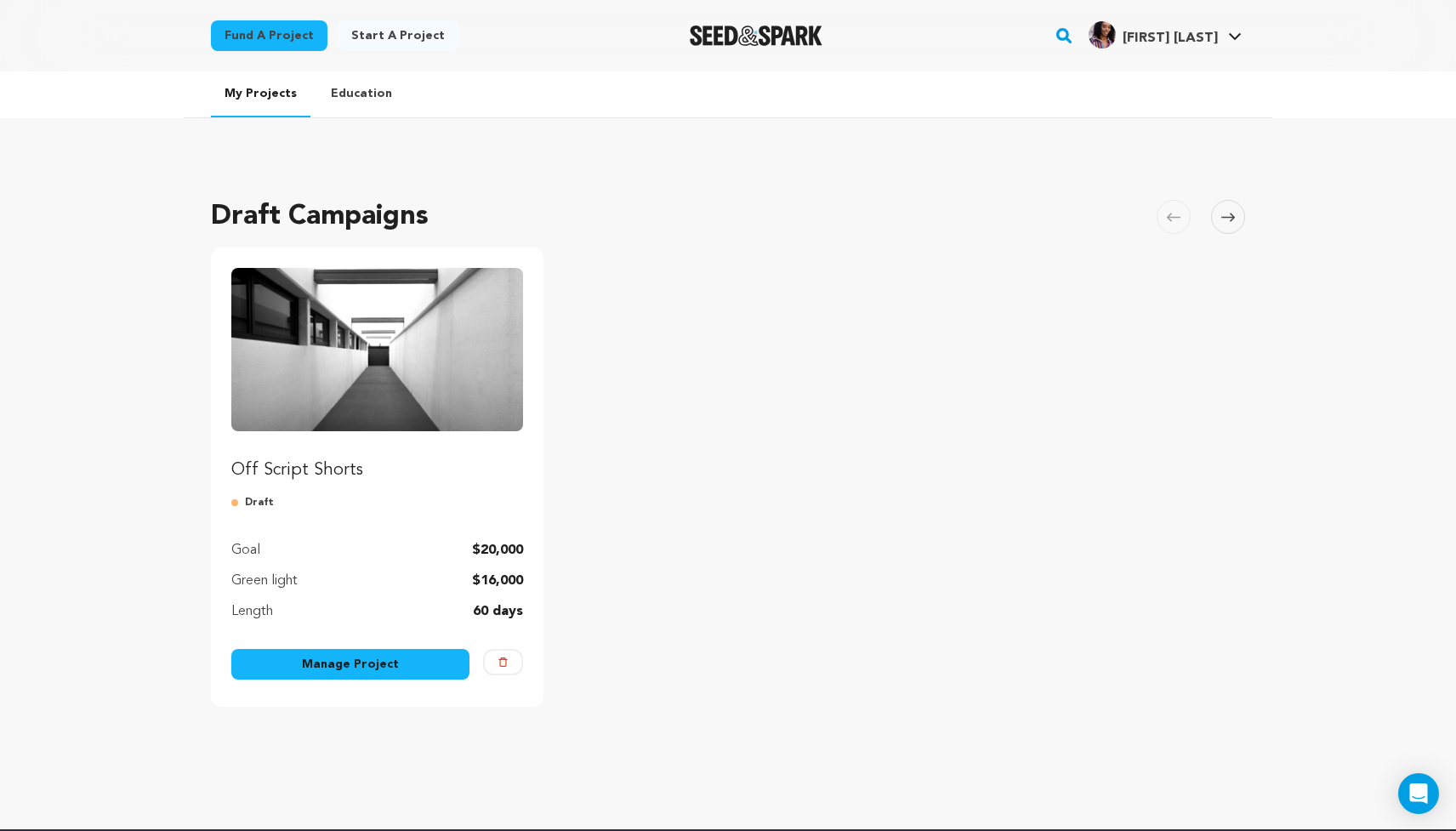 click on "Manage Project" at bounding box center (350, 664) 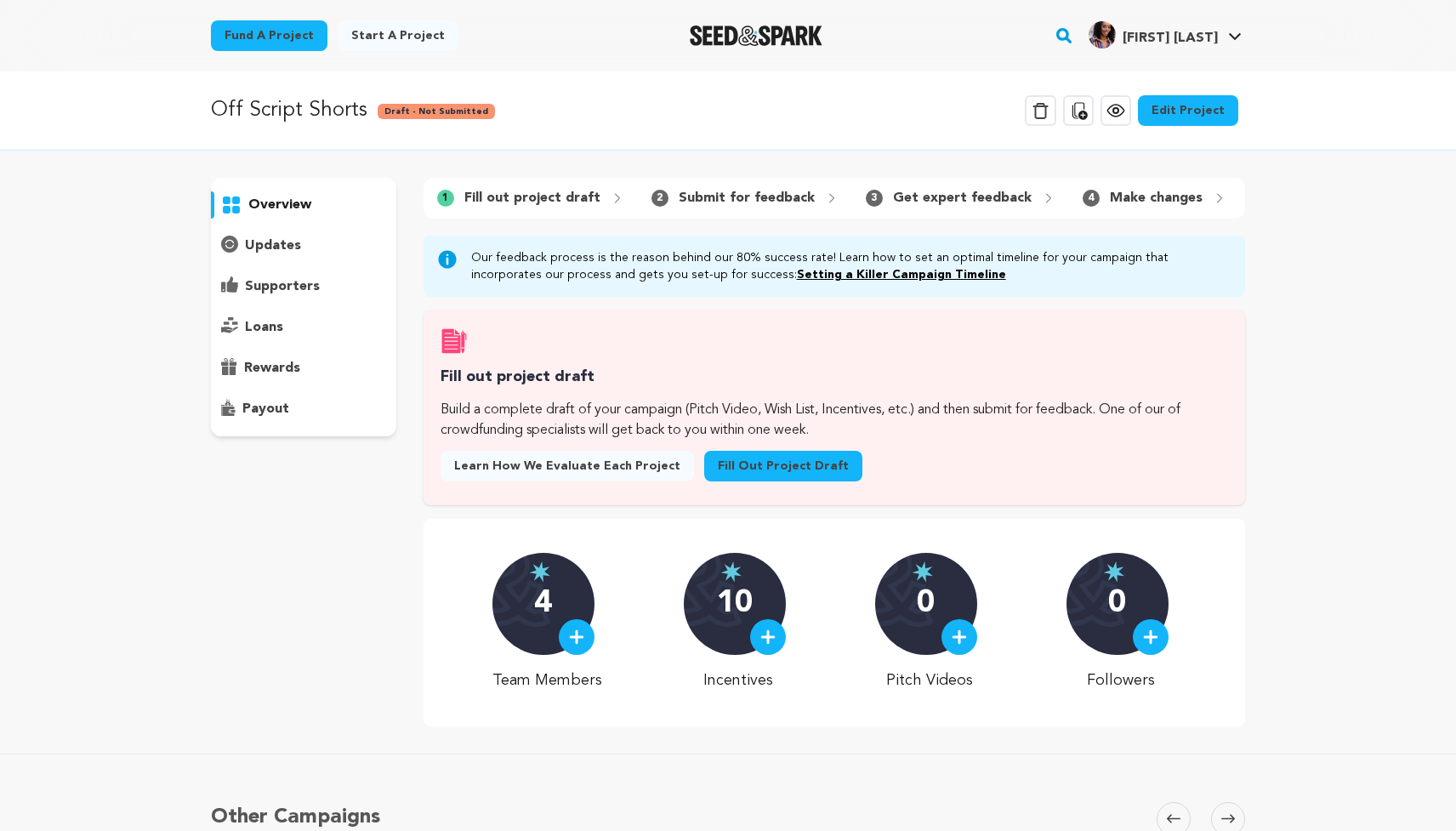 scroll, scrollTop: 0, scrollLeft: 0, axis: both 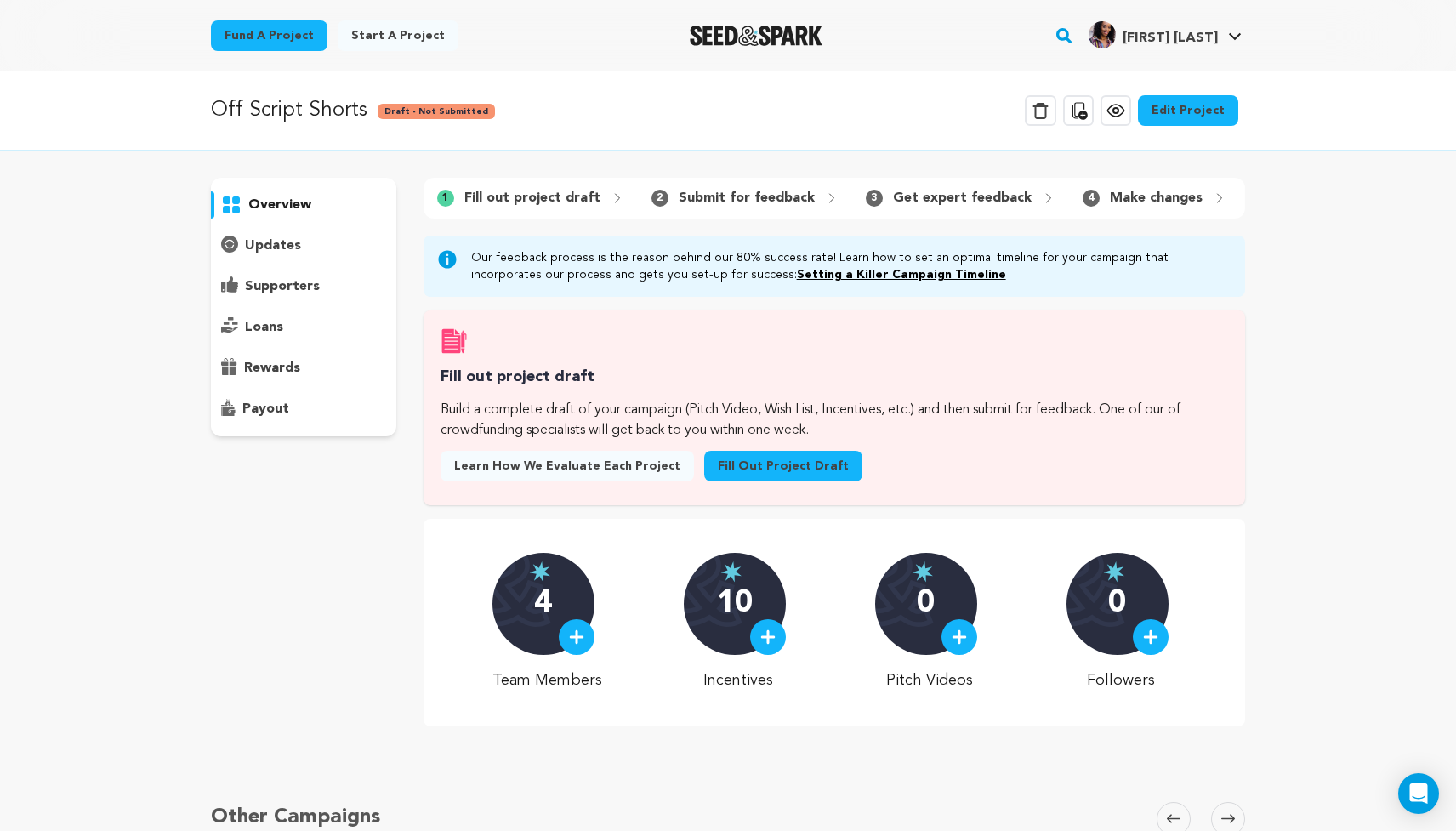 click on "10" at bounding box center [735, 604] 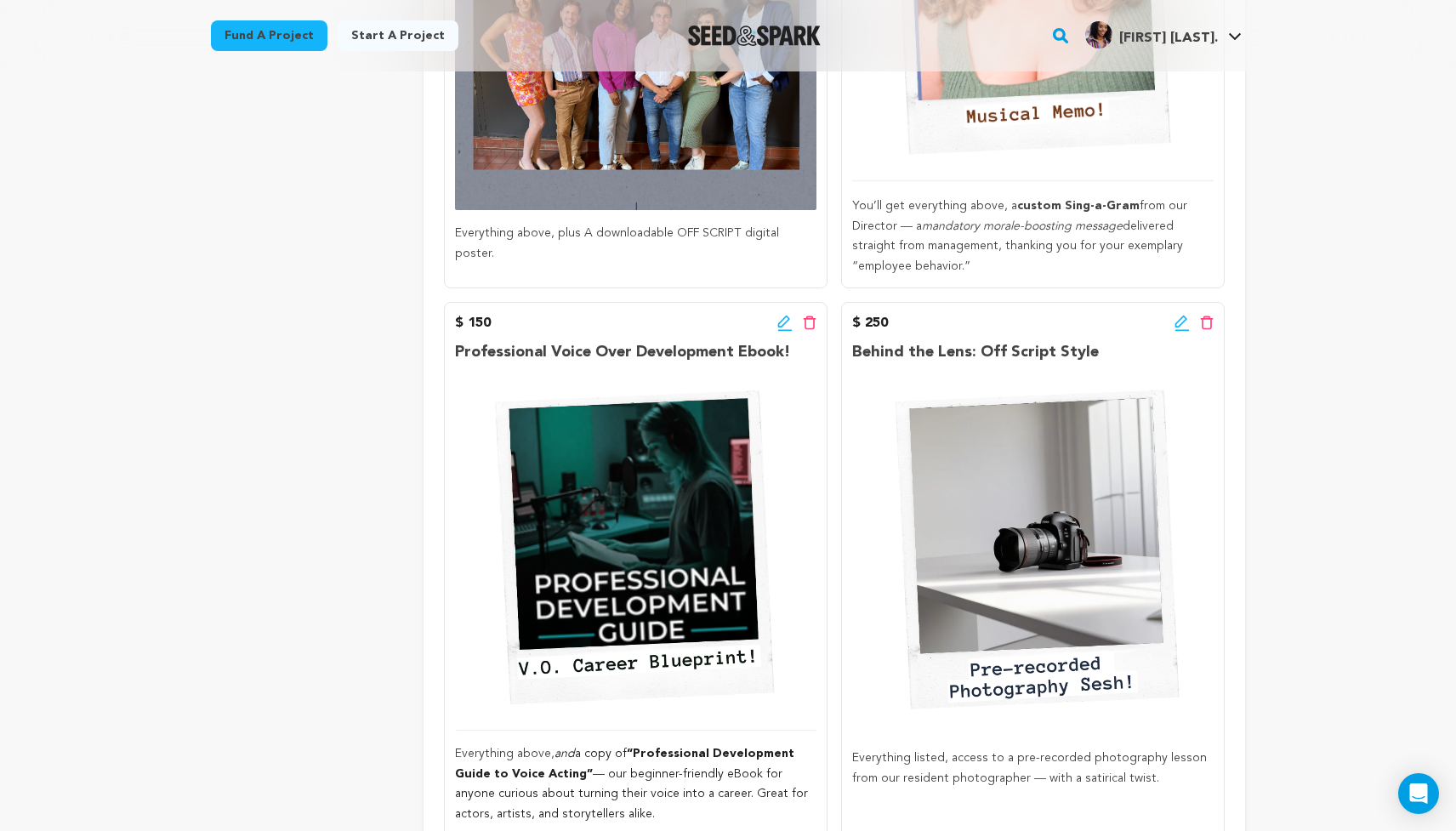 scroll, scrollTop: 1147, scrollLeft: 0, axis: vertical 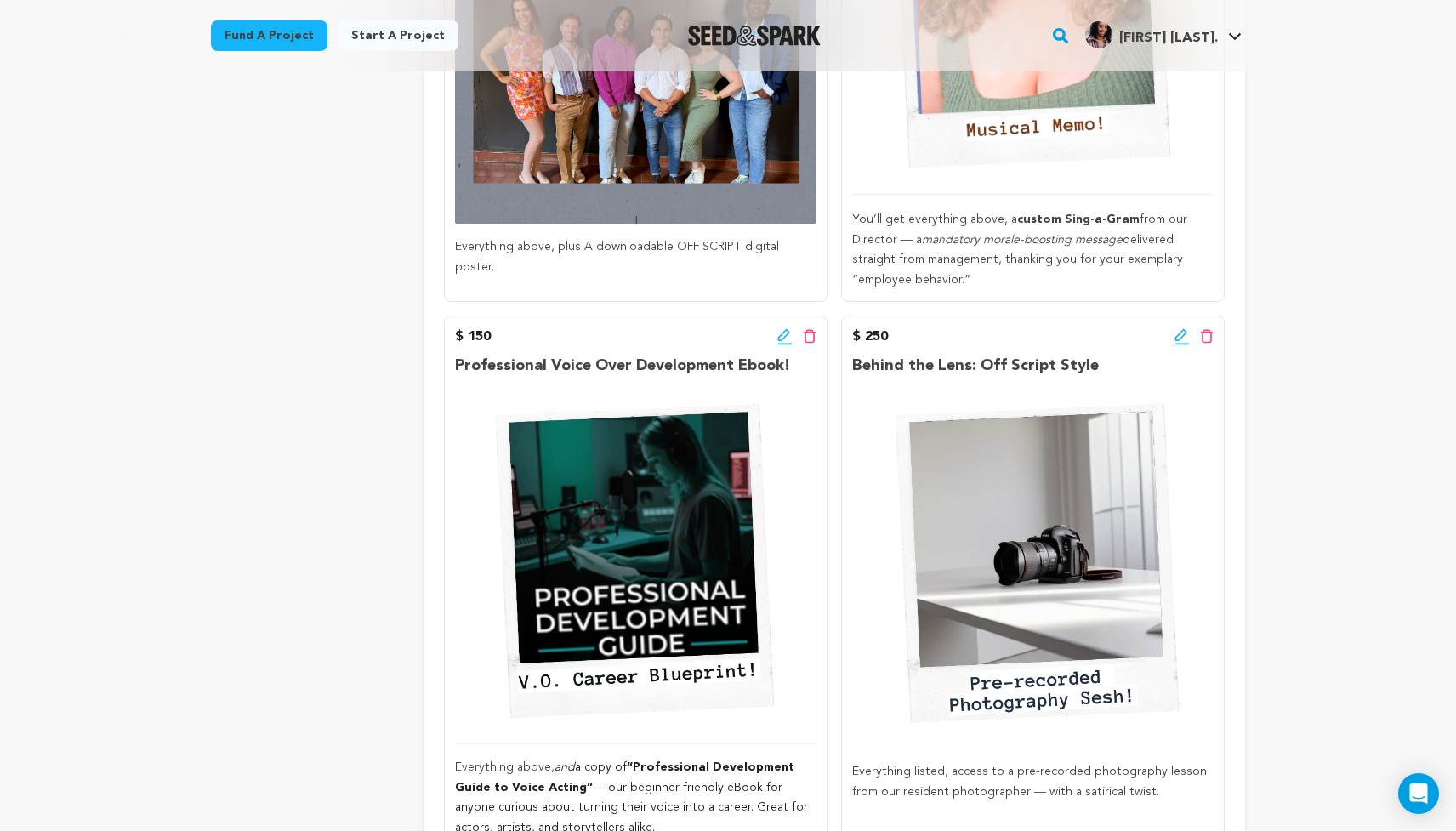 click 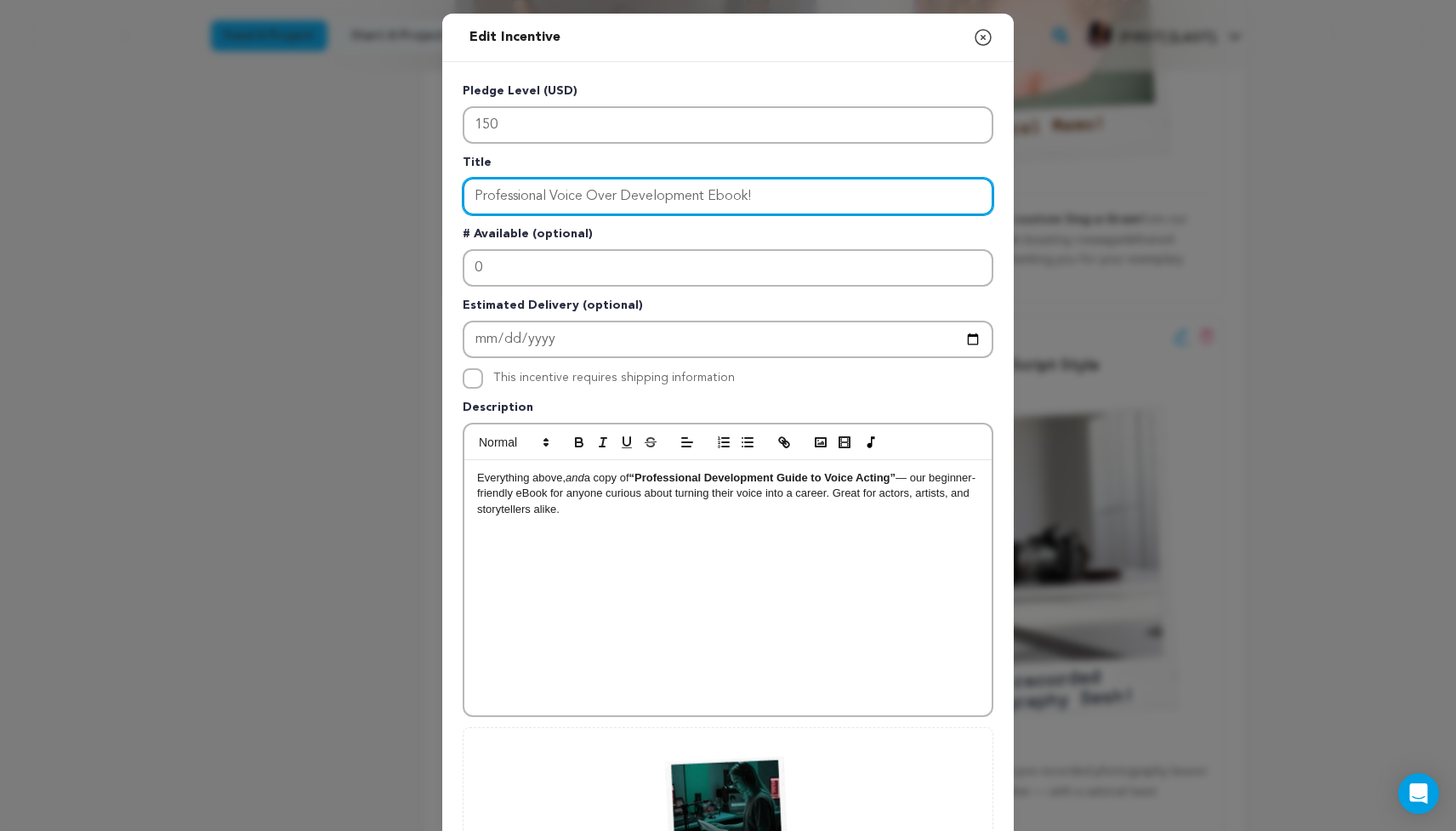 click on "Professional Voice Over Development Ebook!" at bounding box center (728, 196) 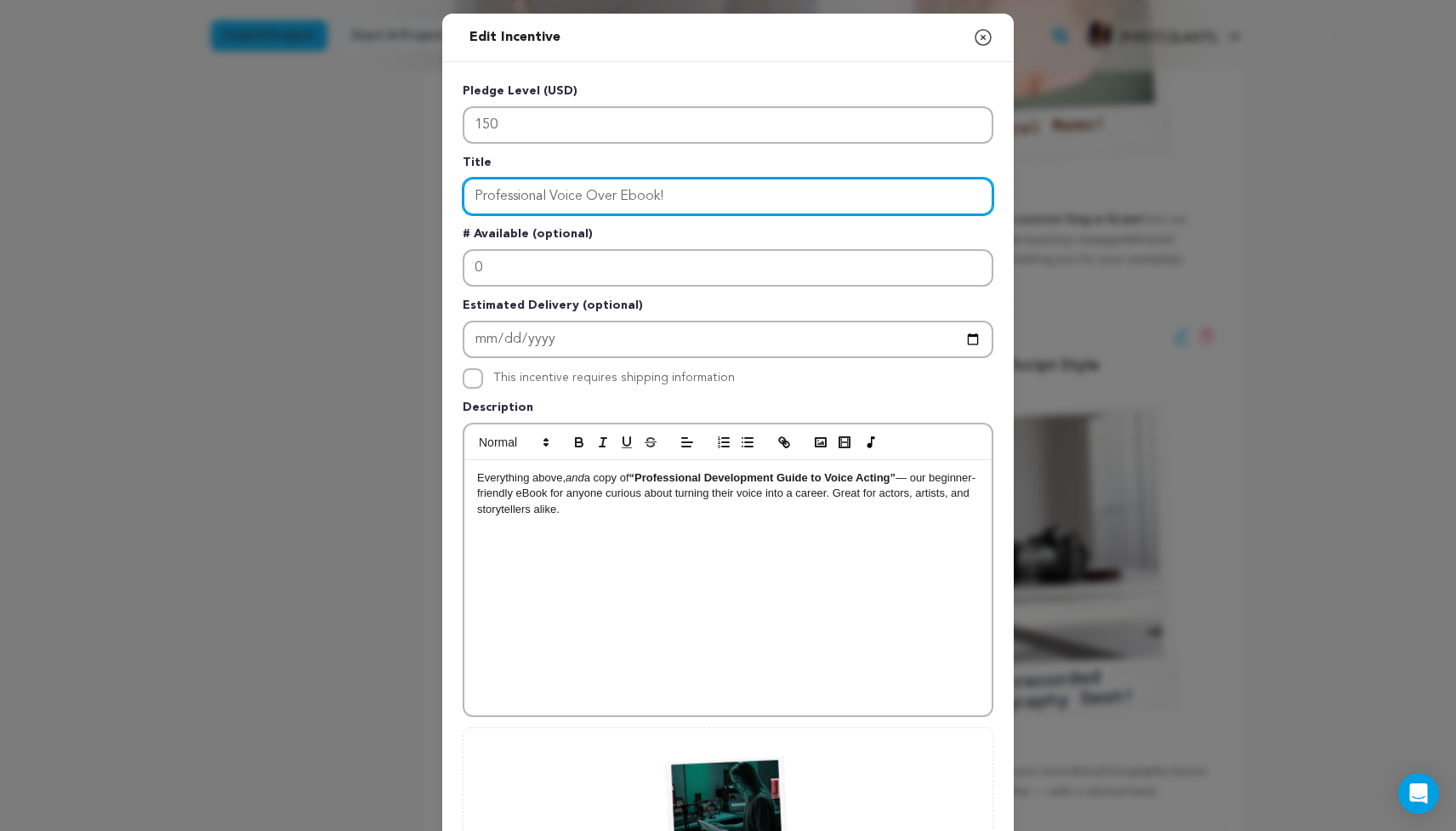 scroll, scrollTop: 255, scrollLeft: 0, axis: vertical 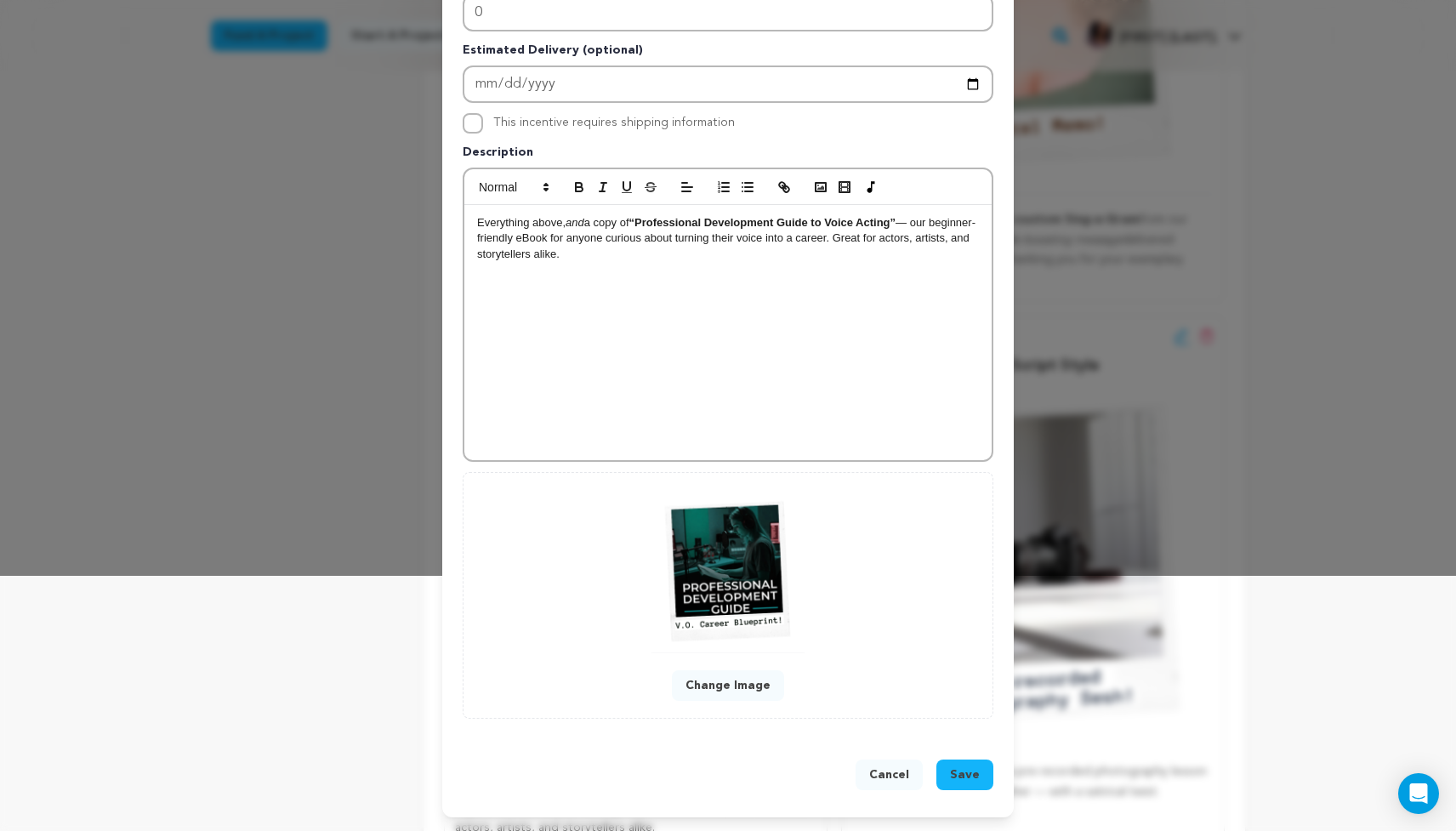 type on "Professional Voice Over Ebook!" 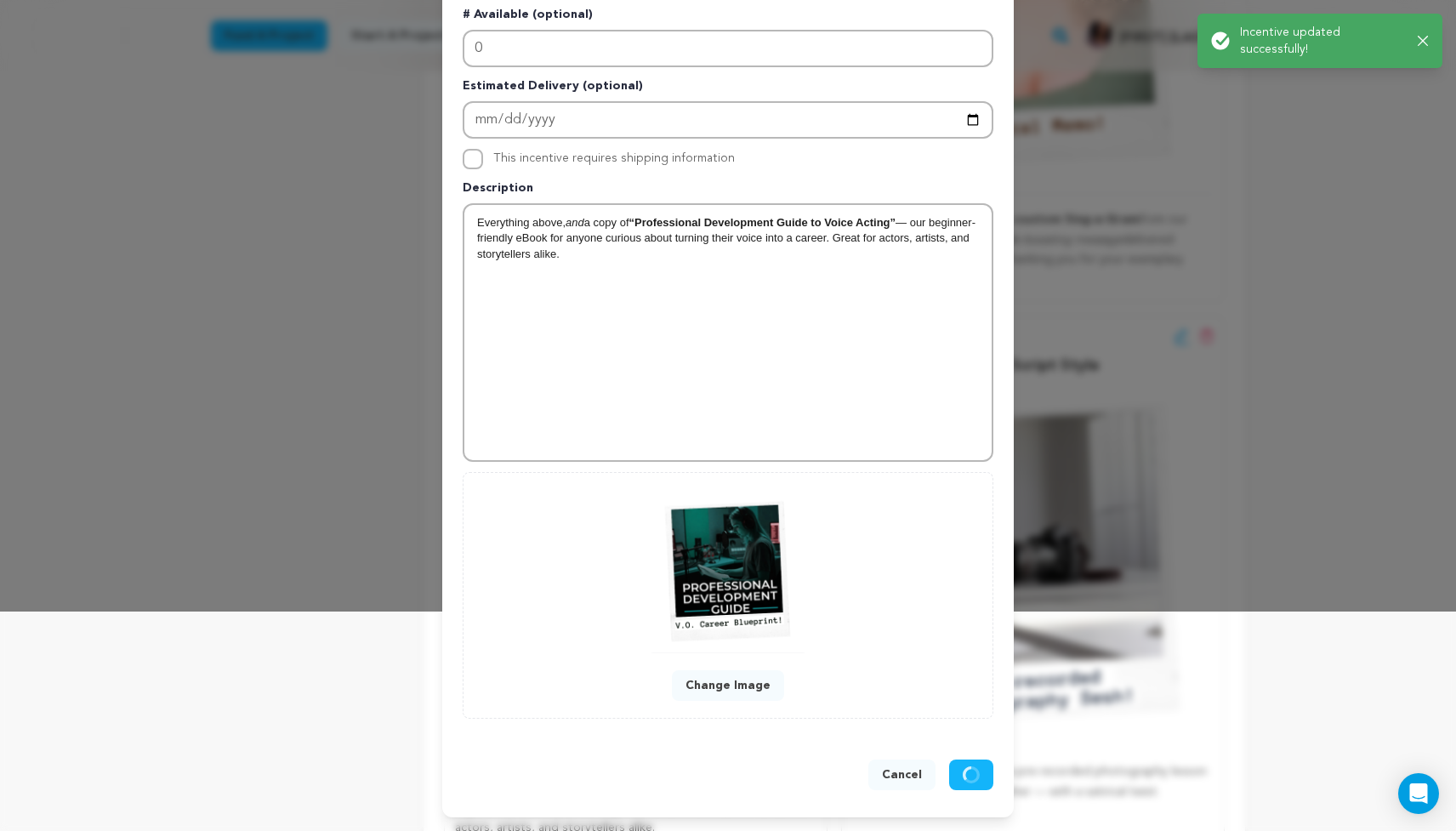 scroll, scrollTop: 219, scrollLeft: 0, axis: vertical 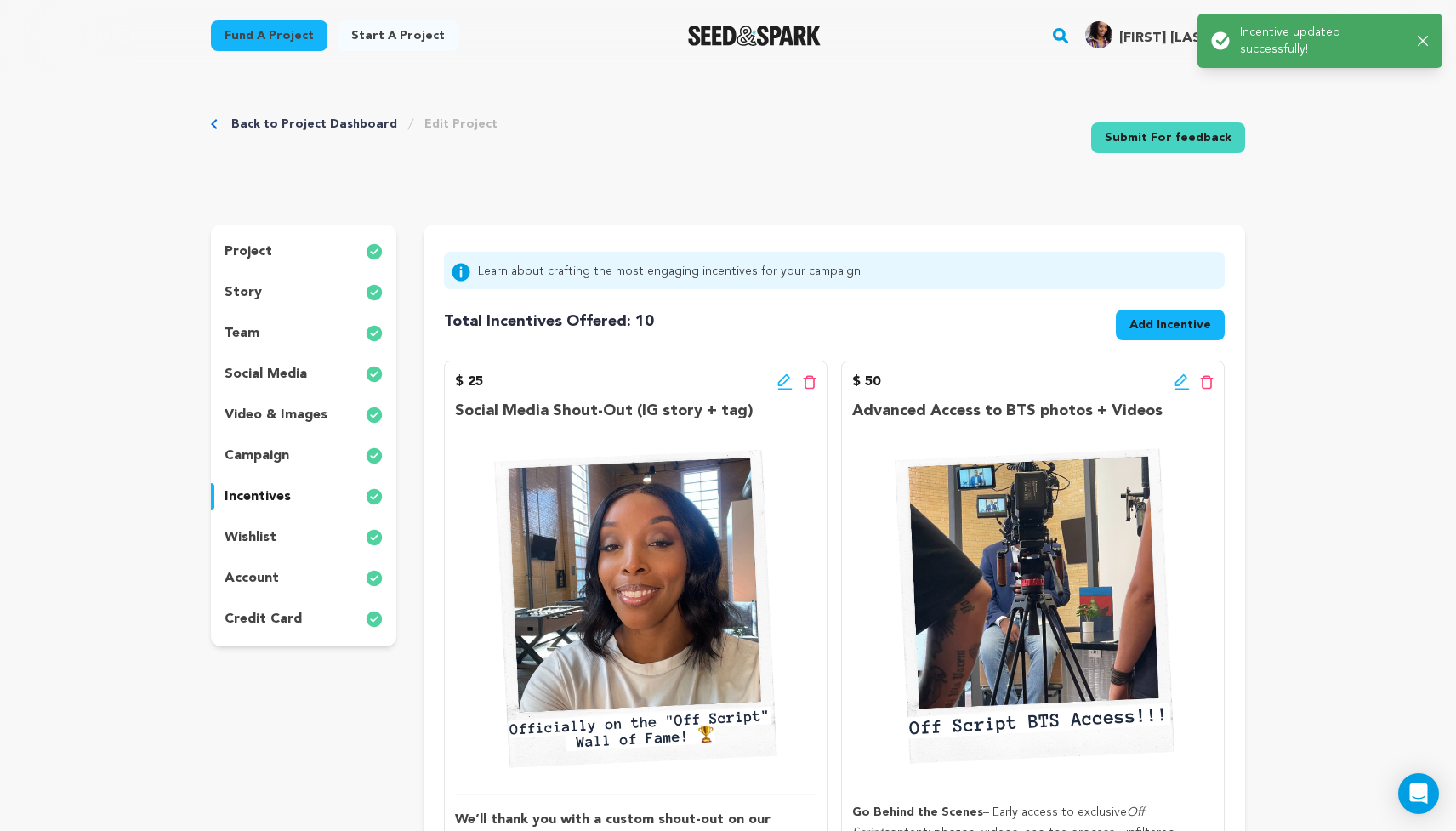 click on "story" at bounding box center [304, 293] 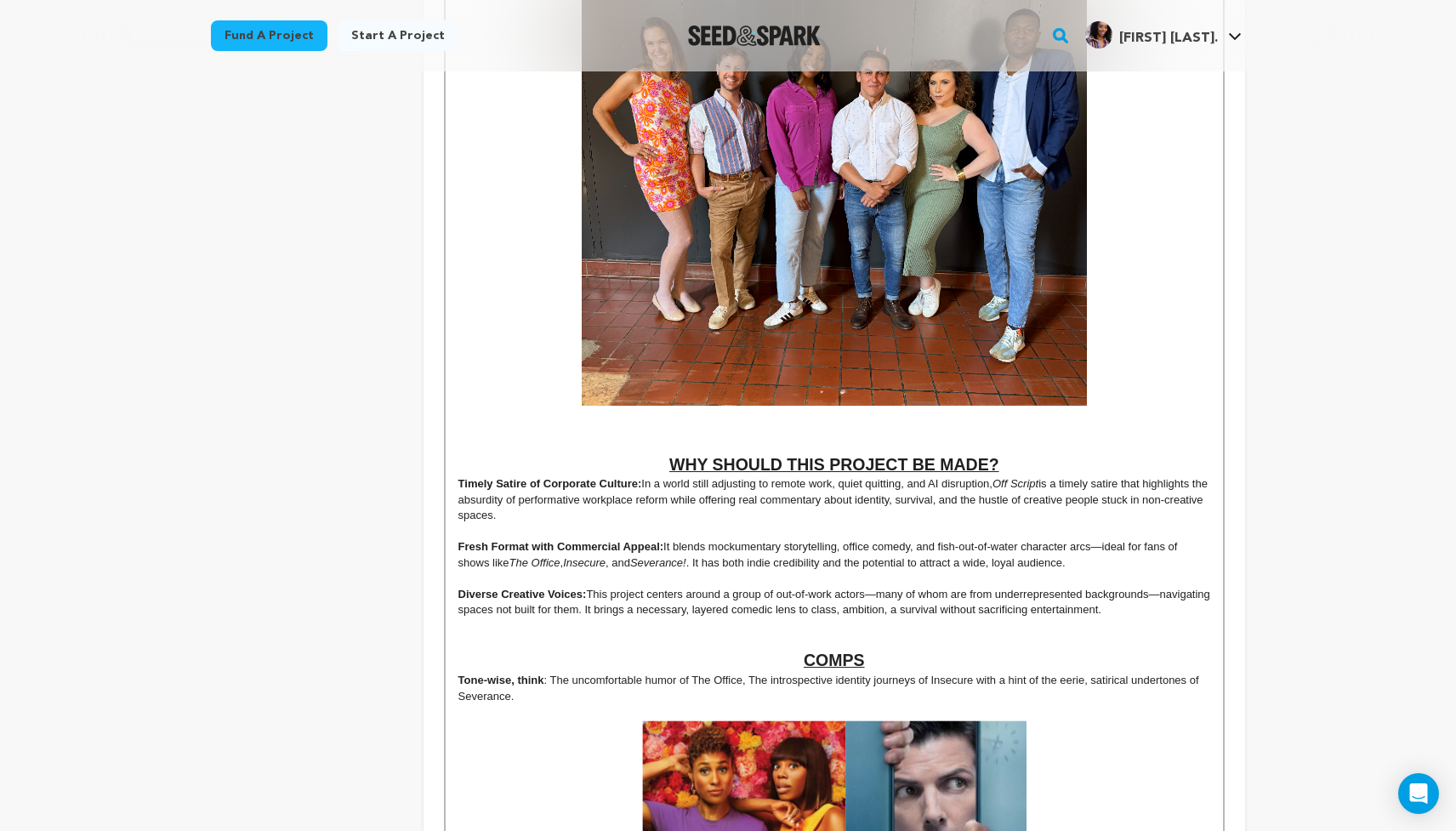scroll, scrollTop: 2291, scrollLeft: 0, axis: vertical 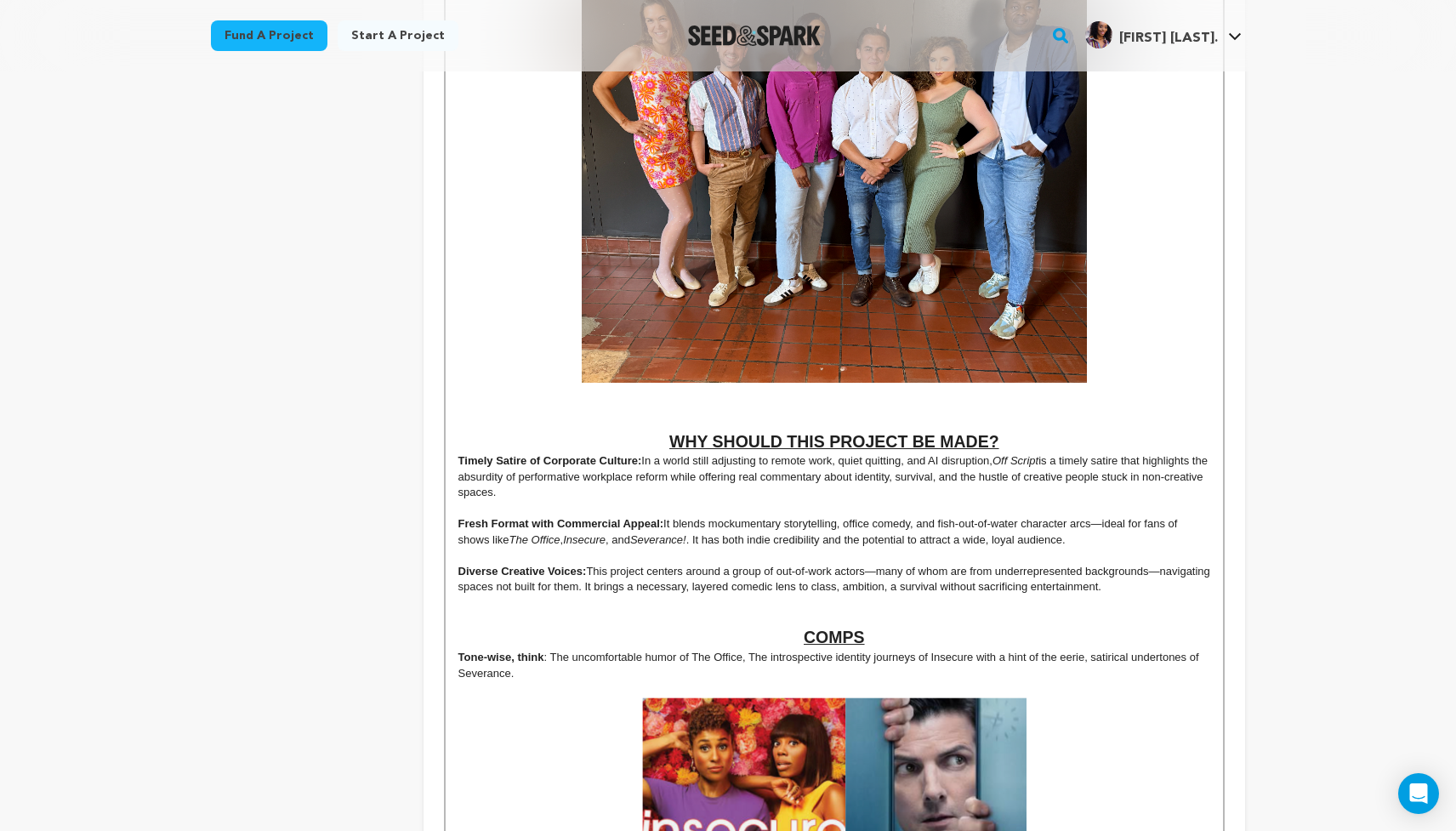 click on ". It has both indie credibility and the potential to attract a wide, loyal audience." at bounding box center [876, 539] 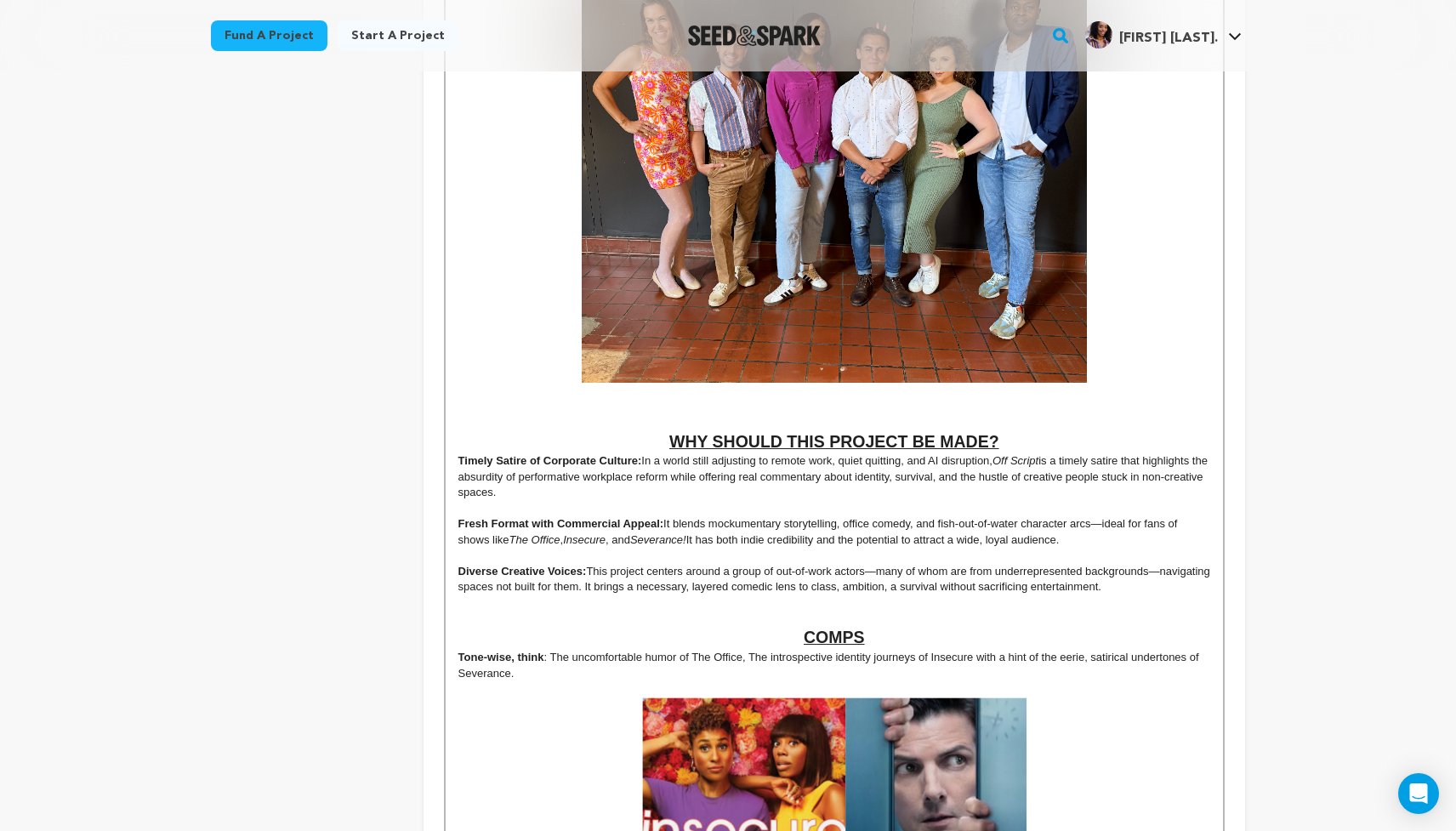 click on "It blends mockumentary storytelling, office comedy, and fish-out-of-water character arcs—ideal for fans of shows like" at bounding box center (819, 531) 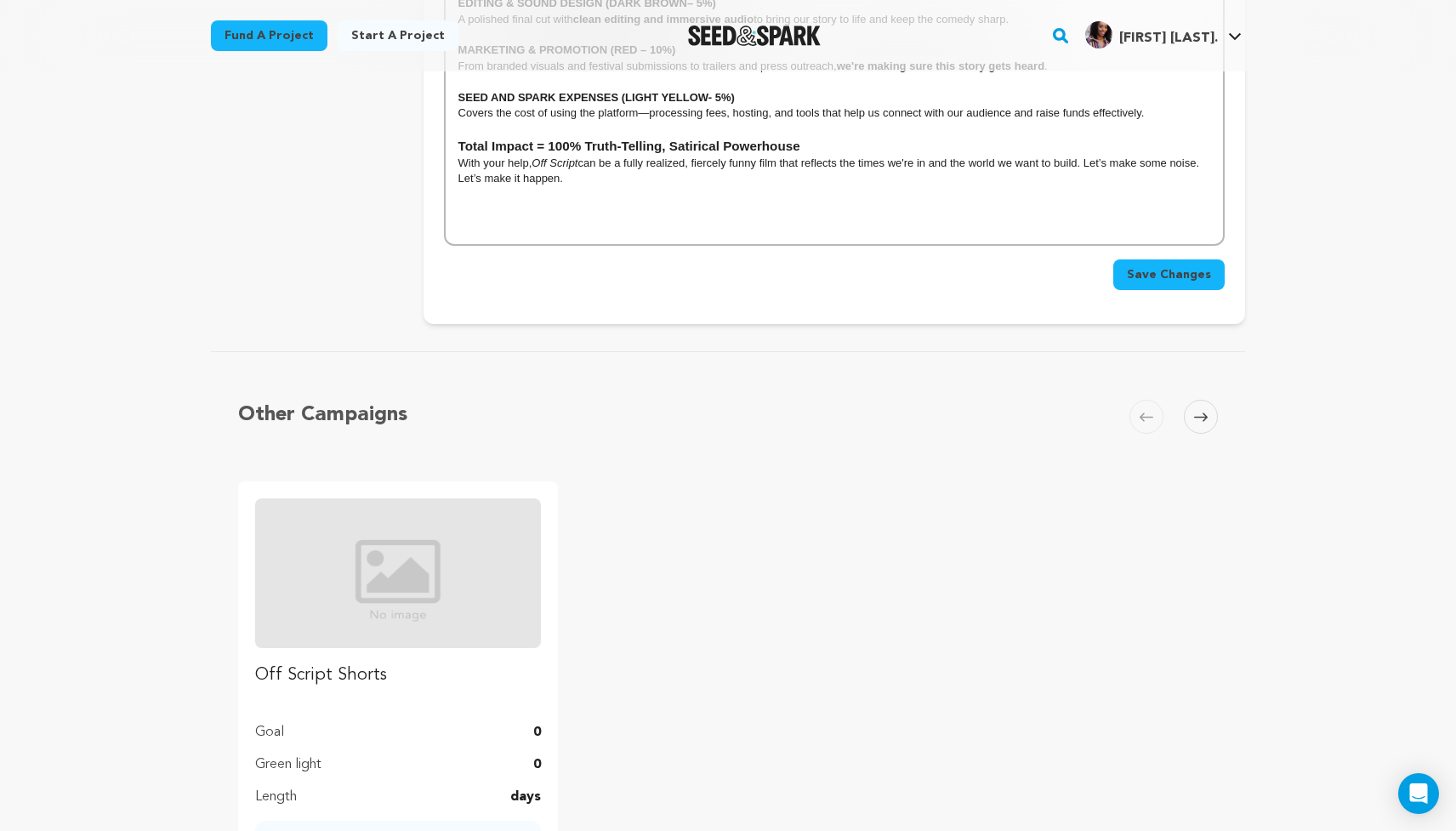 scroll, scrollTop: 4124, scrollLeft: 0, axis: vertical 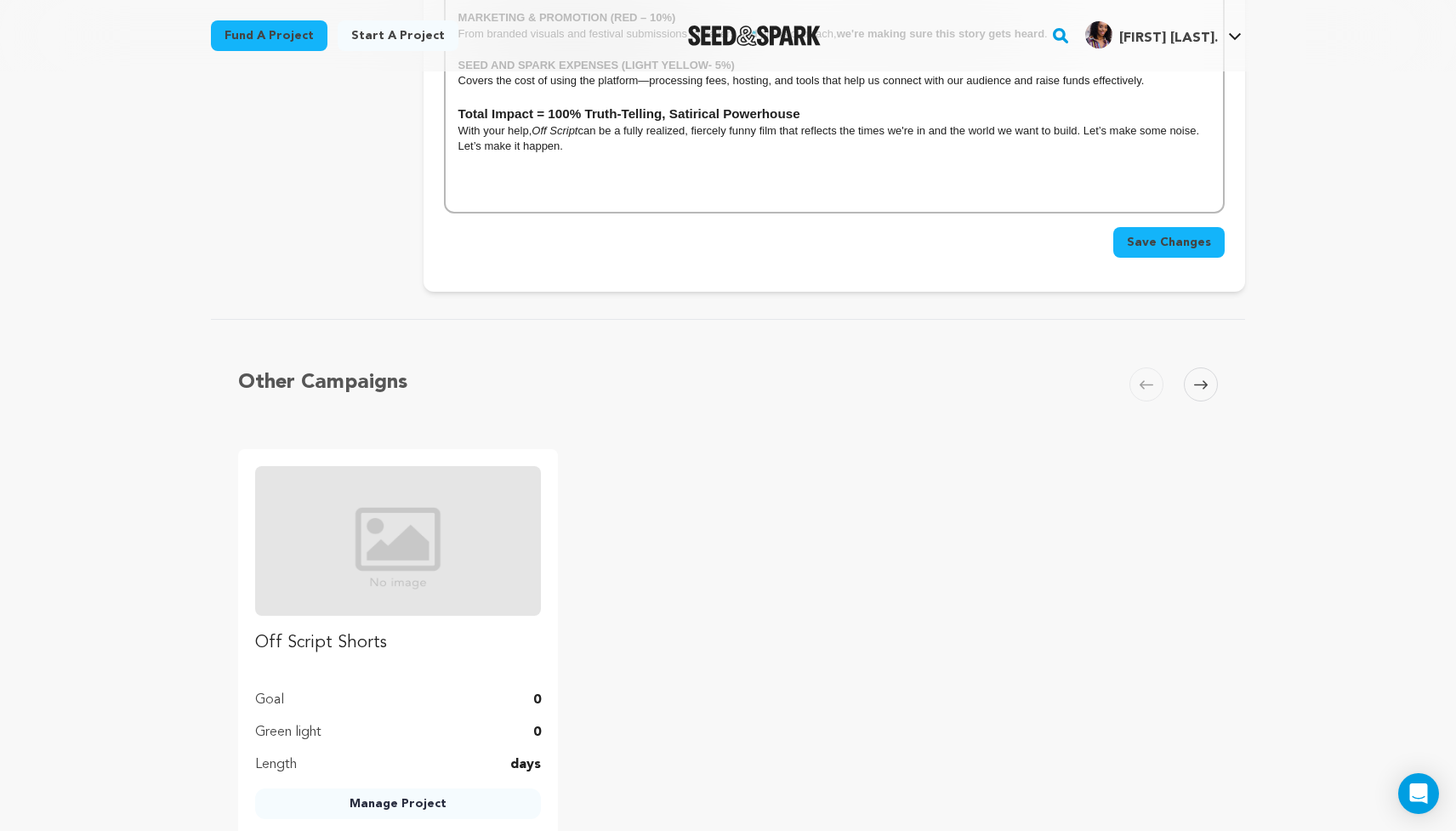 click on "Save Changes" at bounding box center (1169, 242) 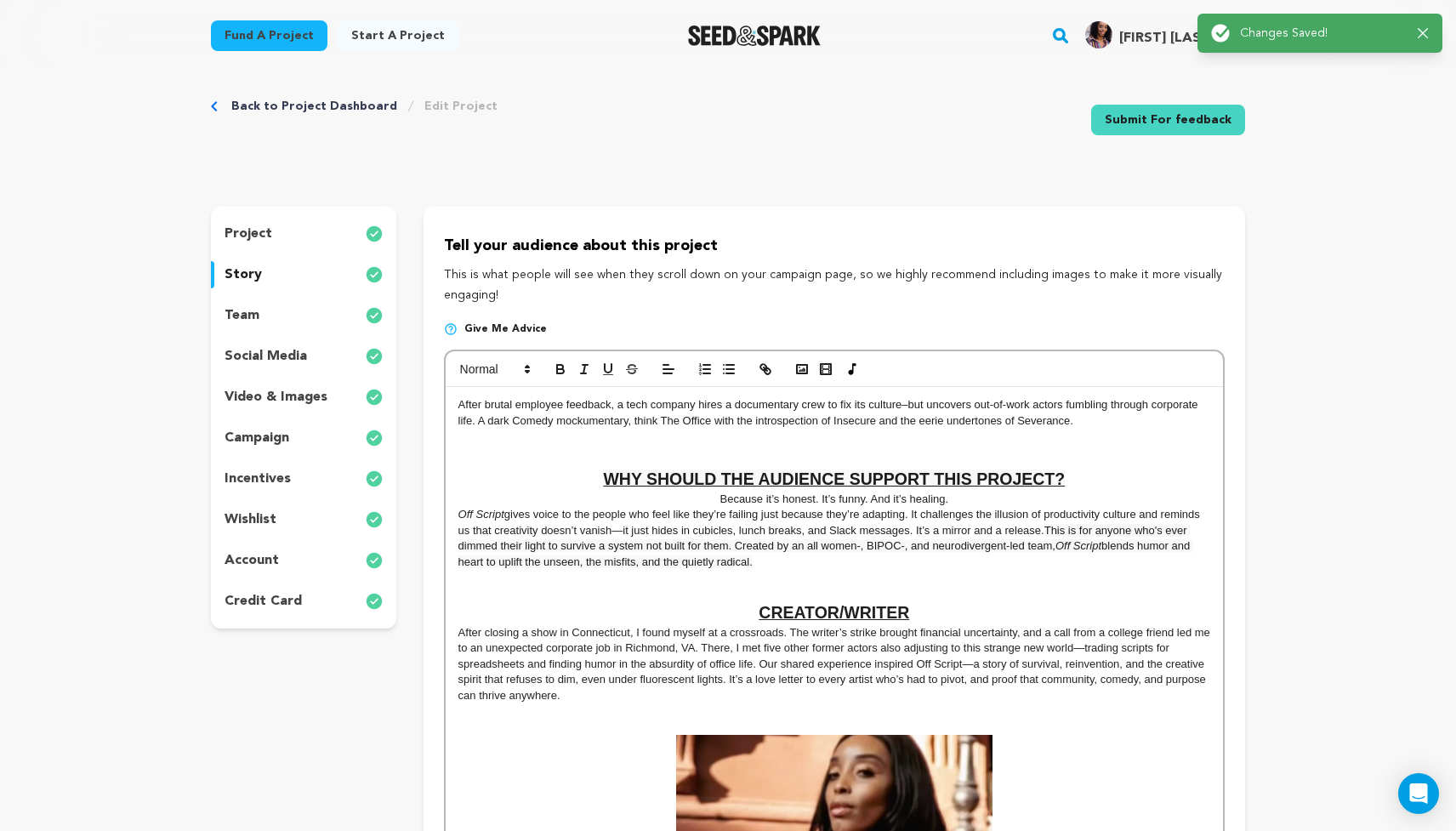 scroll, scrollTop: 0, scrollLeft: 0, axis: both 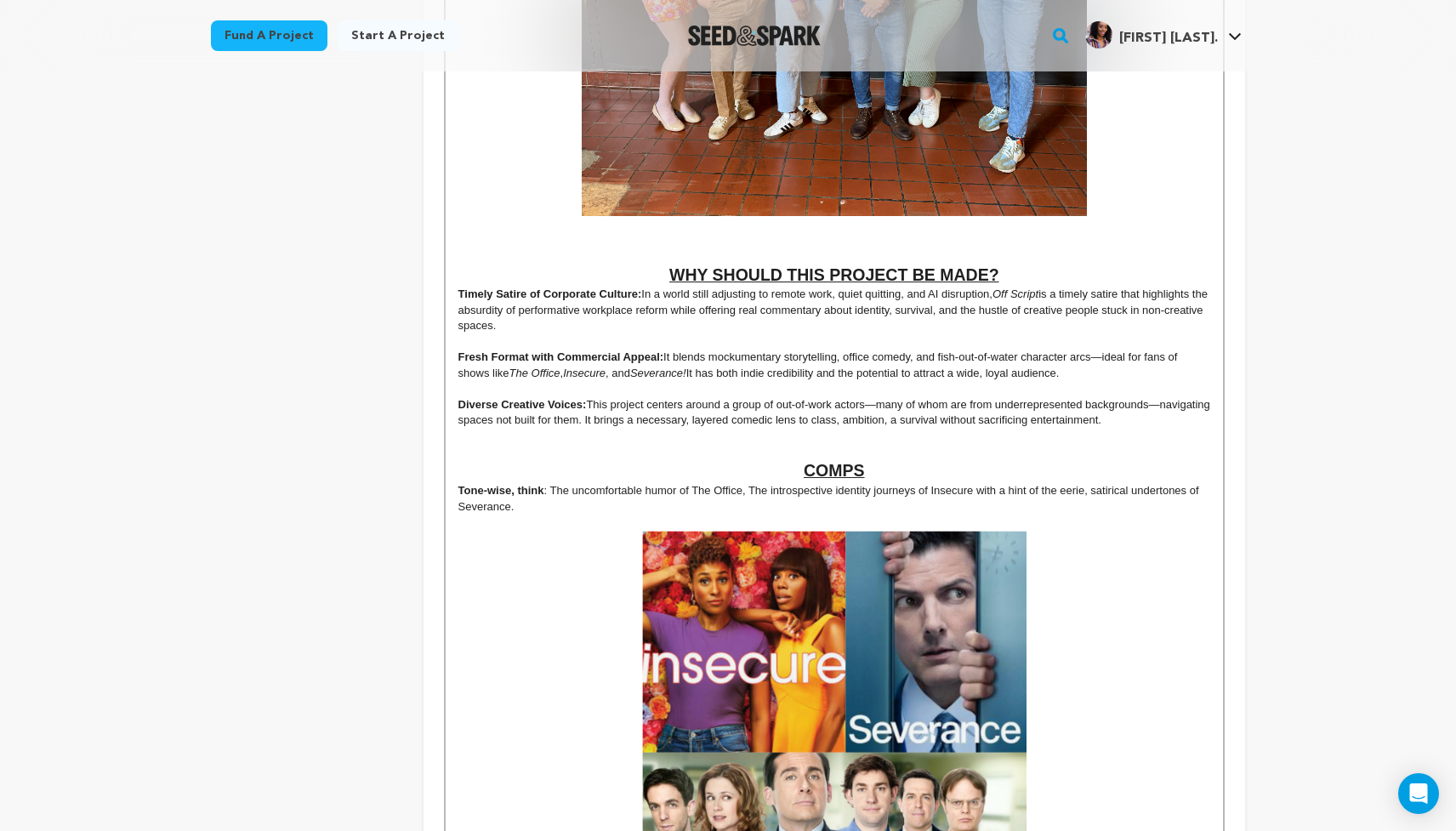 click on "It has both indie credibility and the potential to attract a wide, loyal audience." at bounding box center [873, 373] 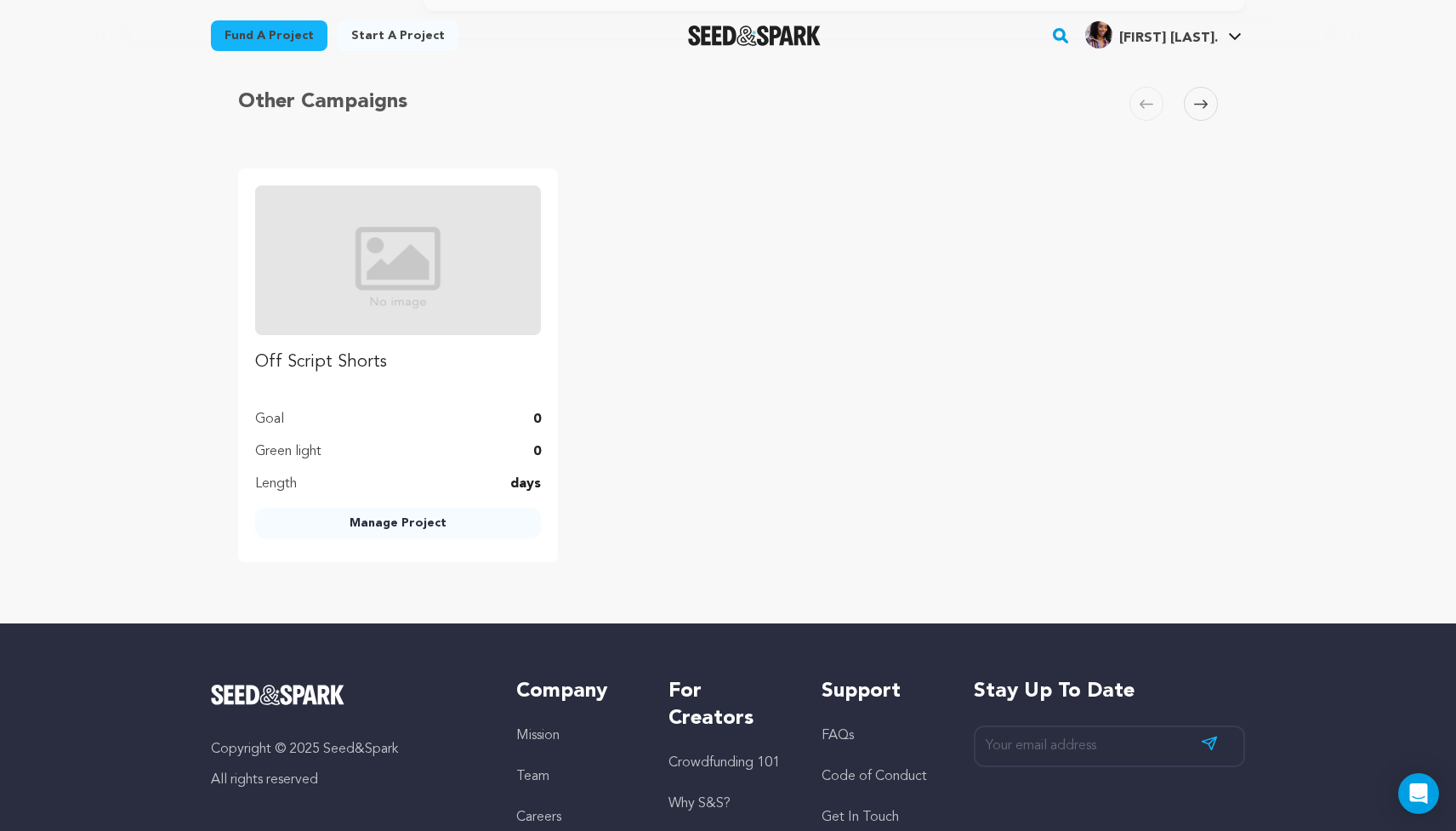 scroll, scrollTop: 4025, scrollLeft: 0, axis: vertical 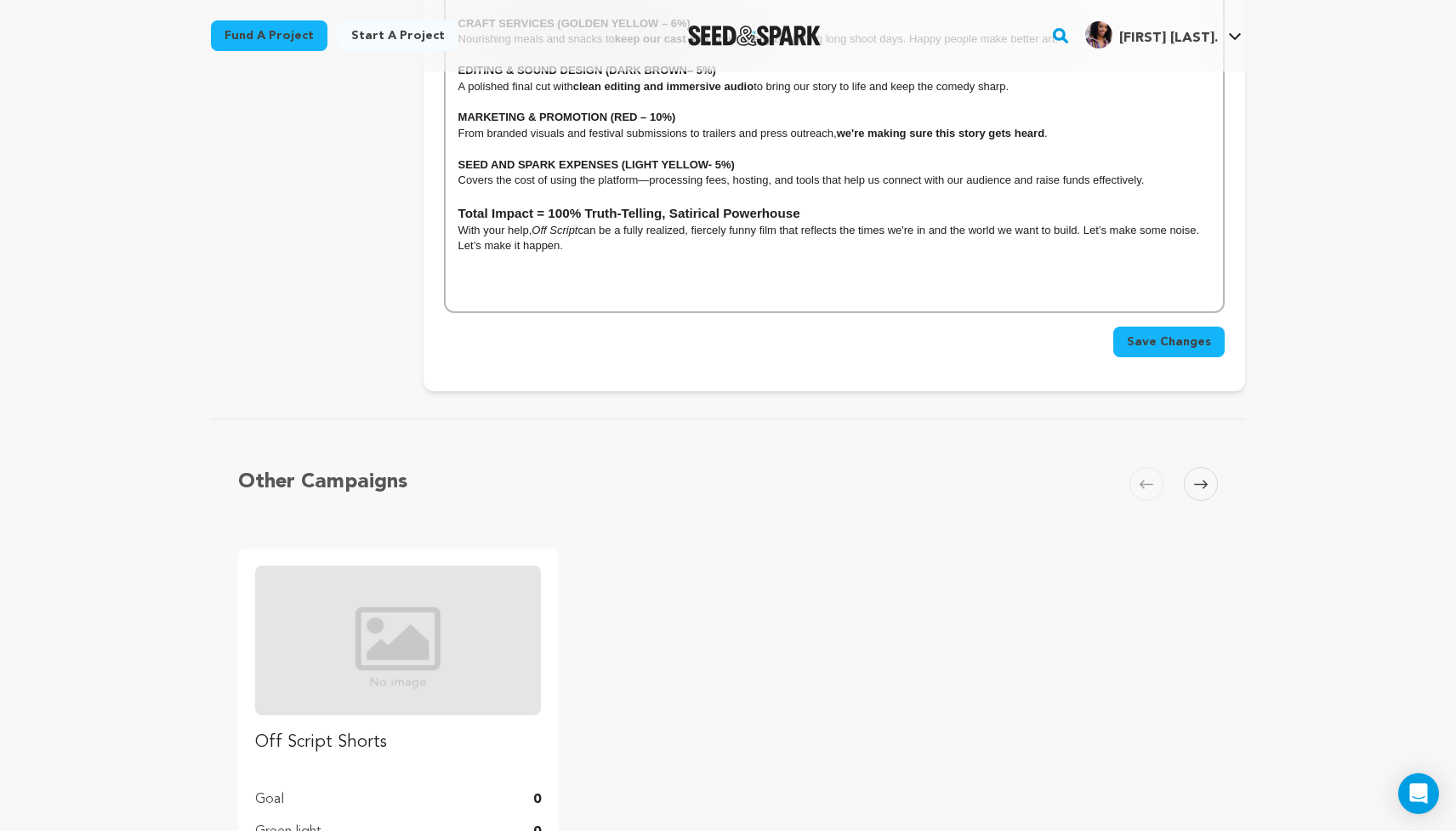 click on "Save Changes" at bounding box center (1169, 342) 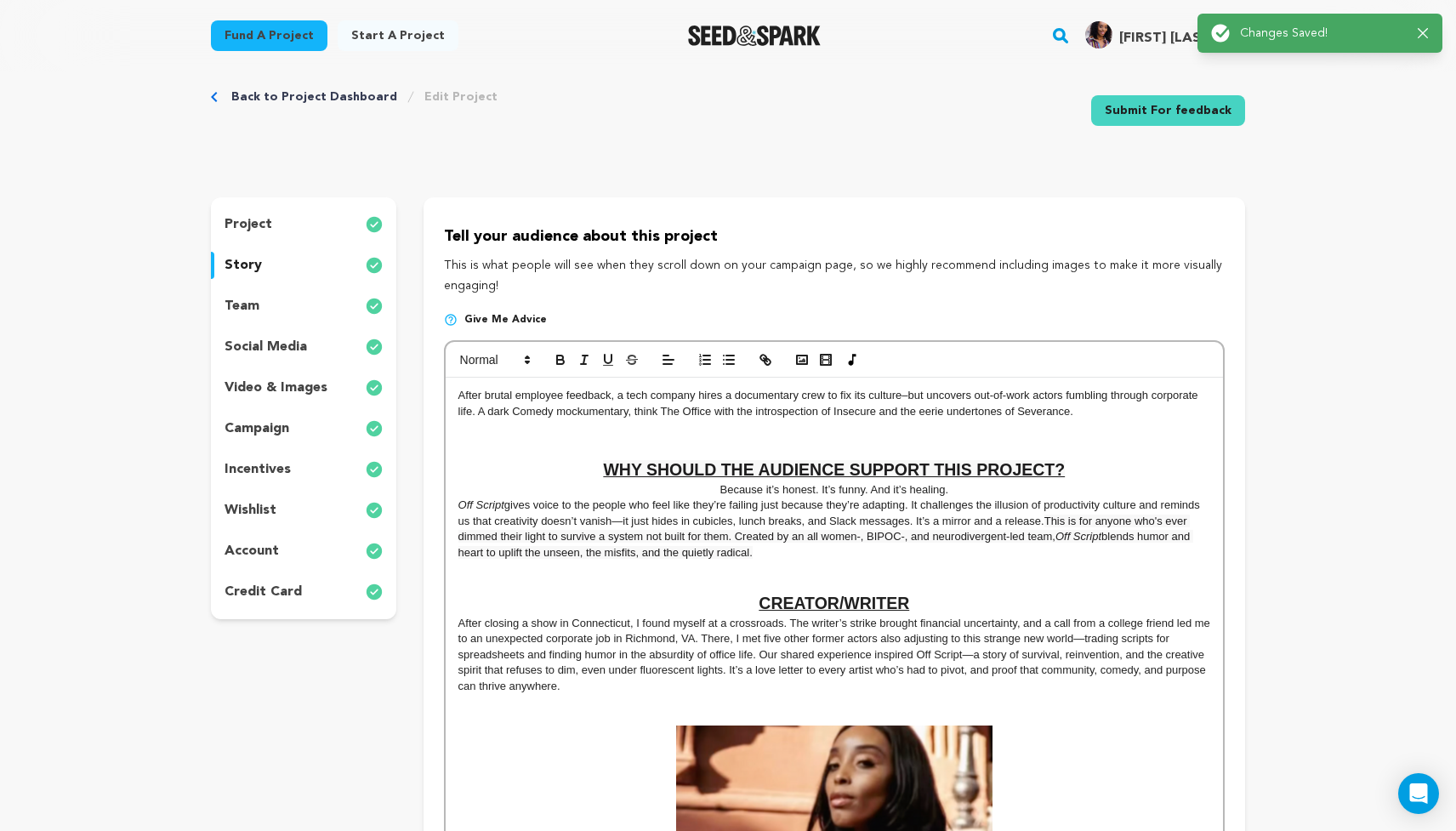 scroll, scrollTop: 0, scrollLeft: 0, axis: both 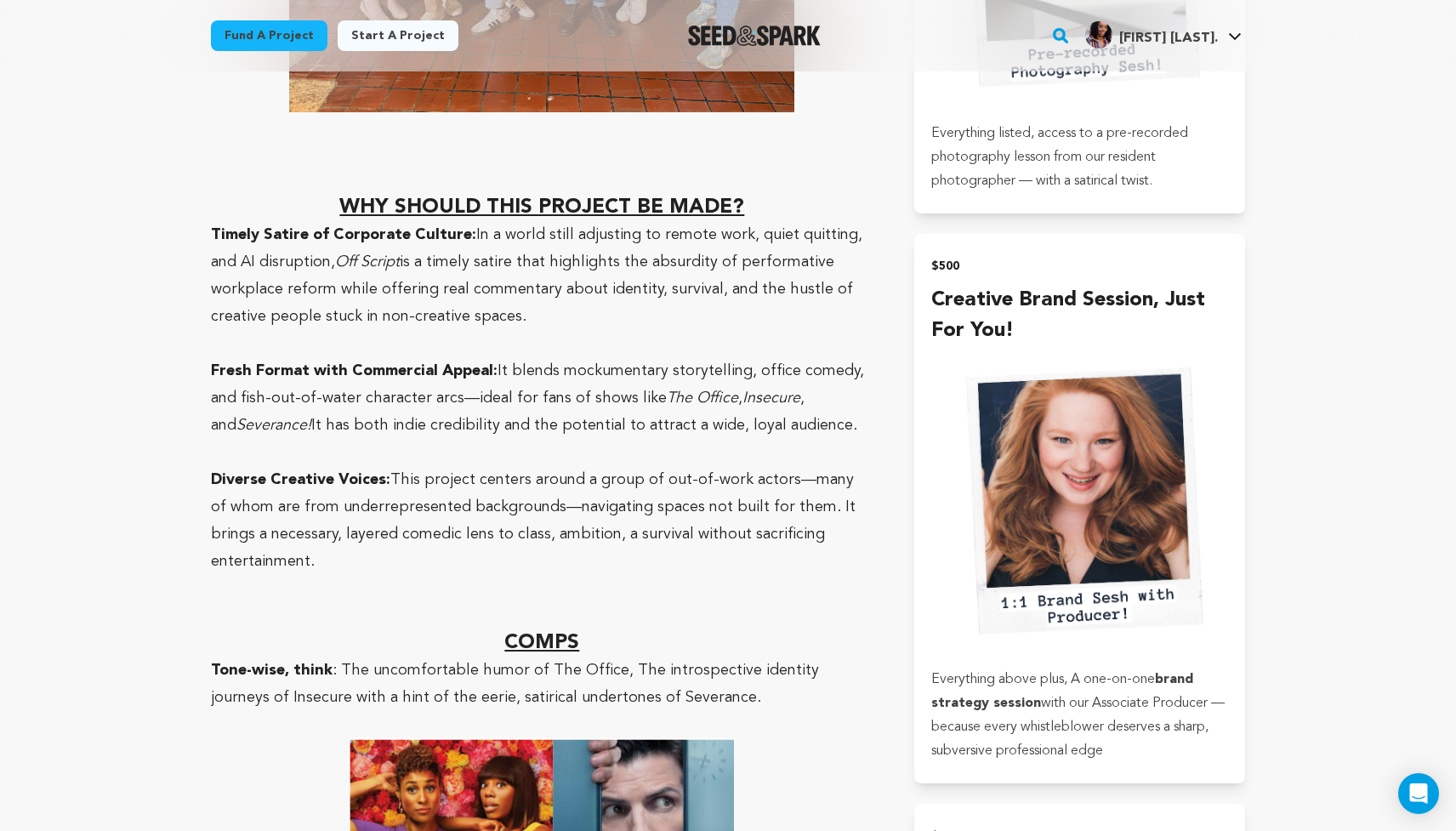 click on "This project centers around a group of out-of-work actors—many of whom are from underrepresented backgrounds—navigating spaces not built for them. It brings a necessary, layered comedic lens to class, ambition, a survival without sacrificing entertainment." at bounding box center [533, 521] 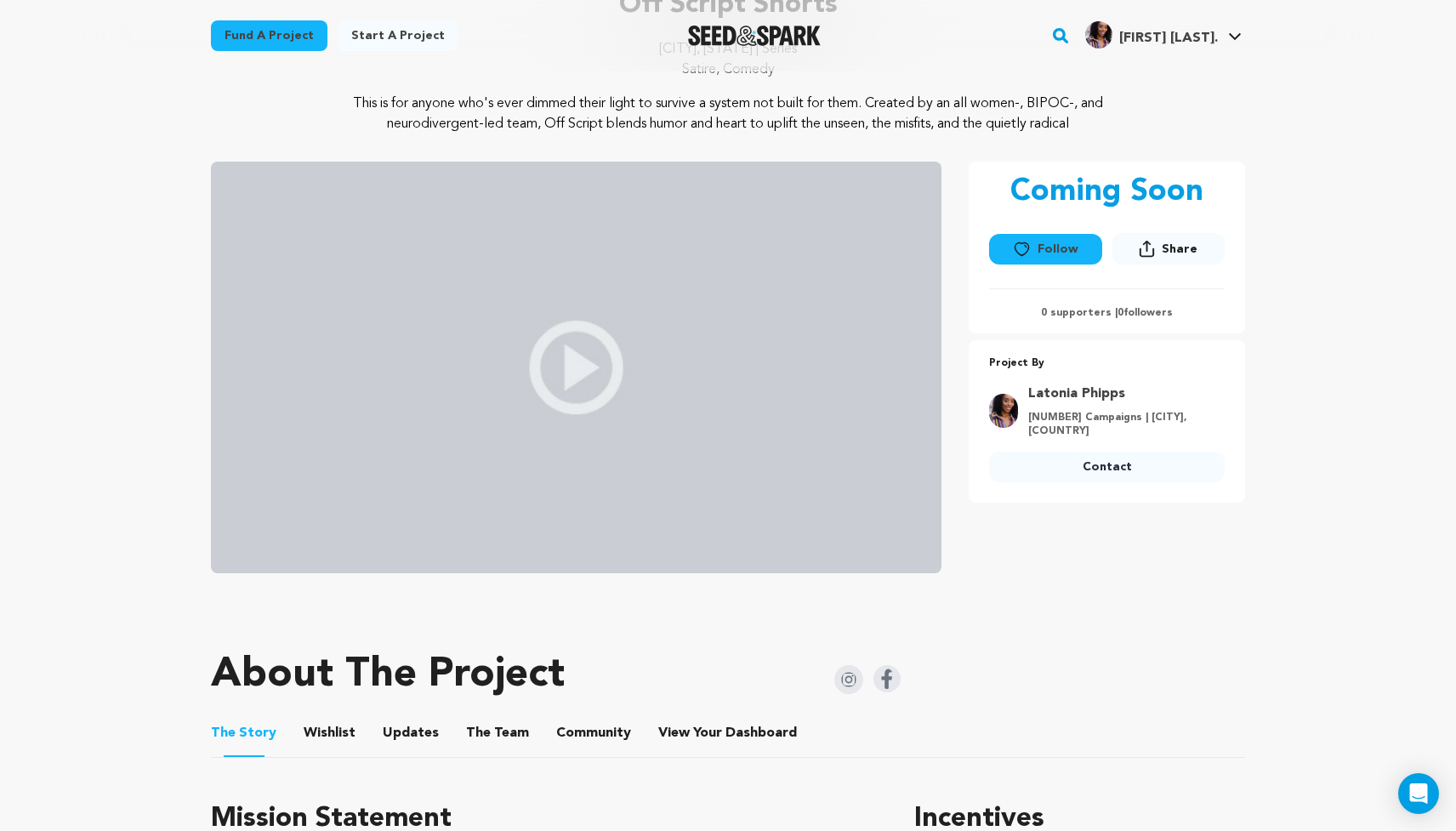 scroll, scrollTop: 248, scrollLeft: 0, axis: vertical 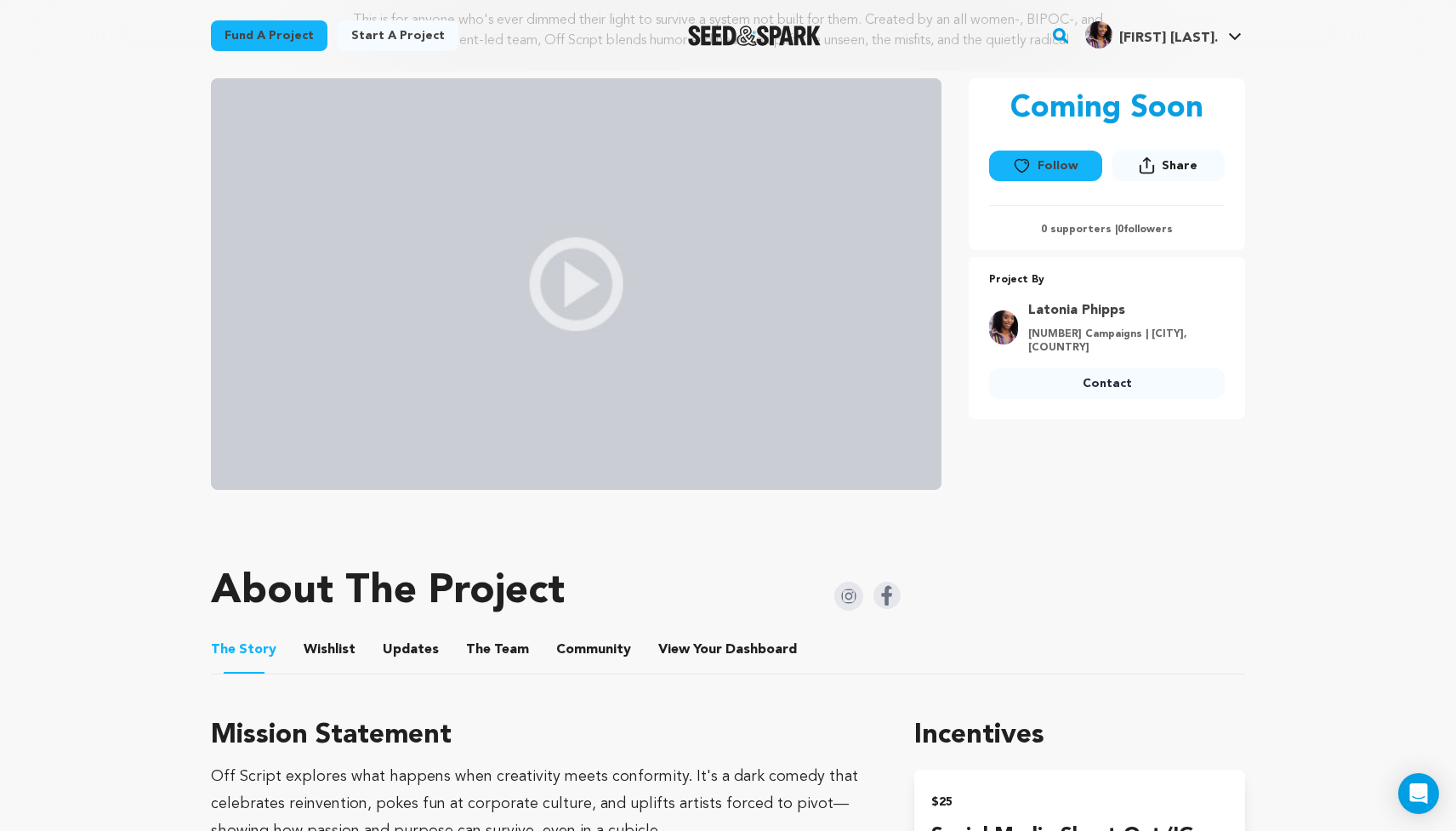 click at bounding box center (576, 284) 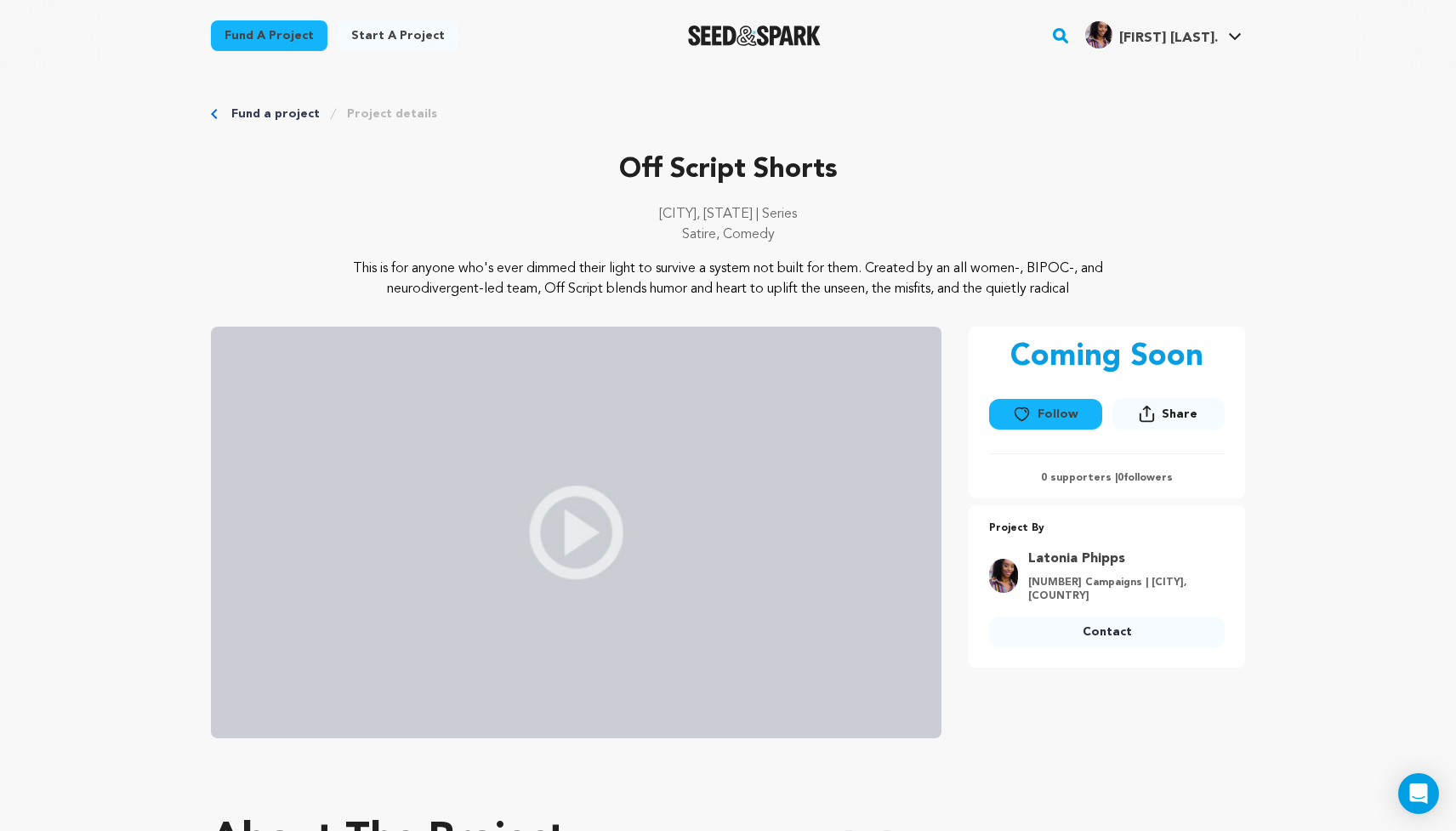 drag, startPoint x: 1091, startPoint y: 282, endPoint x: 278, endPoint y: 263, distance: 813.222 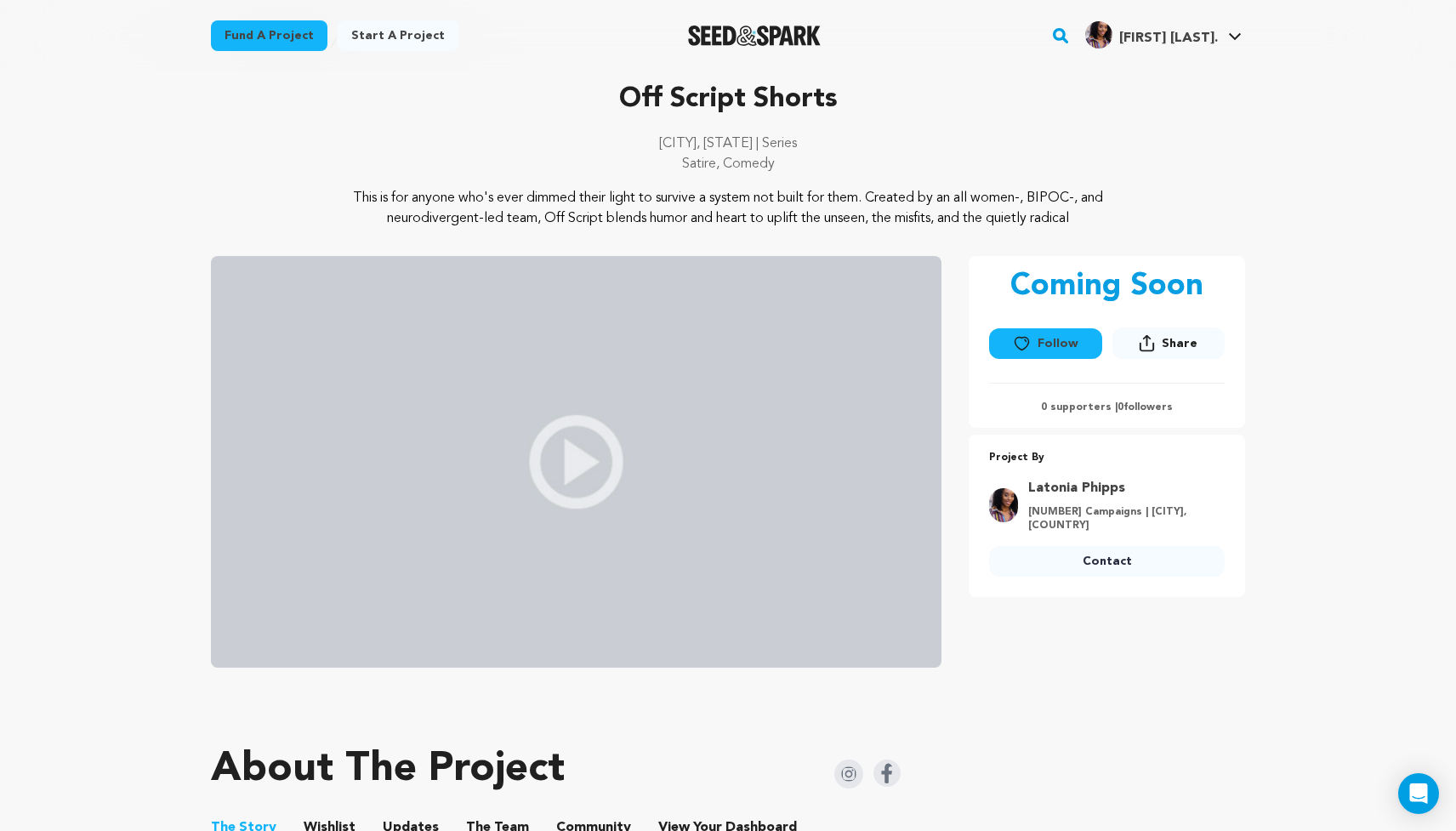 scroll, scrollTop: 0, scrollLeft: 0, axis: both 